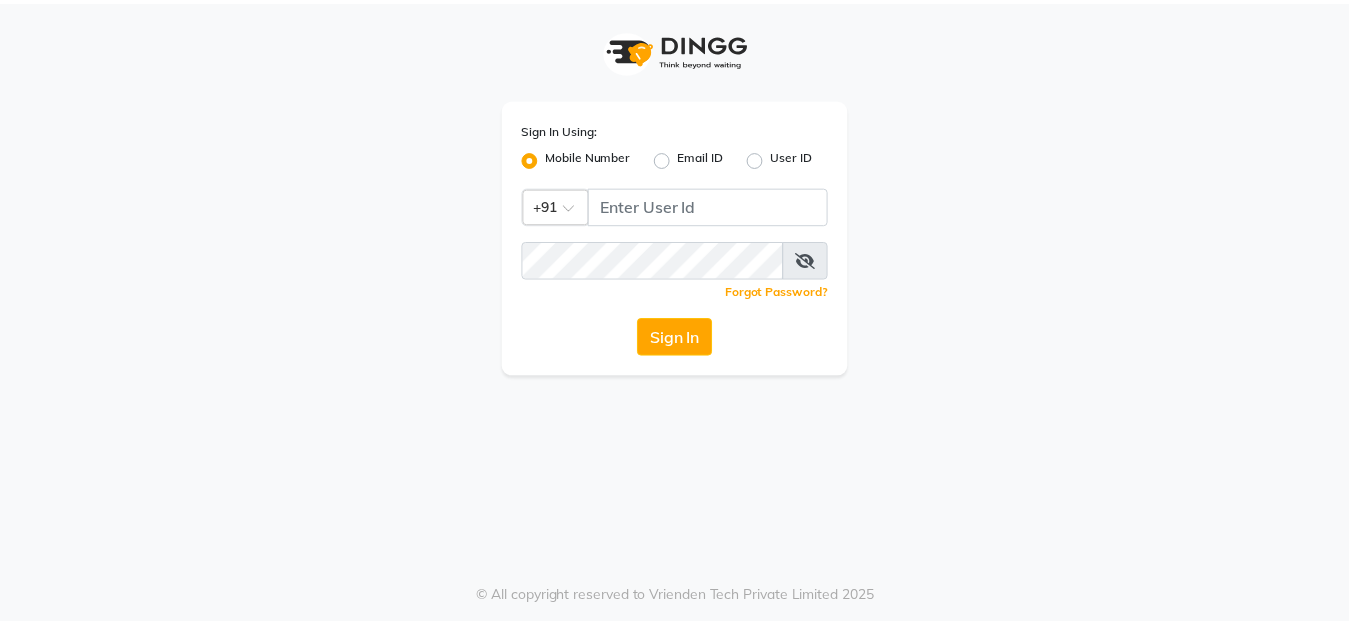 scroll, scrollTop: 0, scrollLeft: 0, axis: both 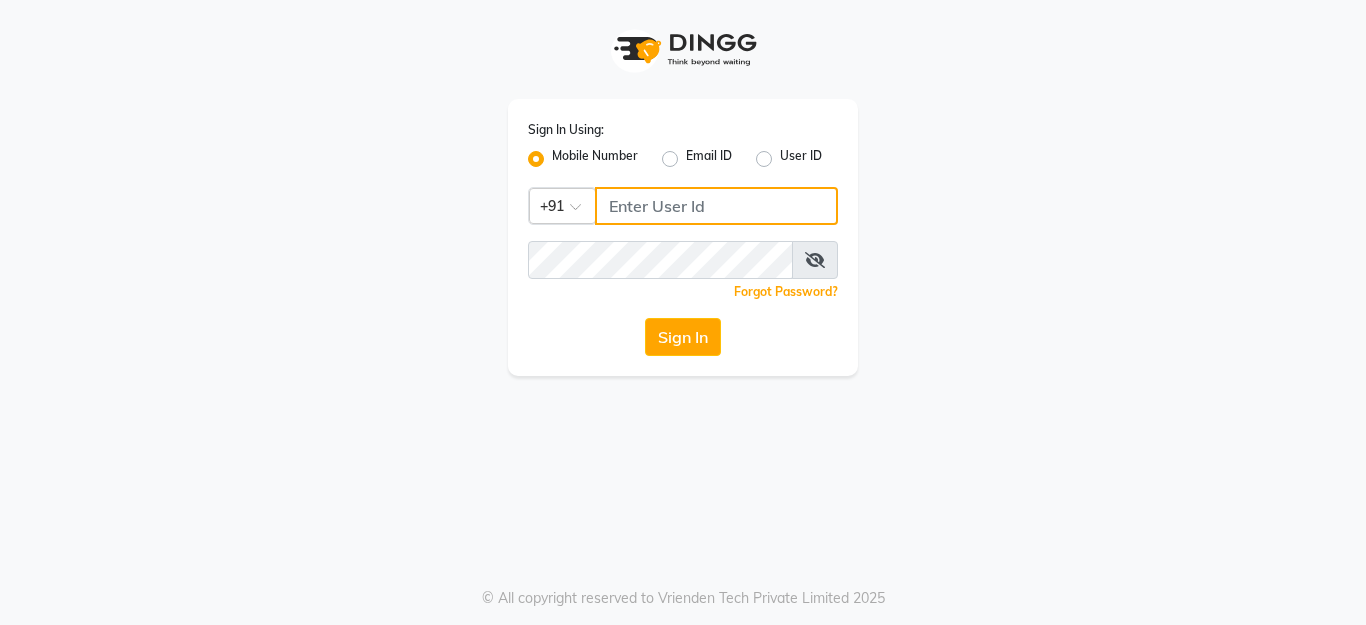 click 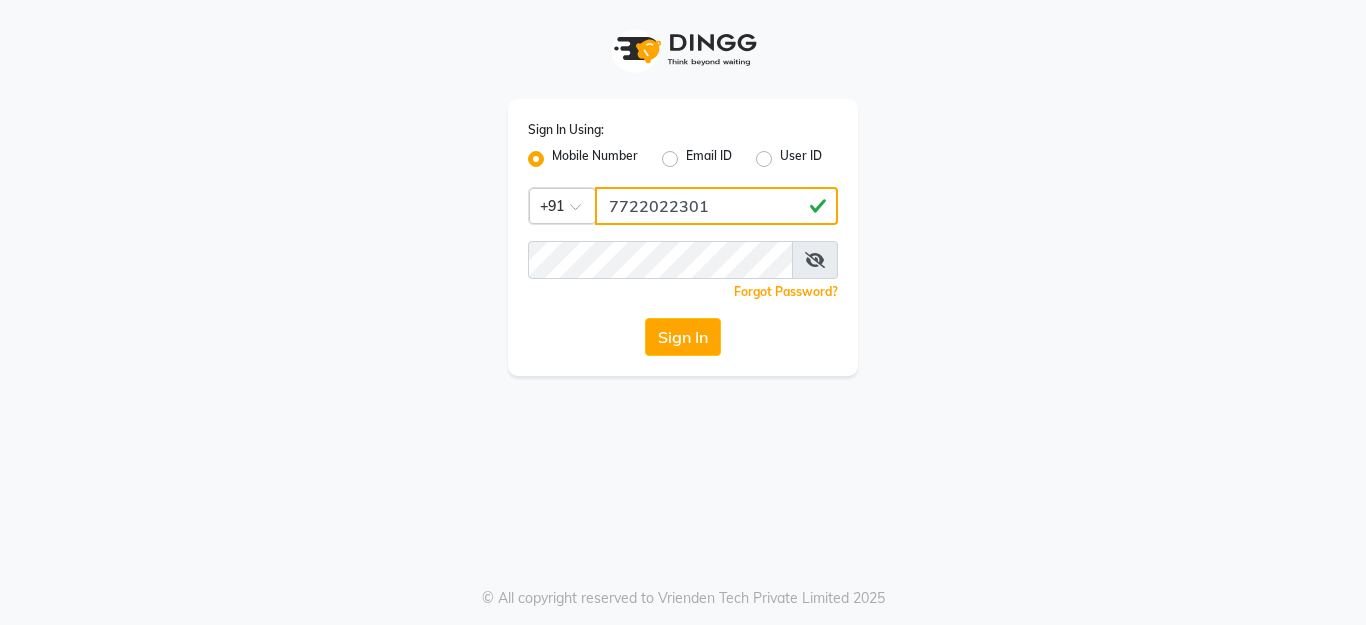 type on "7722022301" 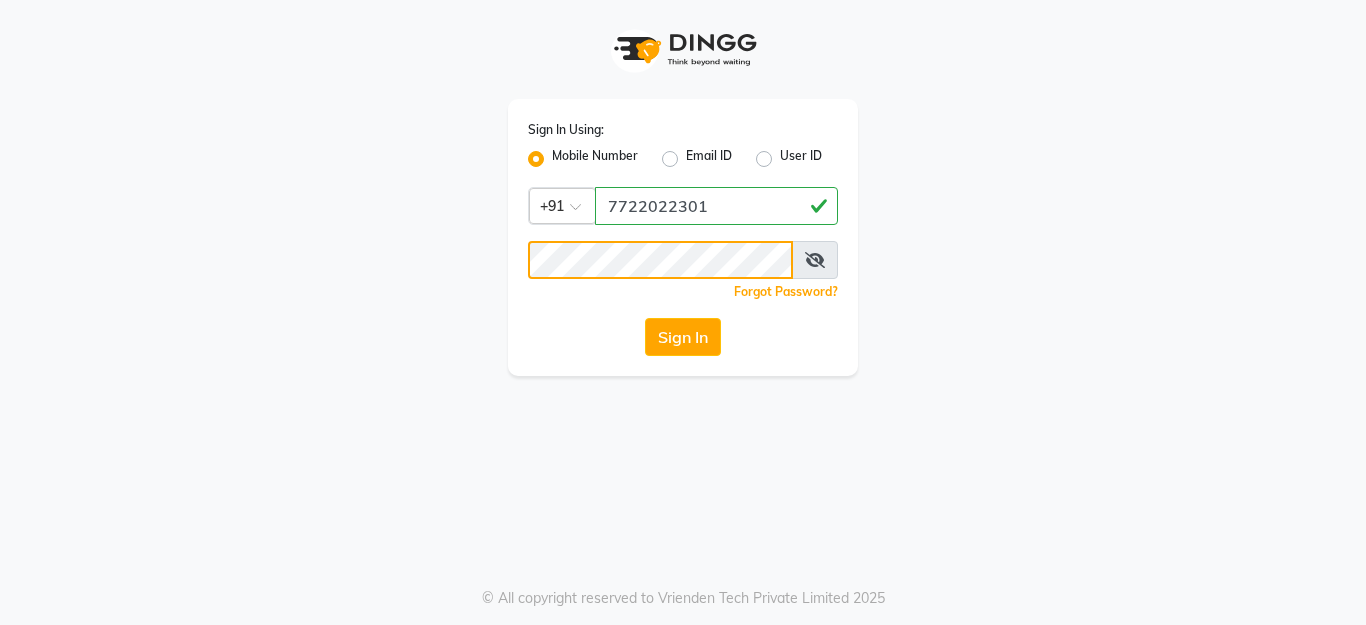 click on "Sign In" 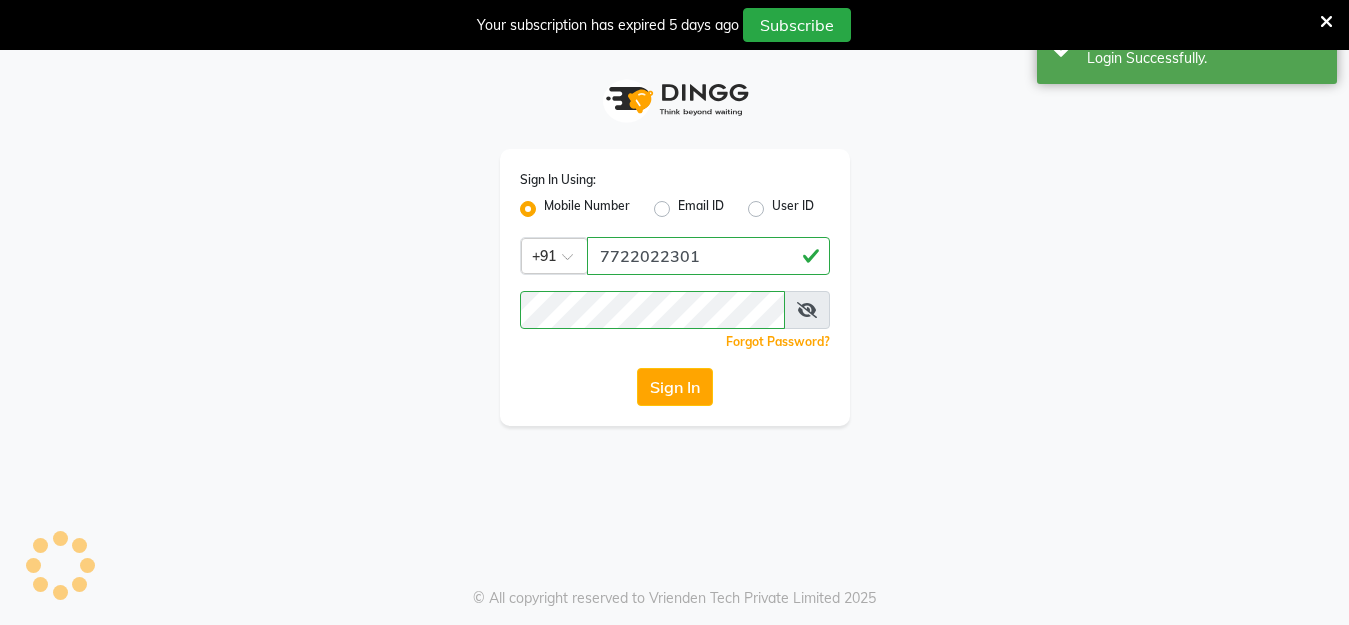 select on "service" 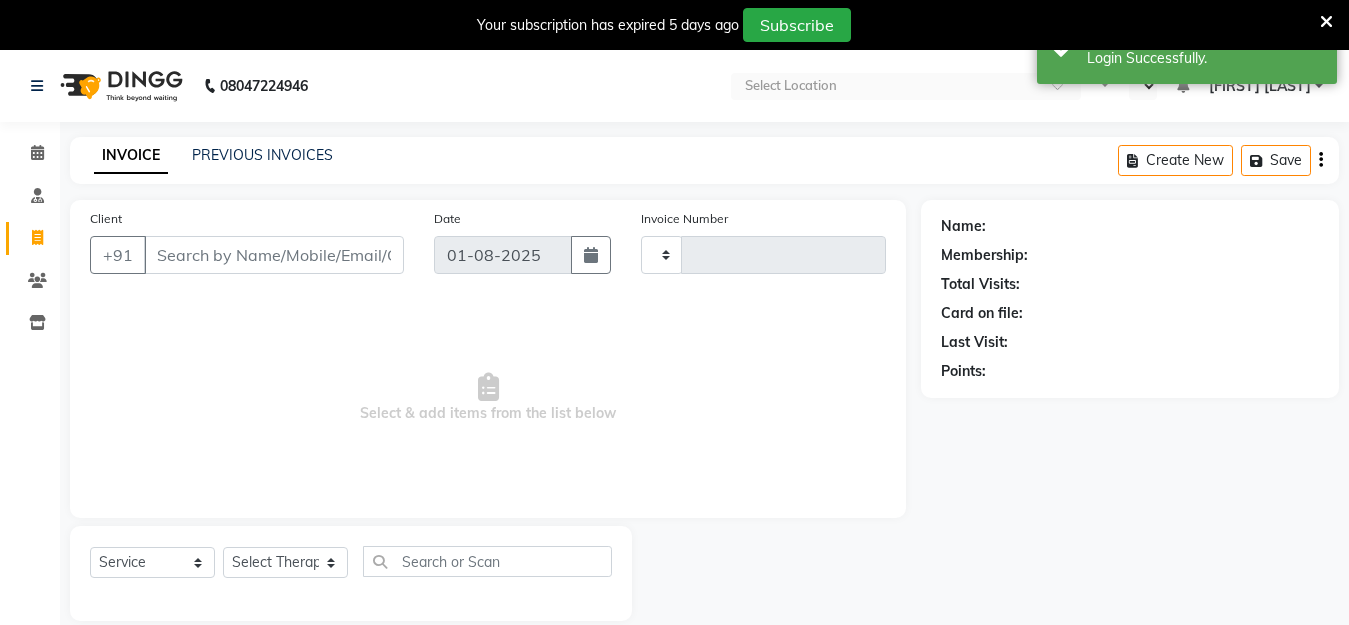 click at bounding box center [1326, 22] 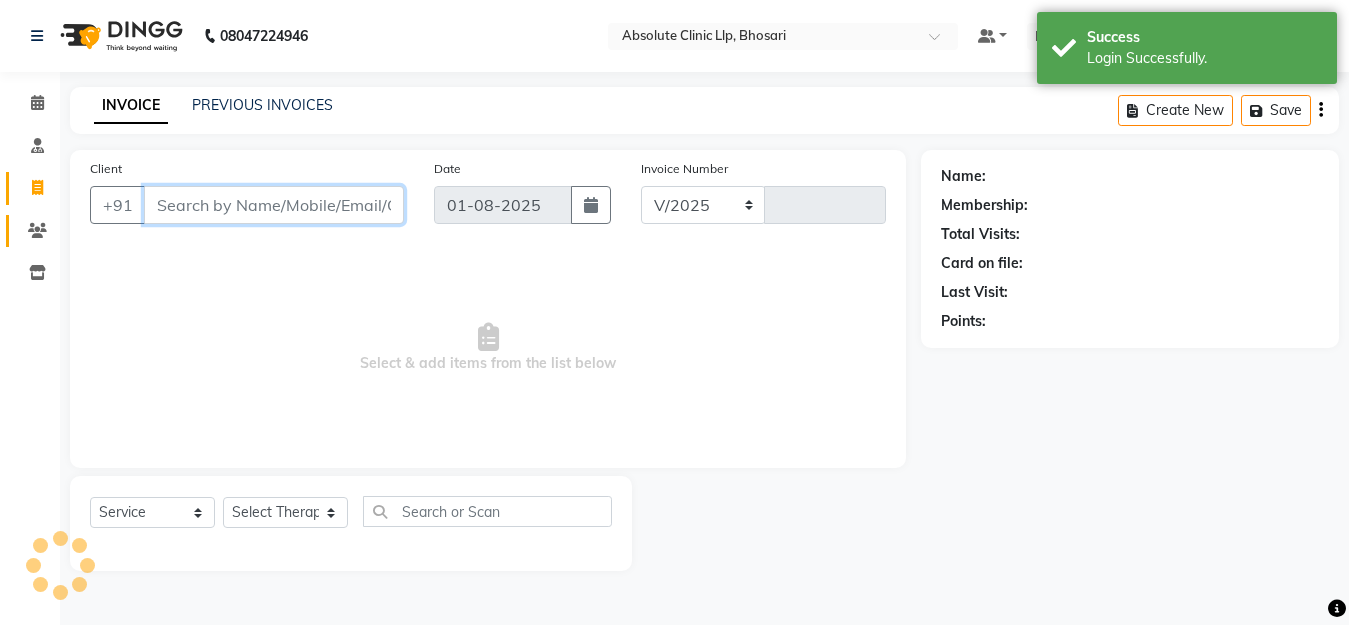 click on "Client" at bounding box center [274, 205] 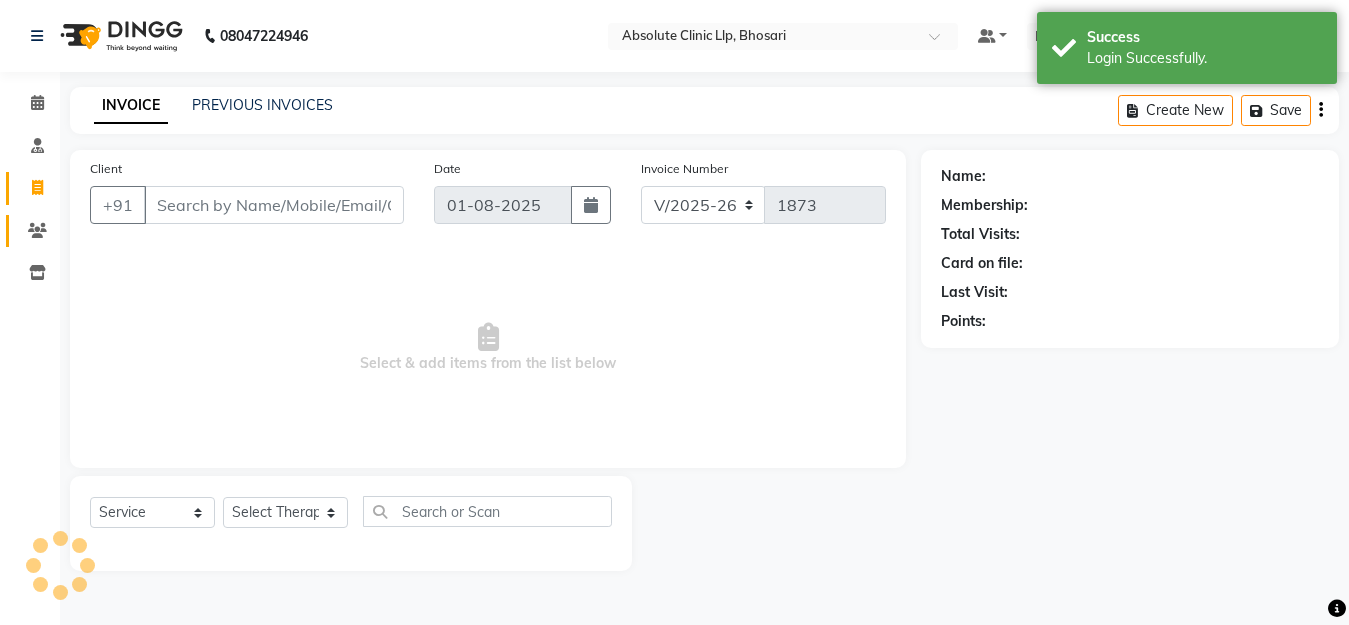 click 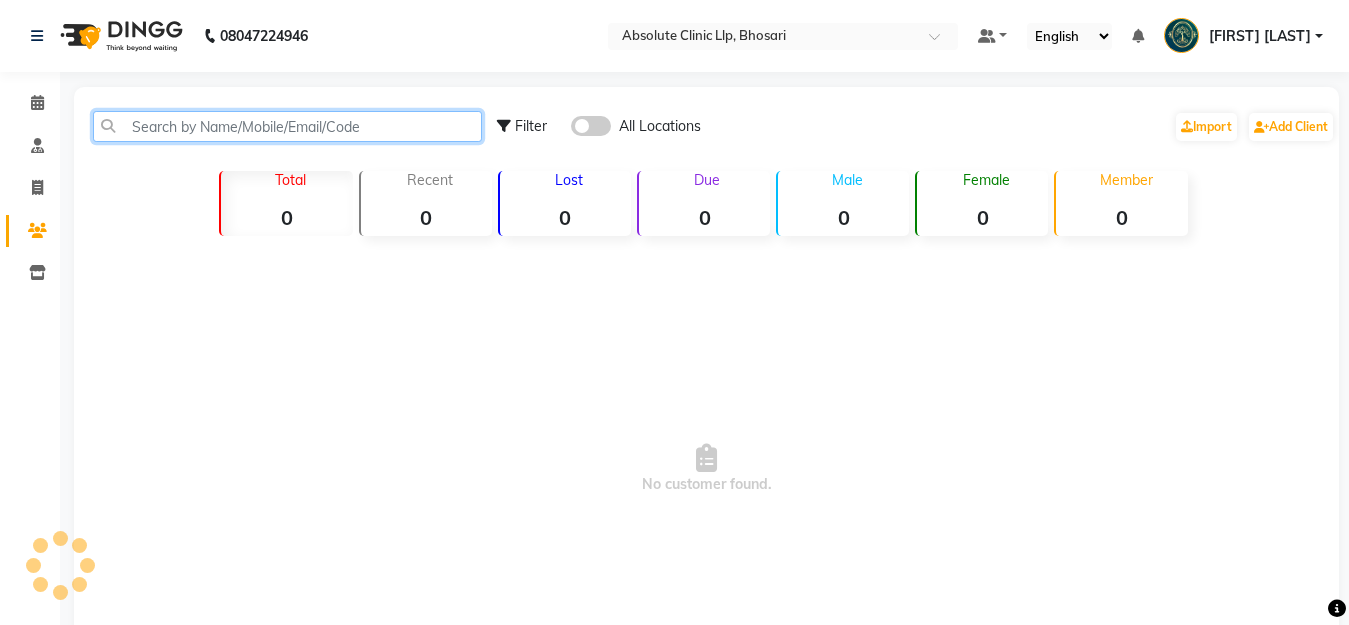 click 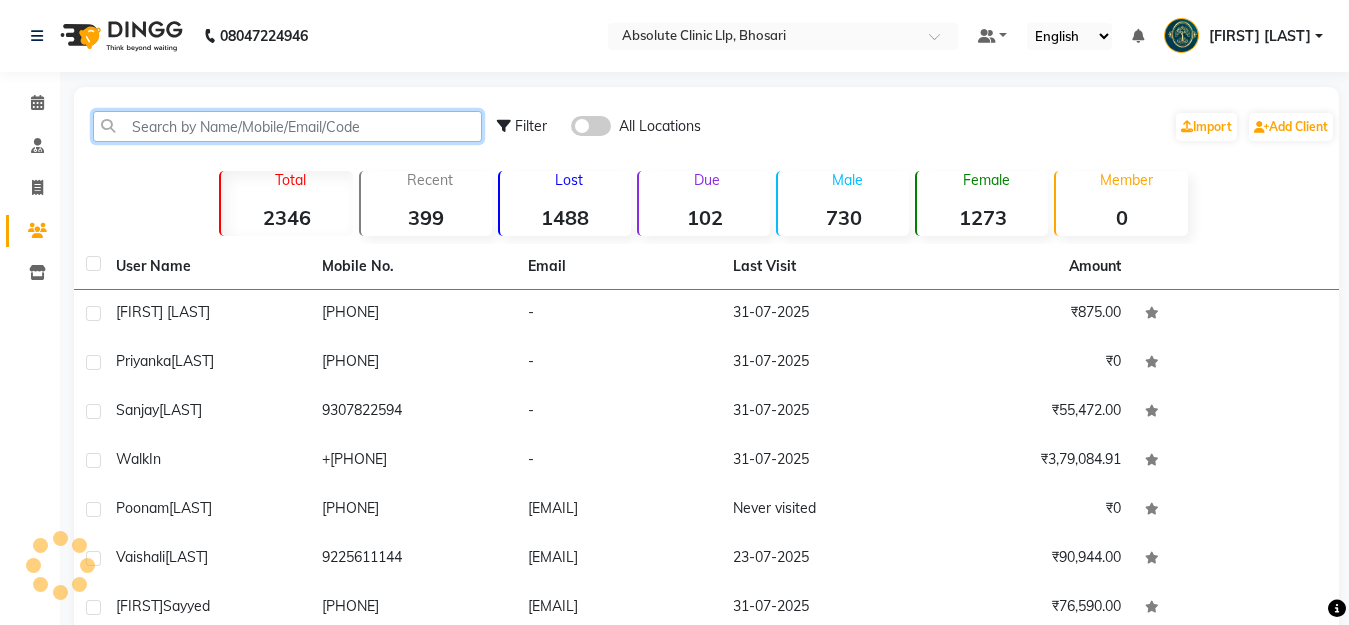 click 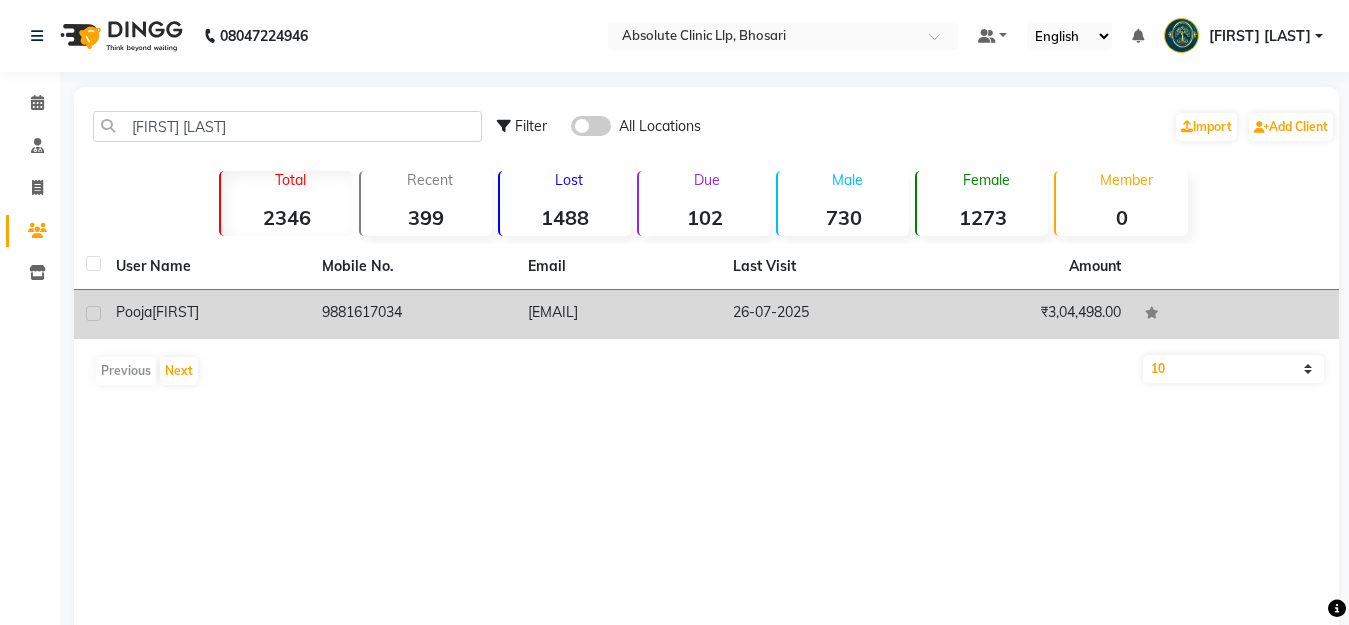 click on "[FIRST] [LAST]" 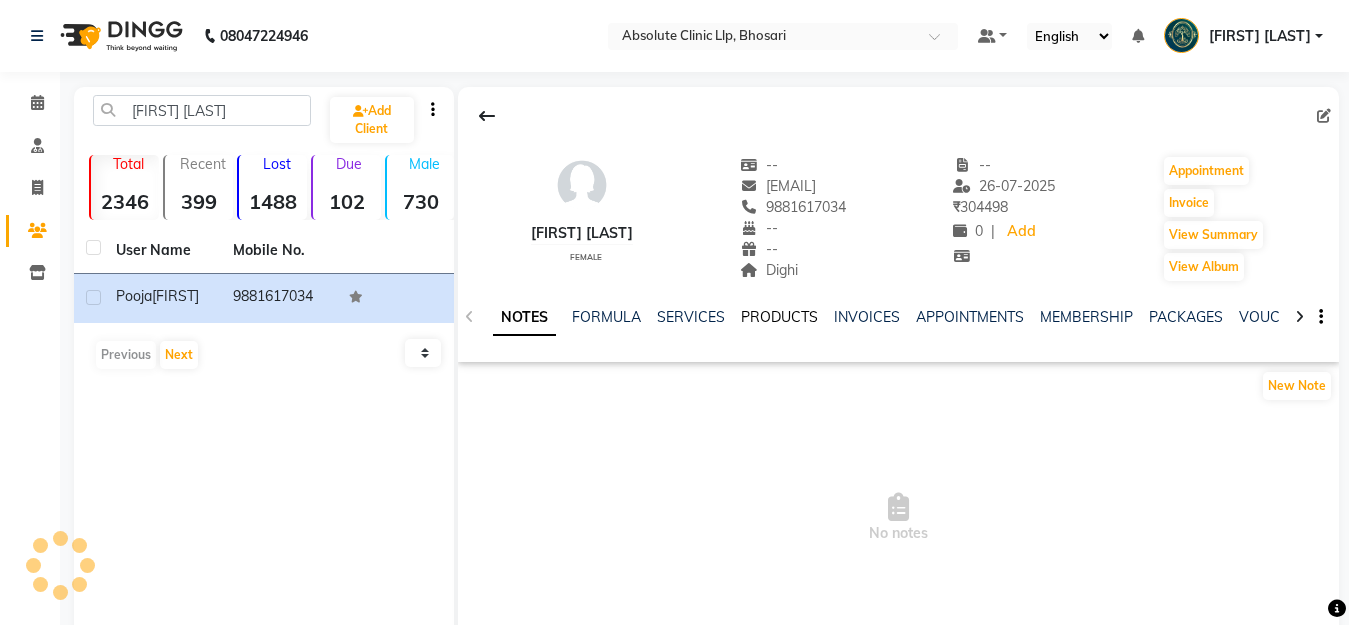 click on "PRODUCTS" 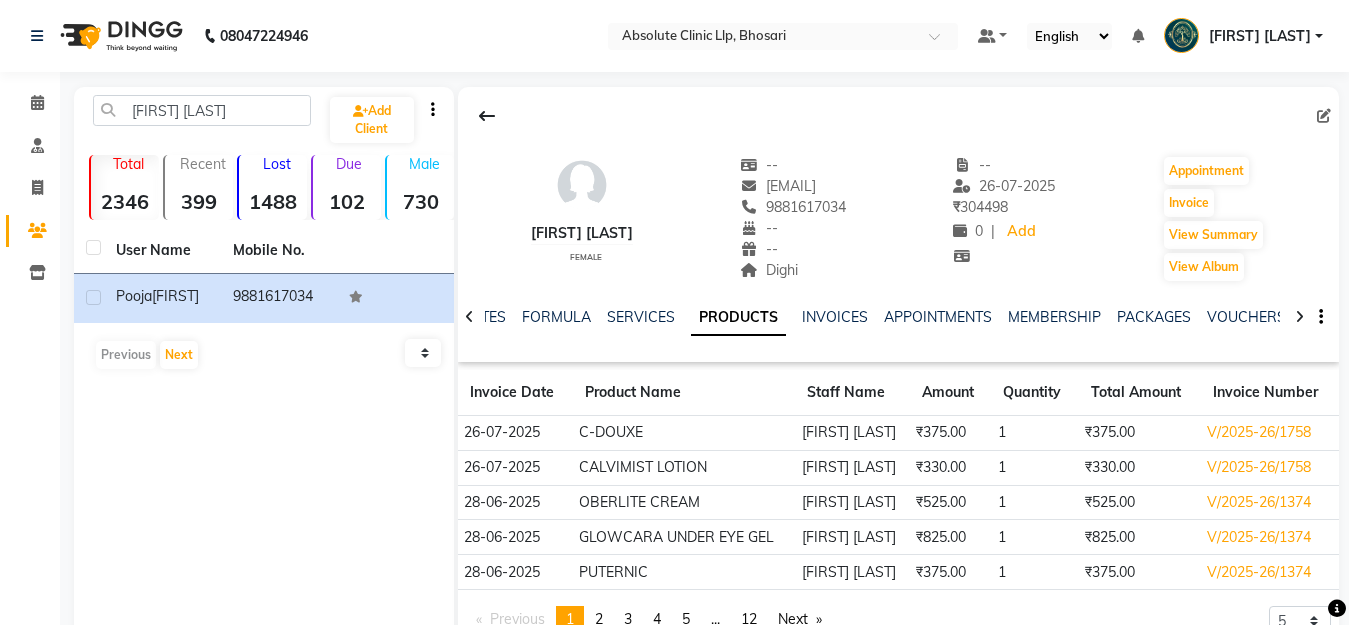scroll, scrollTop: 0, scrollLeft: 0, axis: both 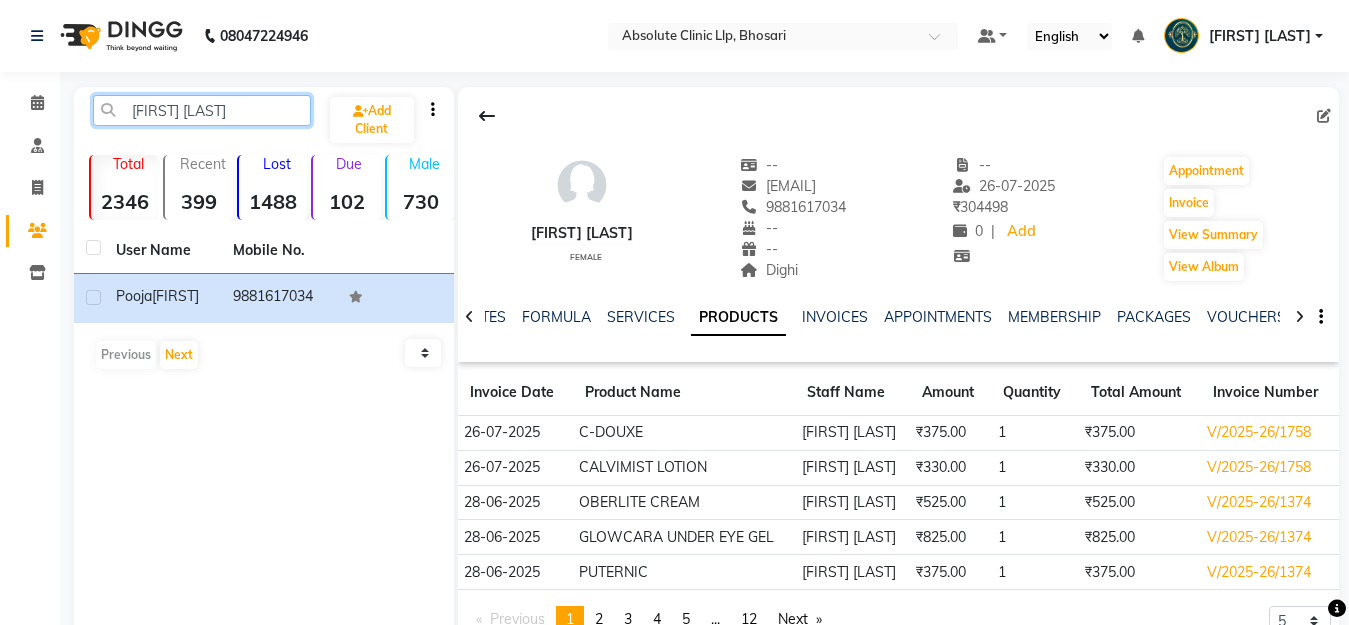 click on "[FIRST] [LAST]" 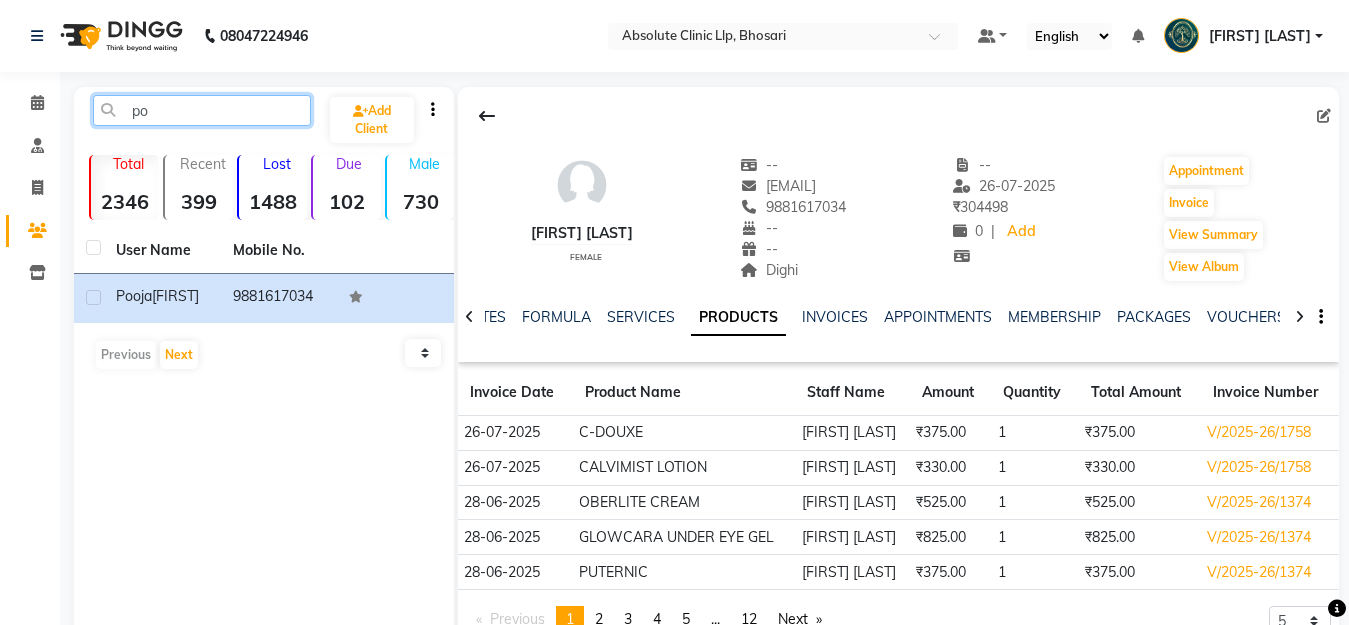 type on "p" 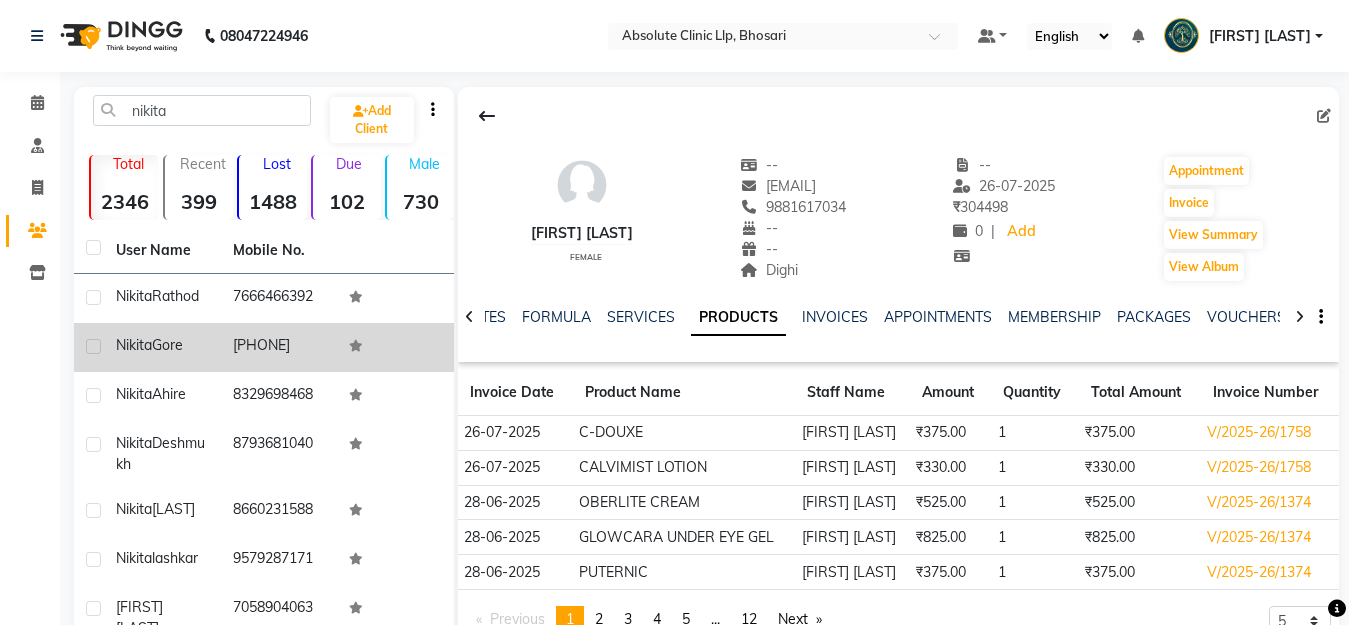 click on "Gore" 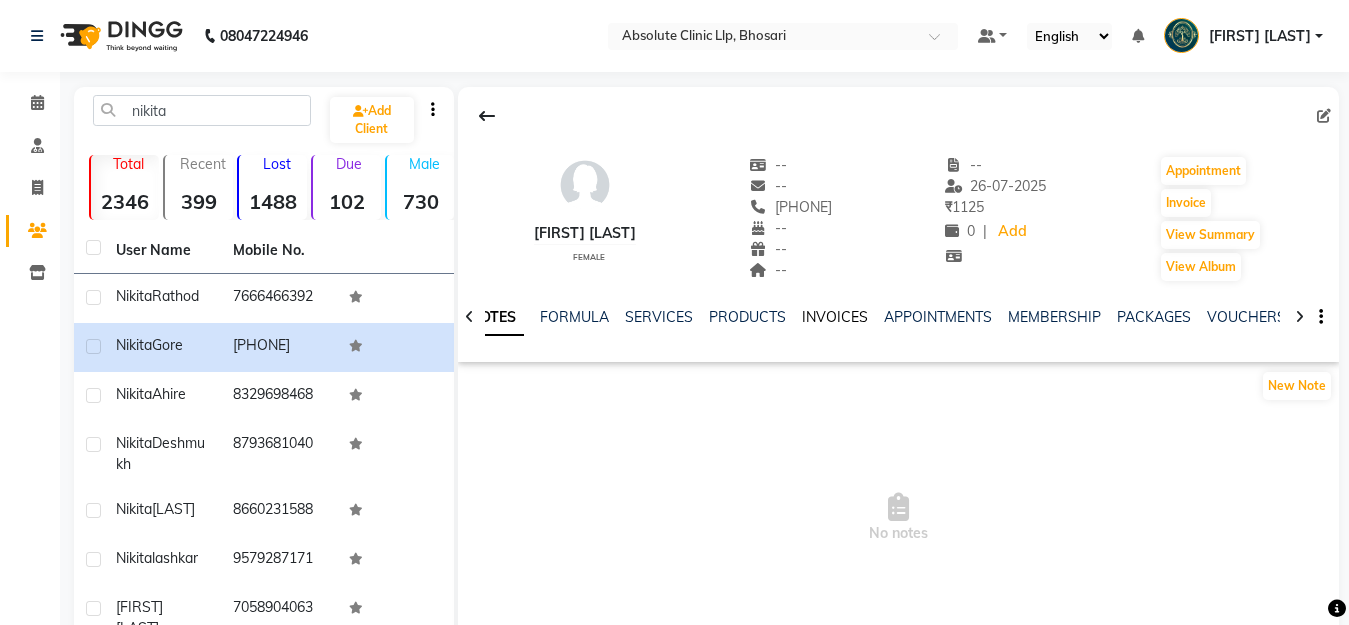click on "INVOICES" 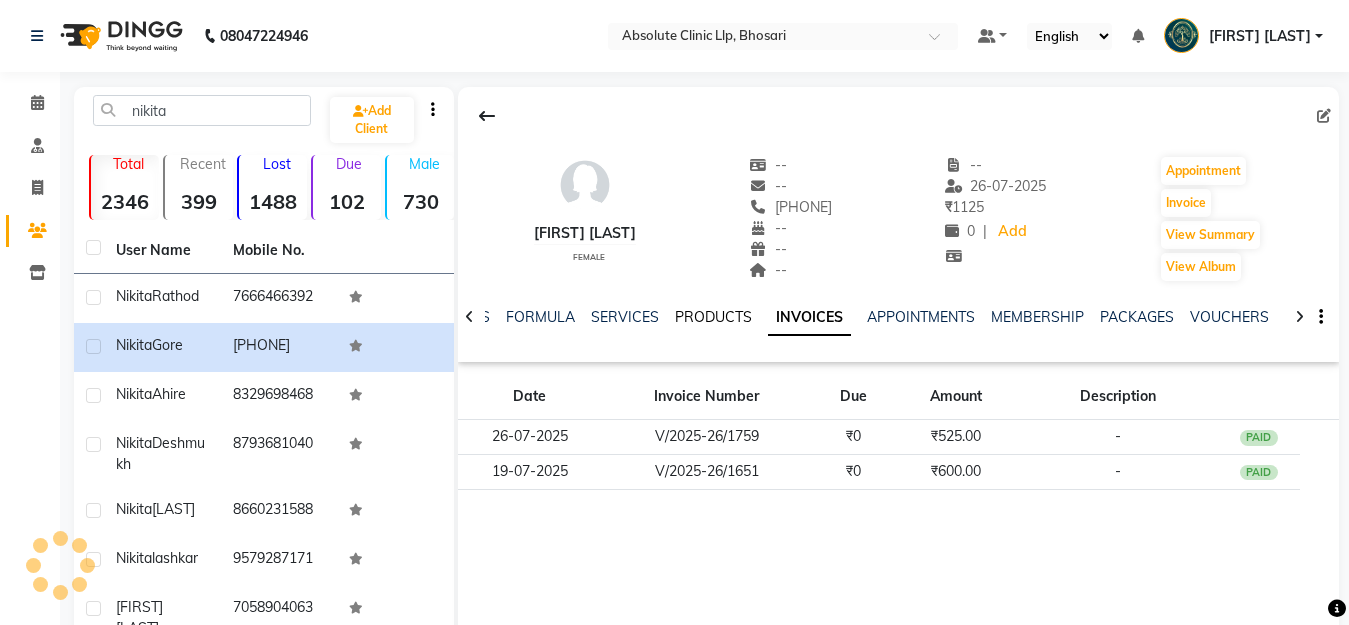 click on "PRODUCTS" 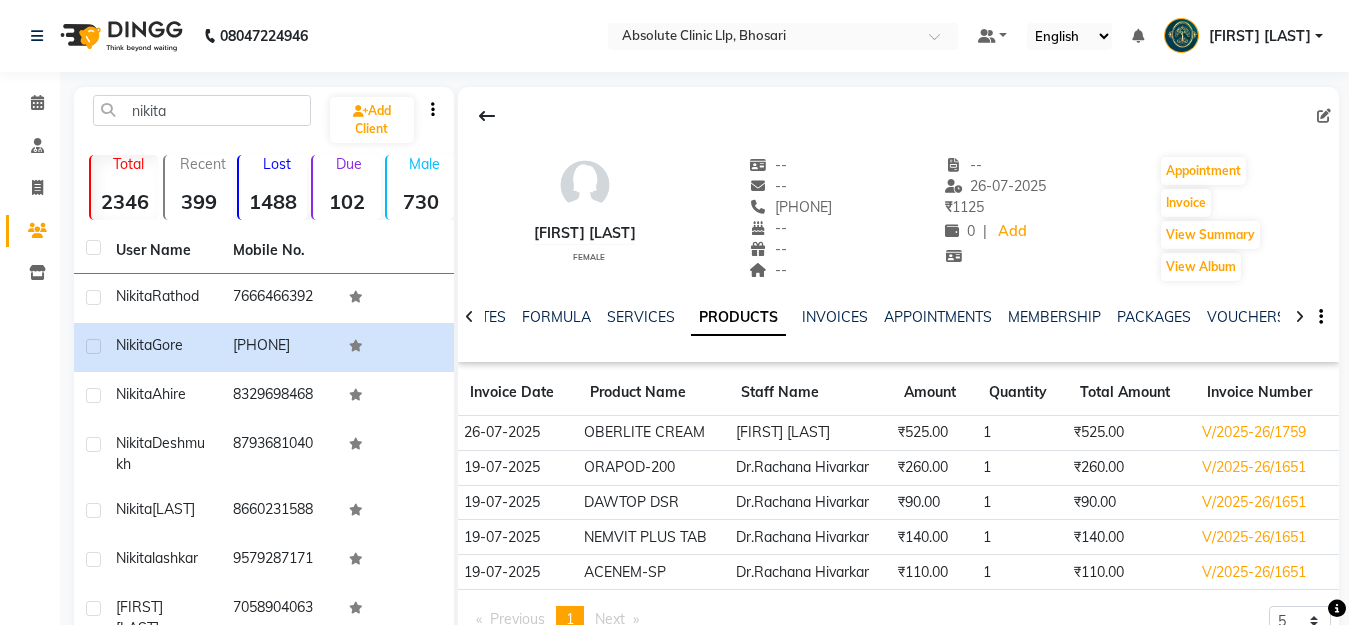 click on "User Name Mobile No. [FIRST]   [PHONE]  [FIRST] [LAST]   [PHONE]  [FIRST] [LAST]   [PHONE]  [FIRST] [LAST]   [PHONE]  [FIRST] [LAST]   [PHONE]  [FIRST] [LAST]   [PHONE]  [FIRST] [LAST]     [PHONE]  [FIRST] [LAST]   [PHONE]  [FIRST] [LAST]   [PHONE]  [FIRST] [LAST]   [PHONE]   [CODE]   [CODE]   [CODE]" 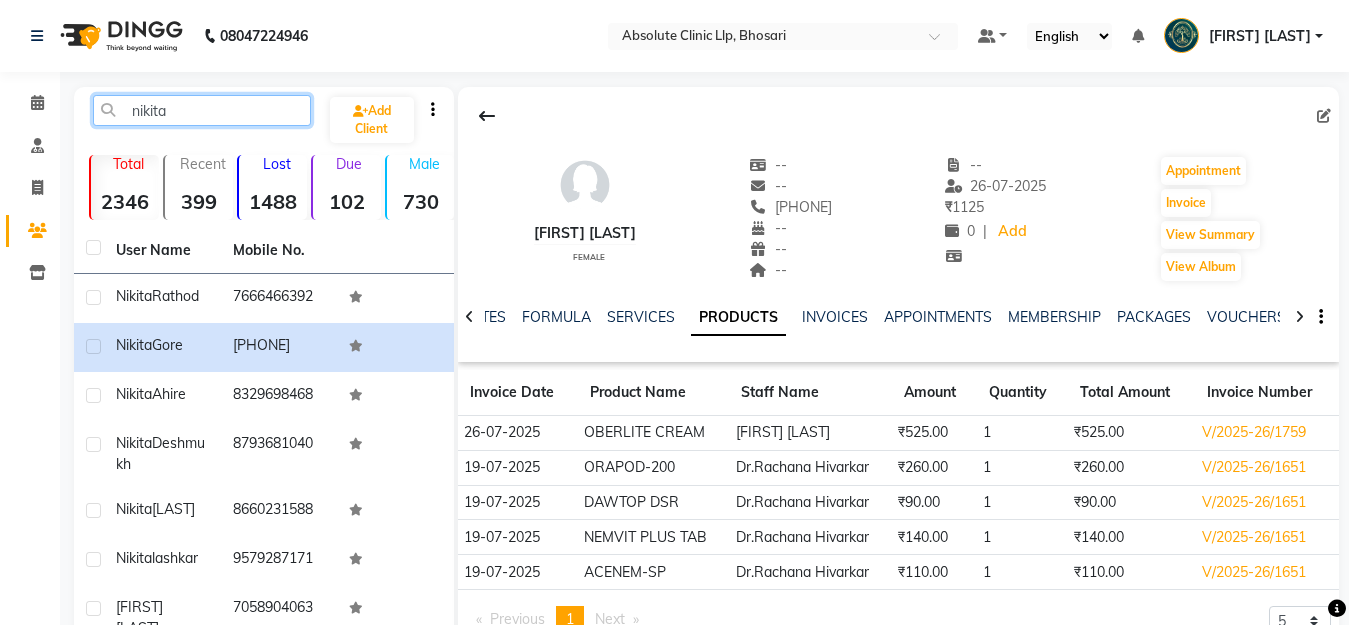 click on "nikita" 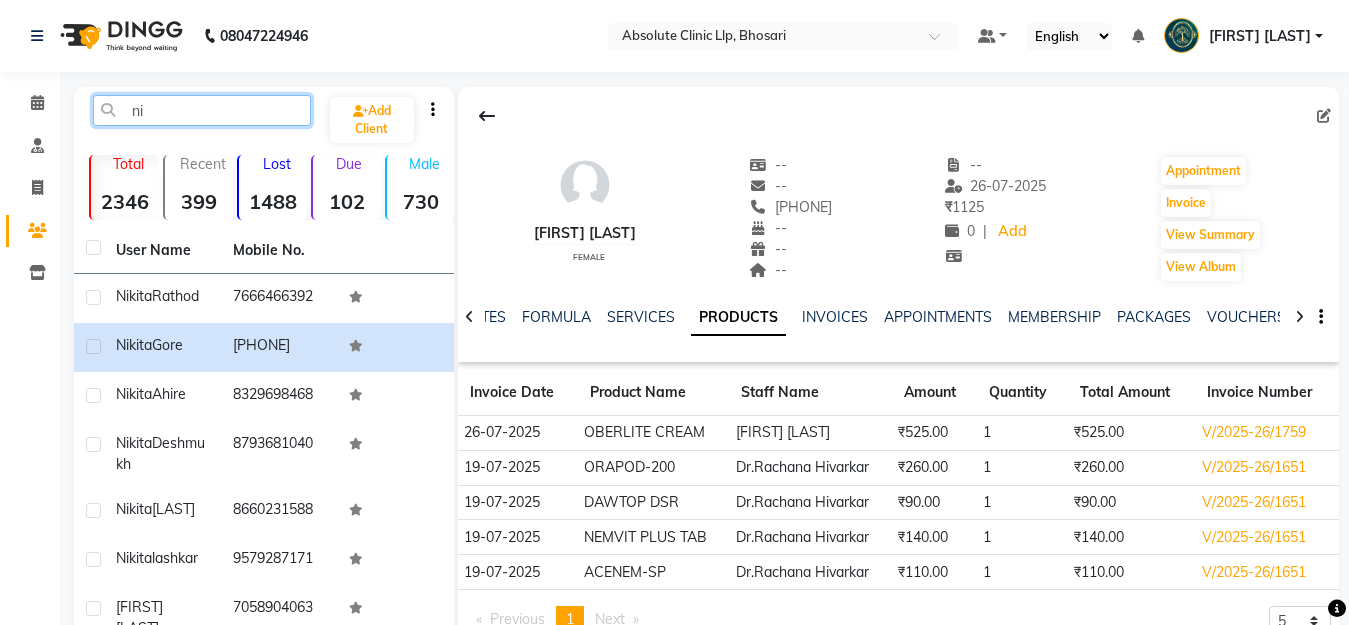 type on "n" 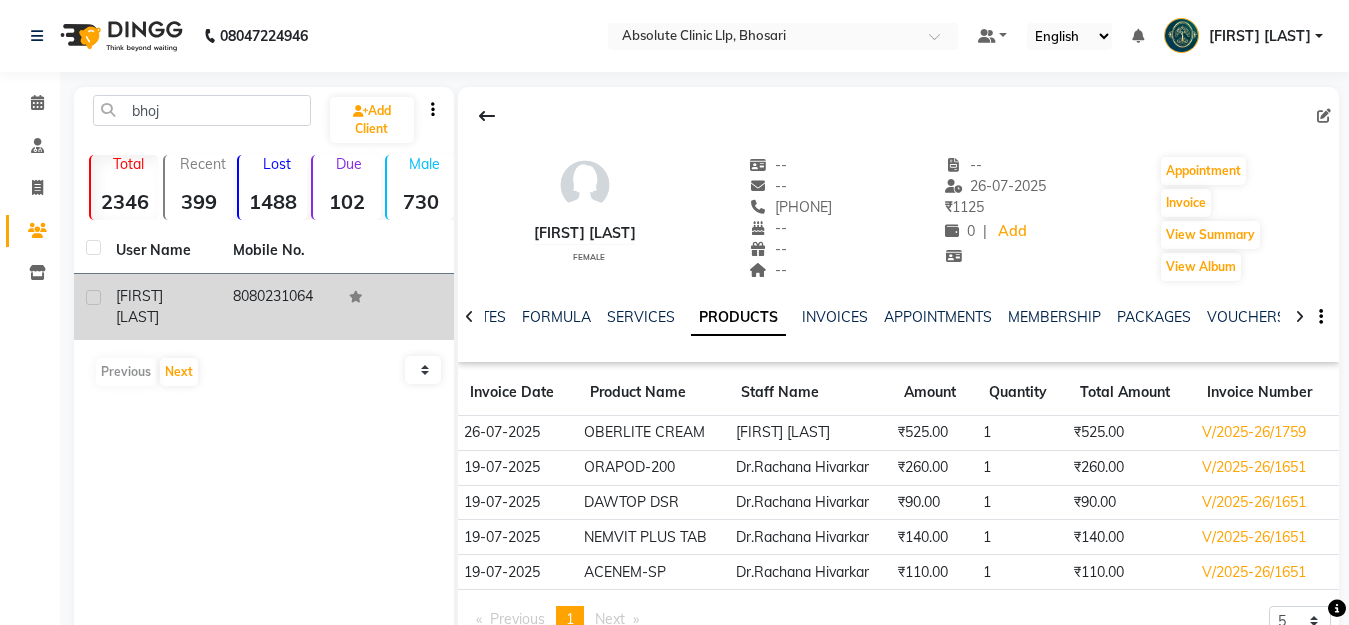 click on "[FIRST] [LAST]" 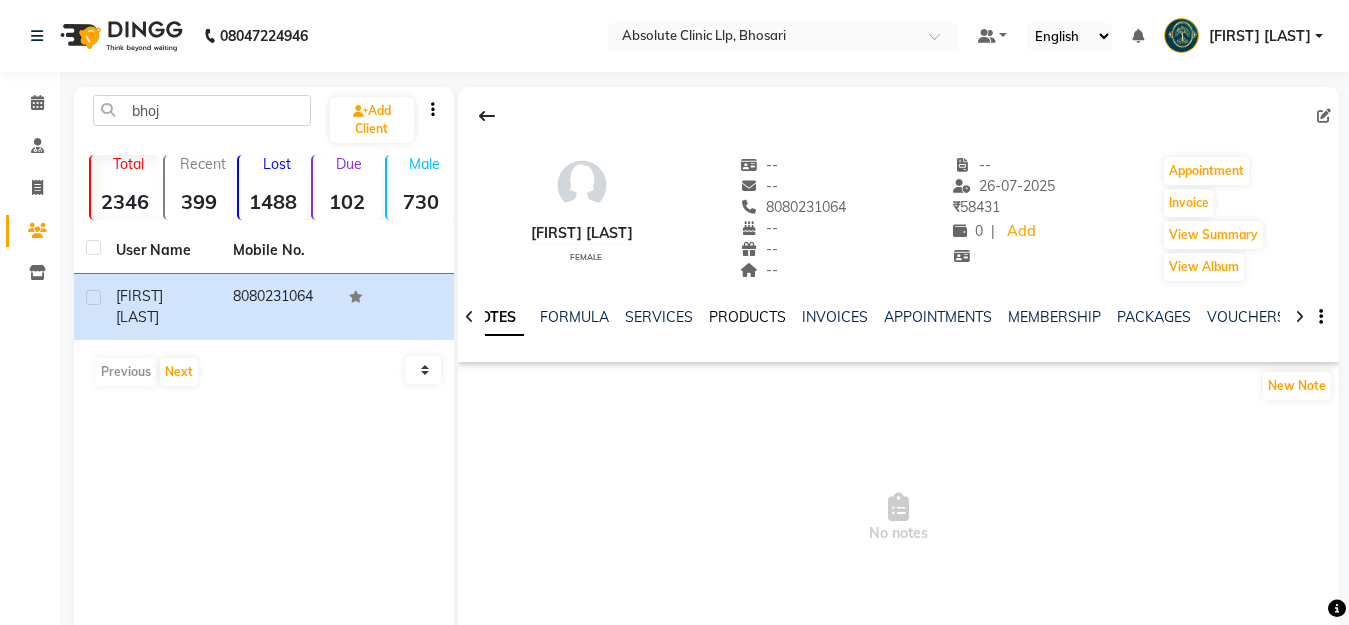 click on "PRODUCTS" 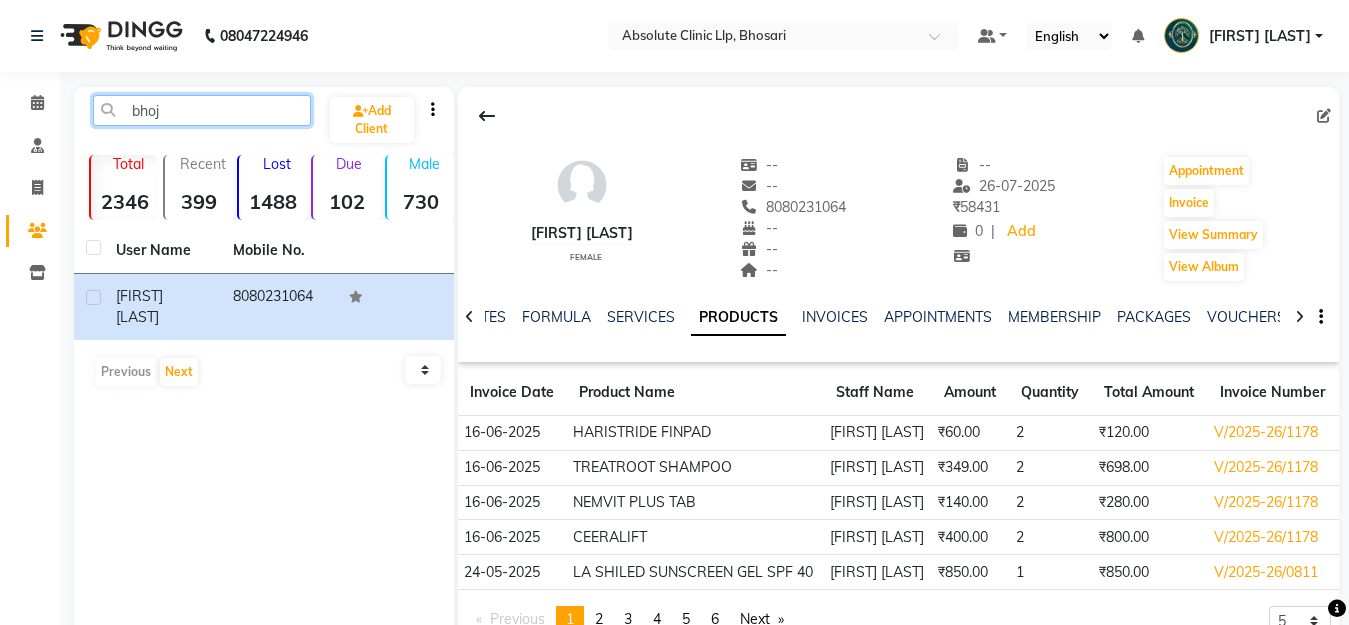 click on "bhoj" 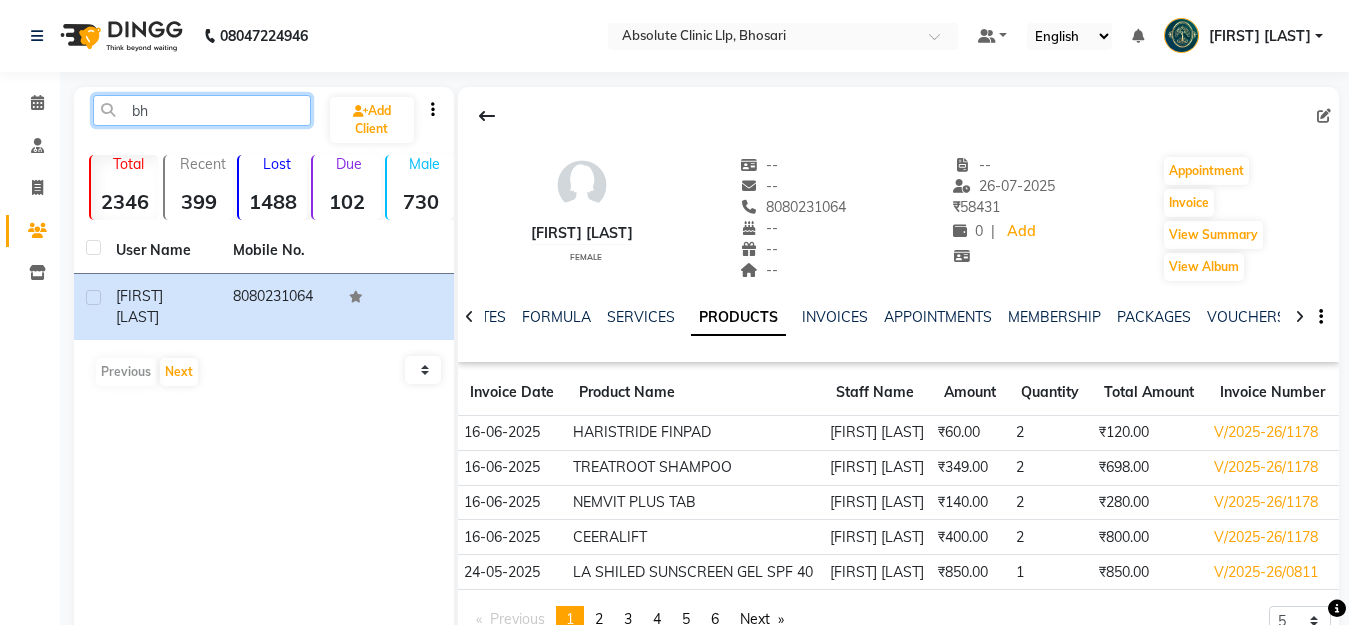type on "b" 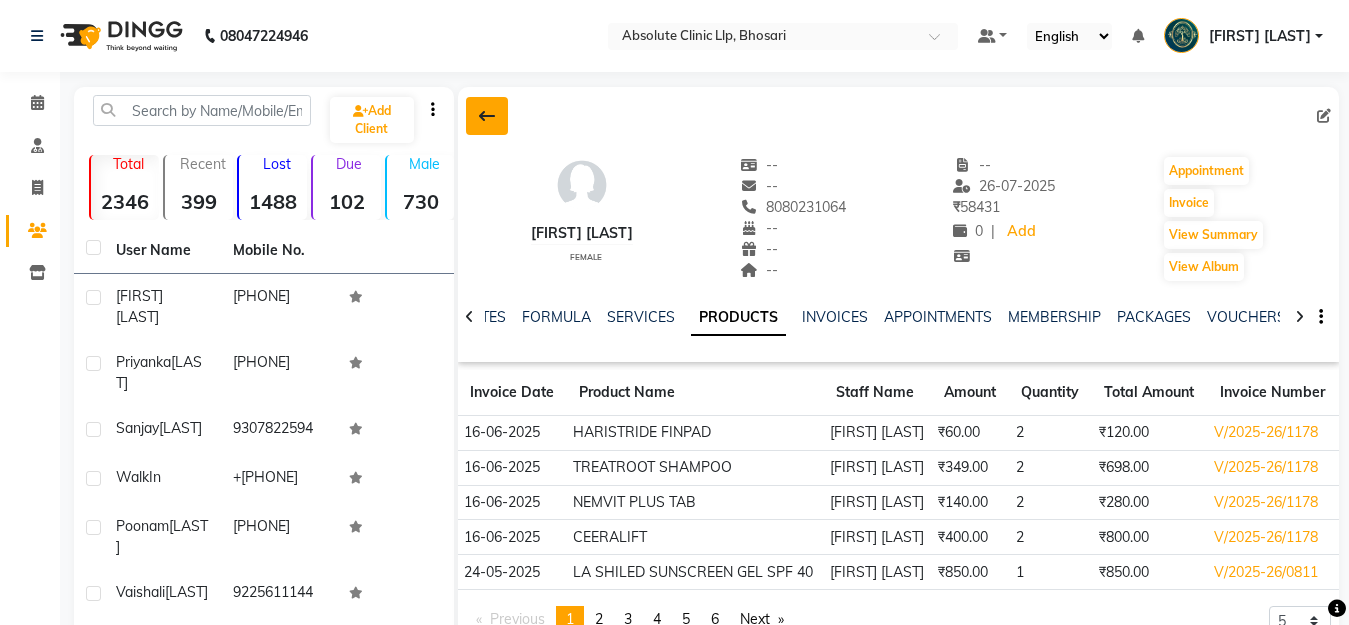 click 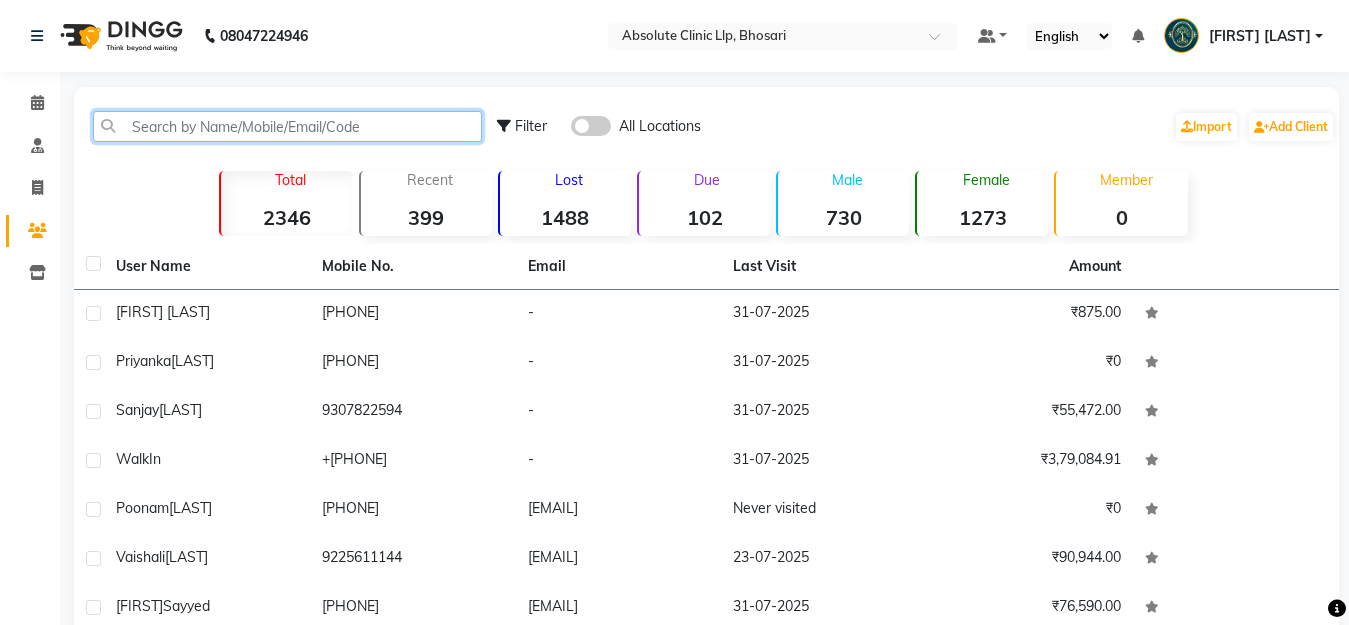click 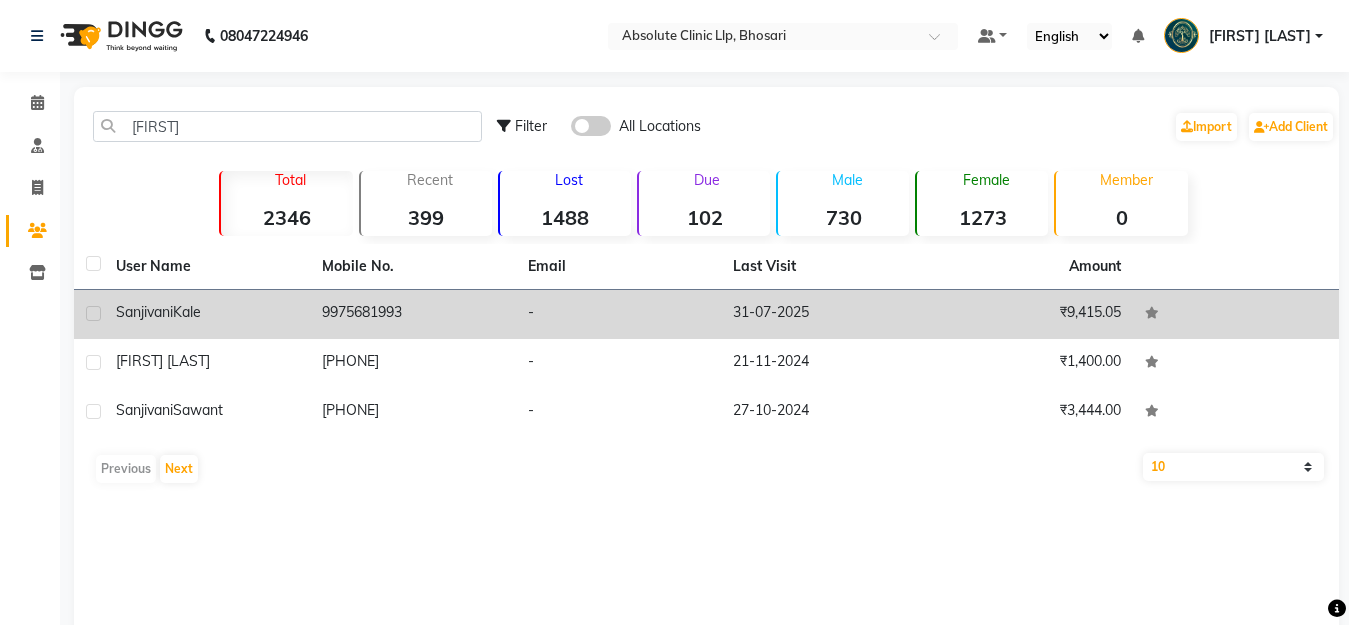 click on "[FIRST] [LAST]" 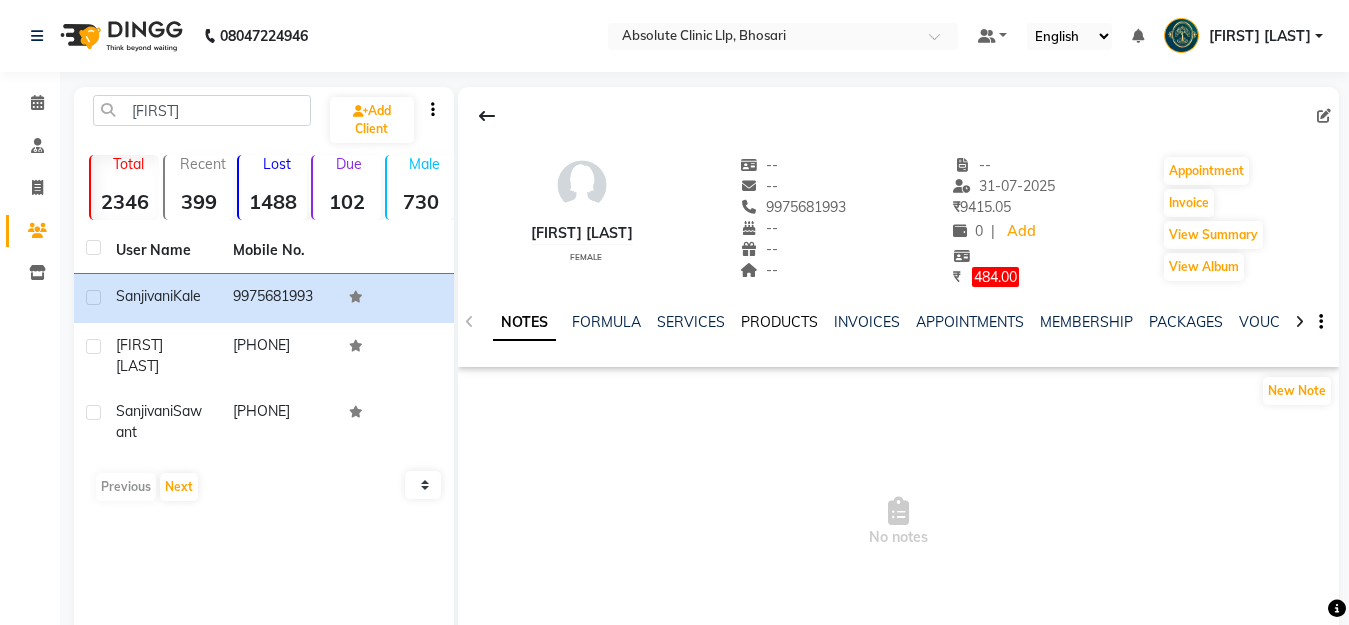 click on "PRODUCTS" 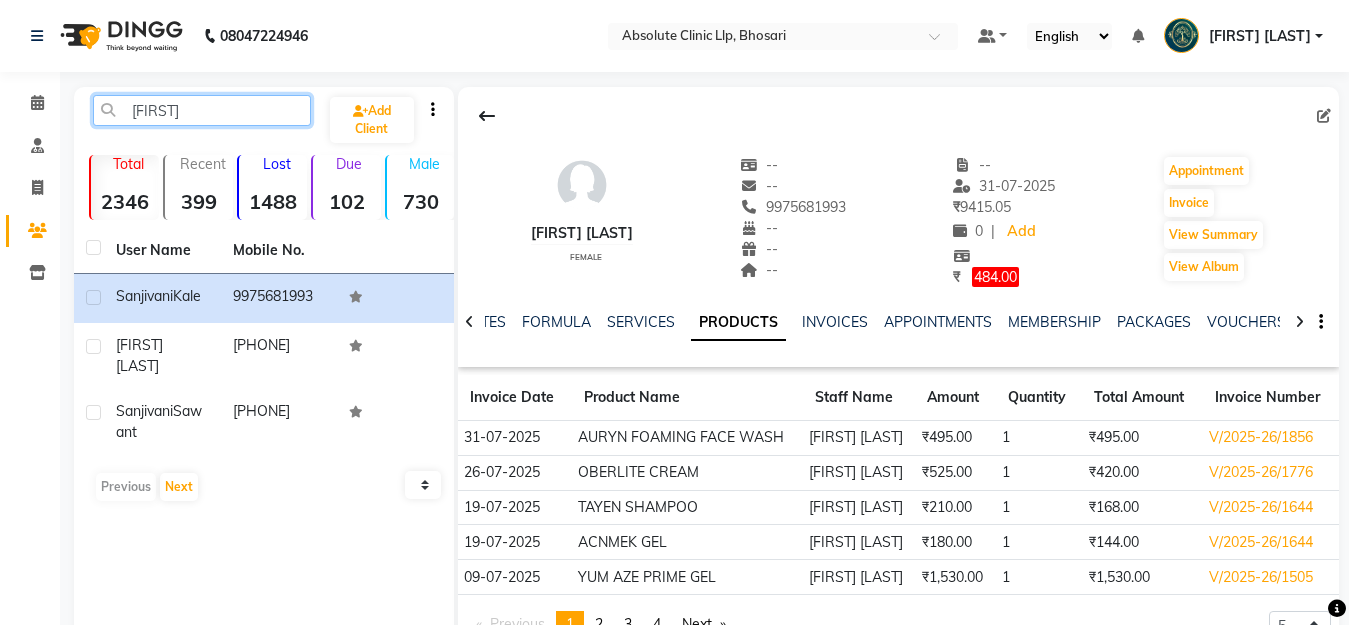 click on "[FIRST]" 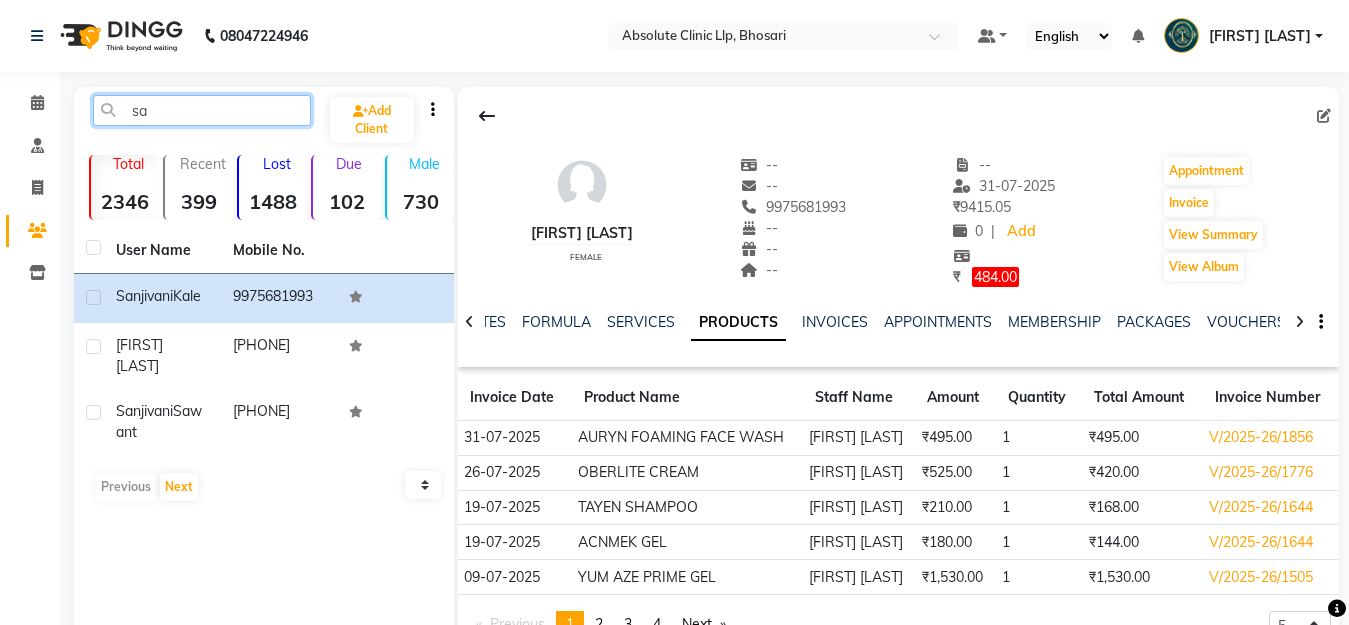 type on "s" 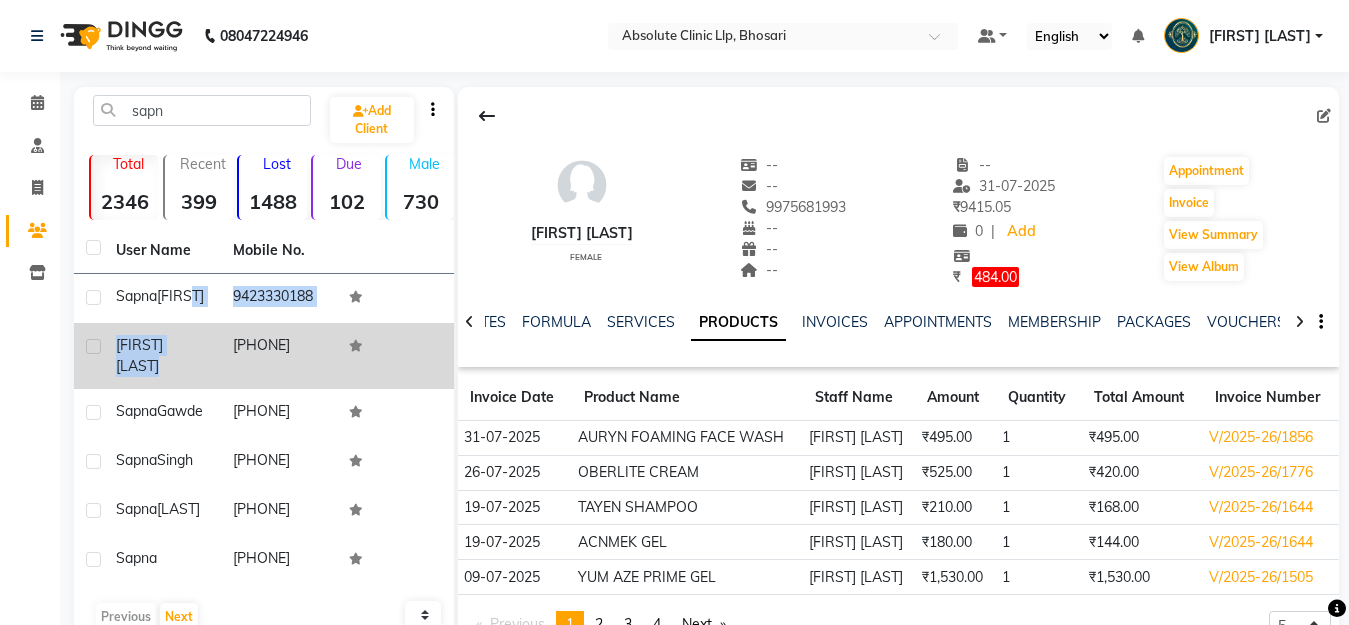 drag, startPoint x: 189, startPoint y: 298, endPoint x: 204, endPoint y: 370, distance: 73.545906 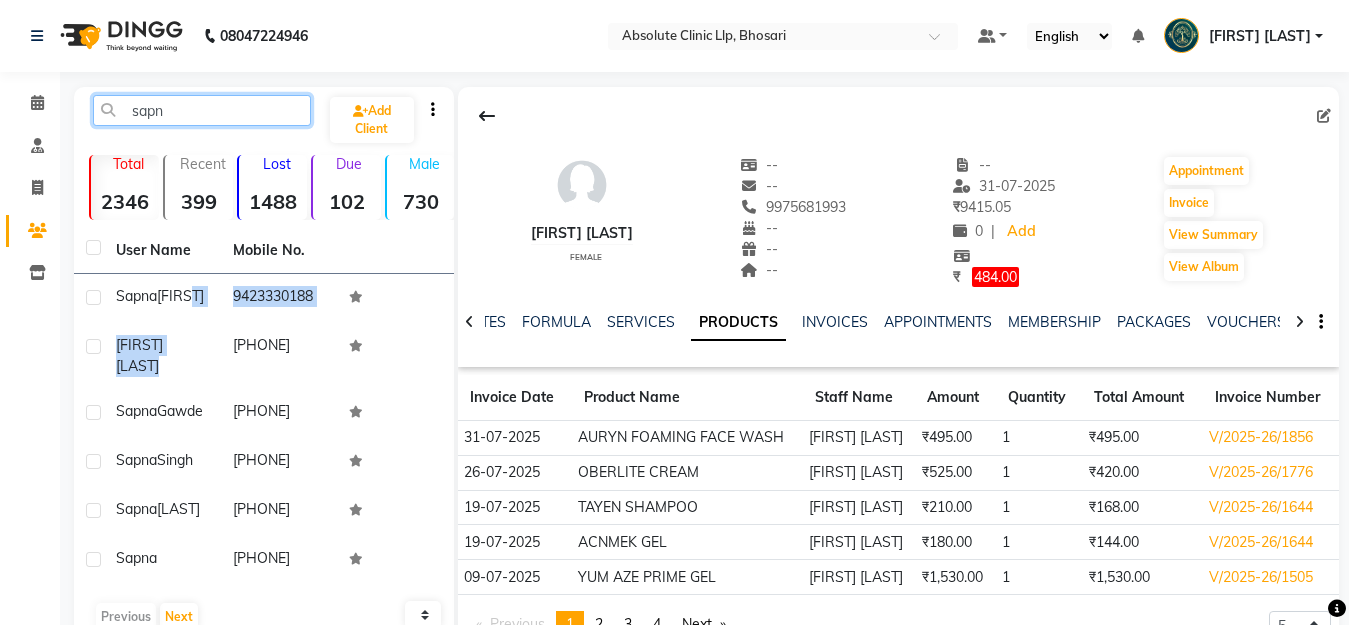 click on "sapn" 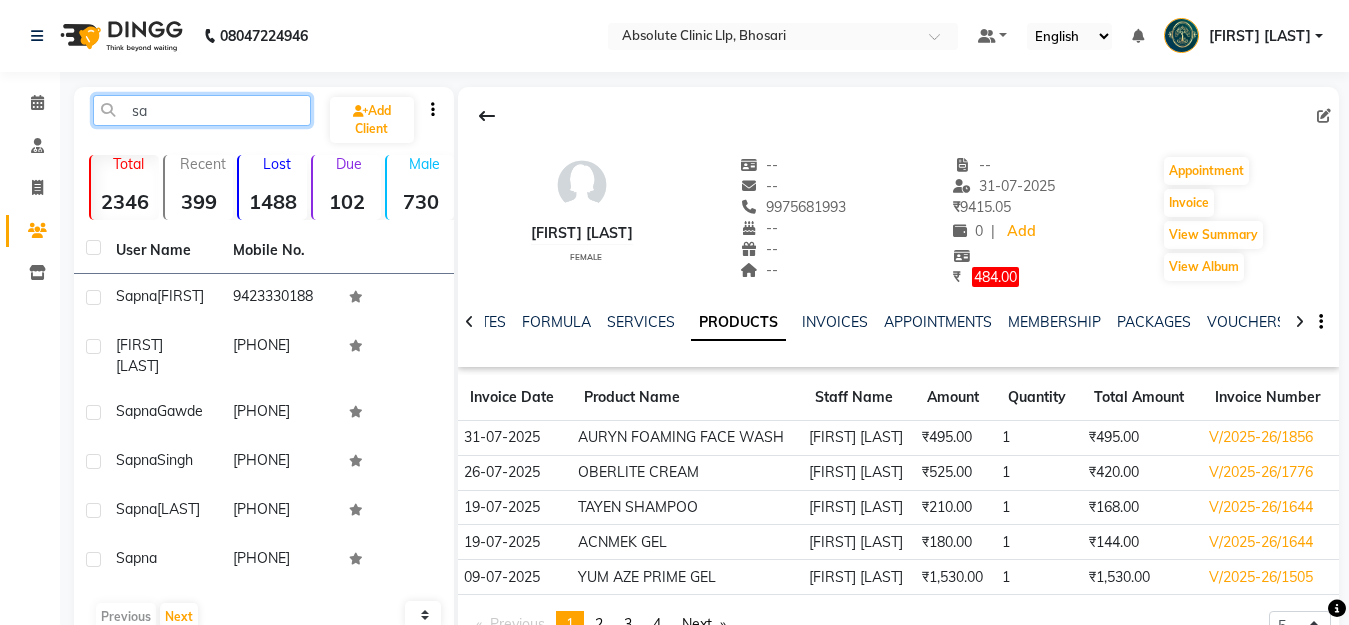 type on "s" 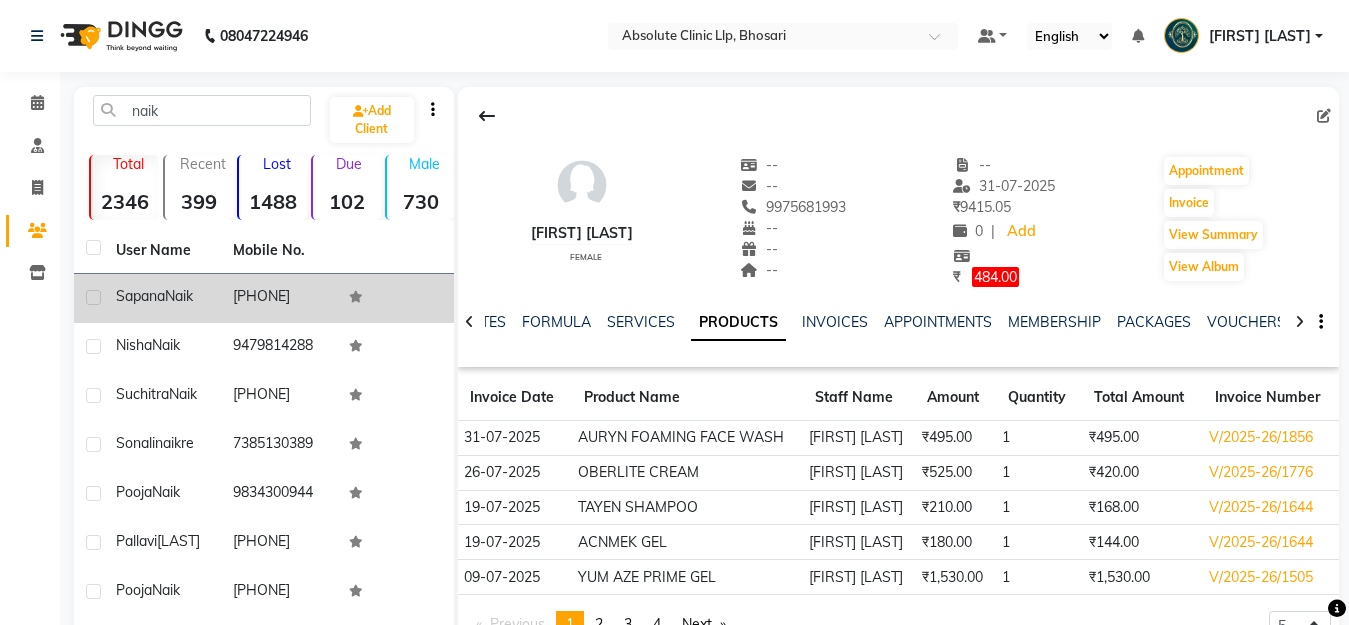click on "[FIRST] [LAST]" 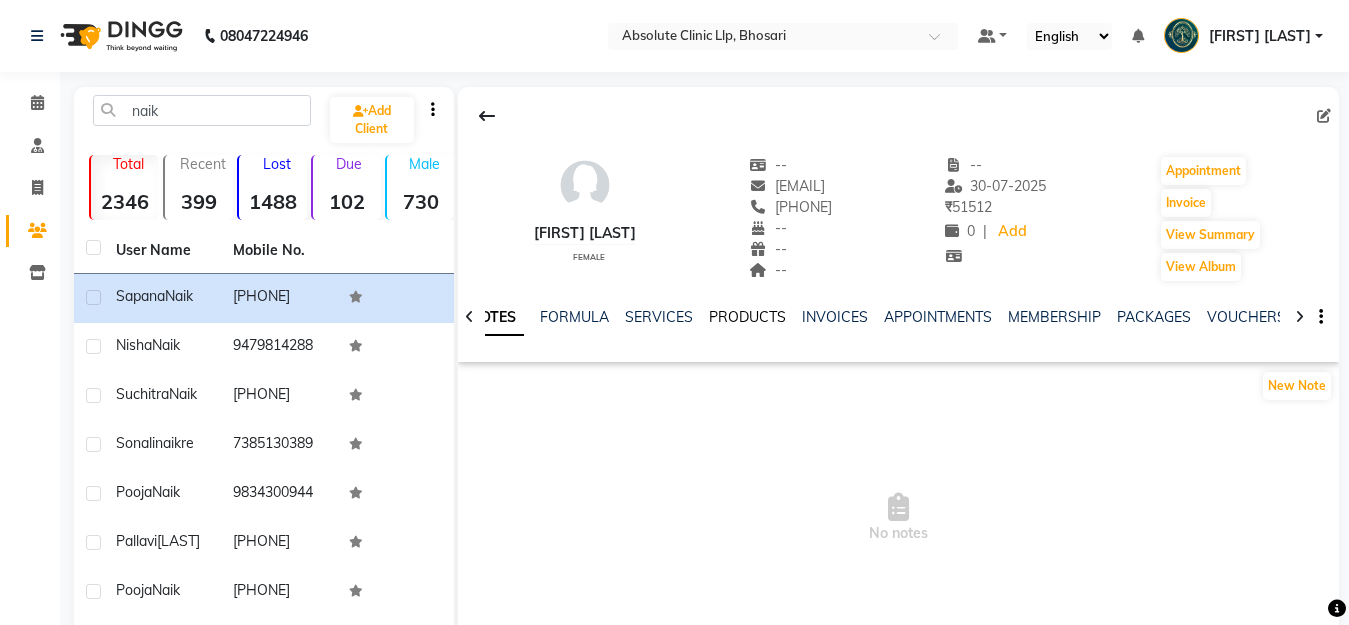 click on "PRODUCTS" 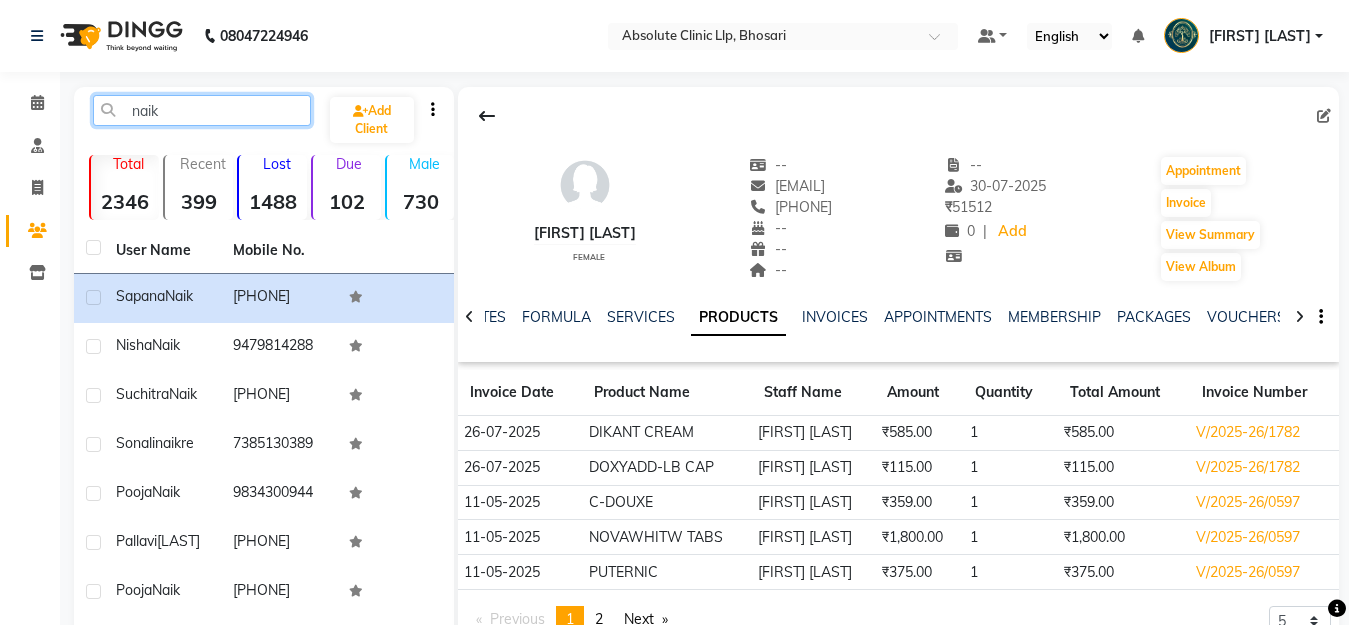 click on "naik" 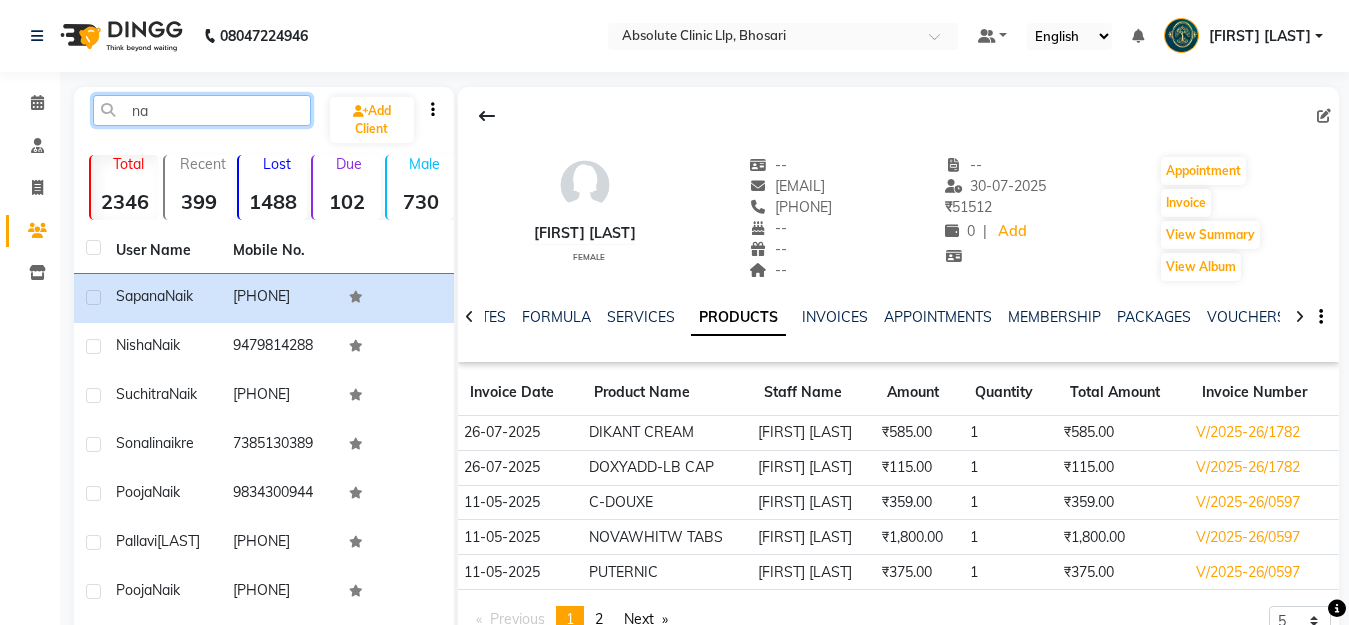 type on "n" 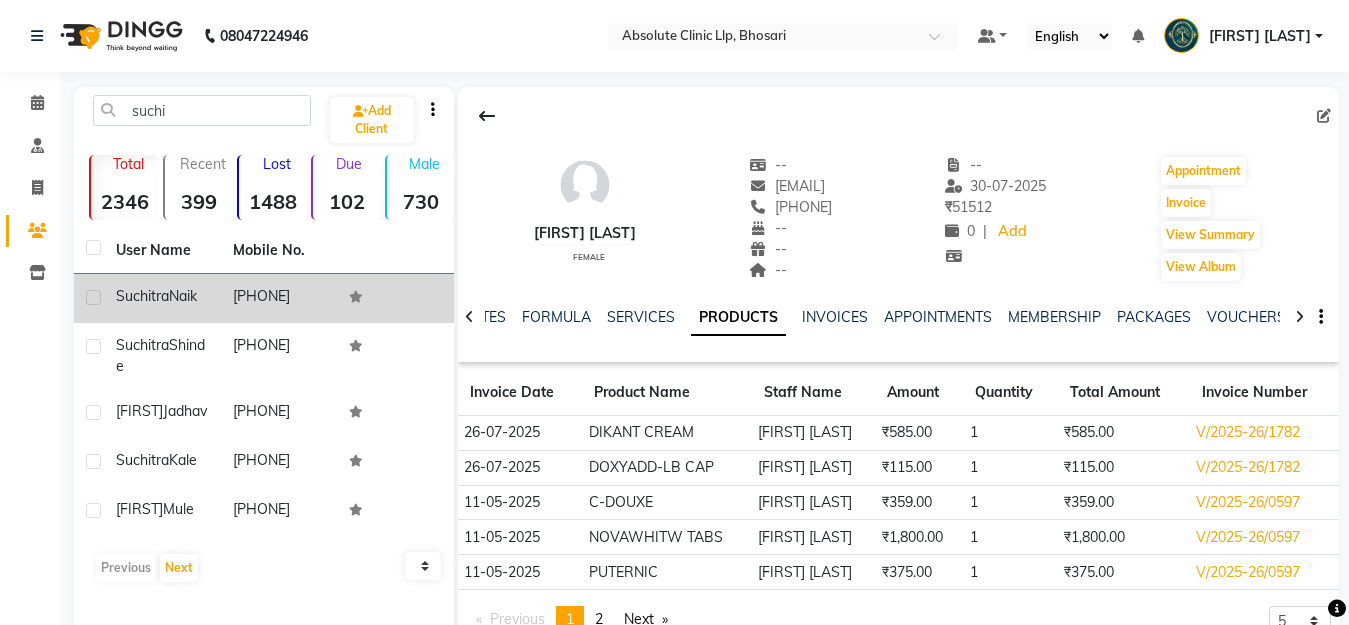 click on "[PHONE]" 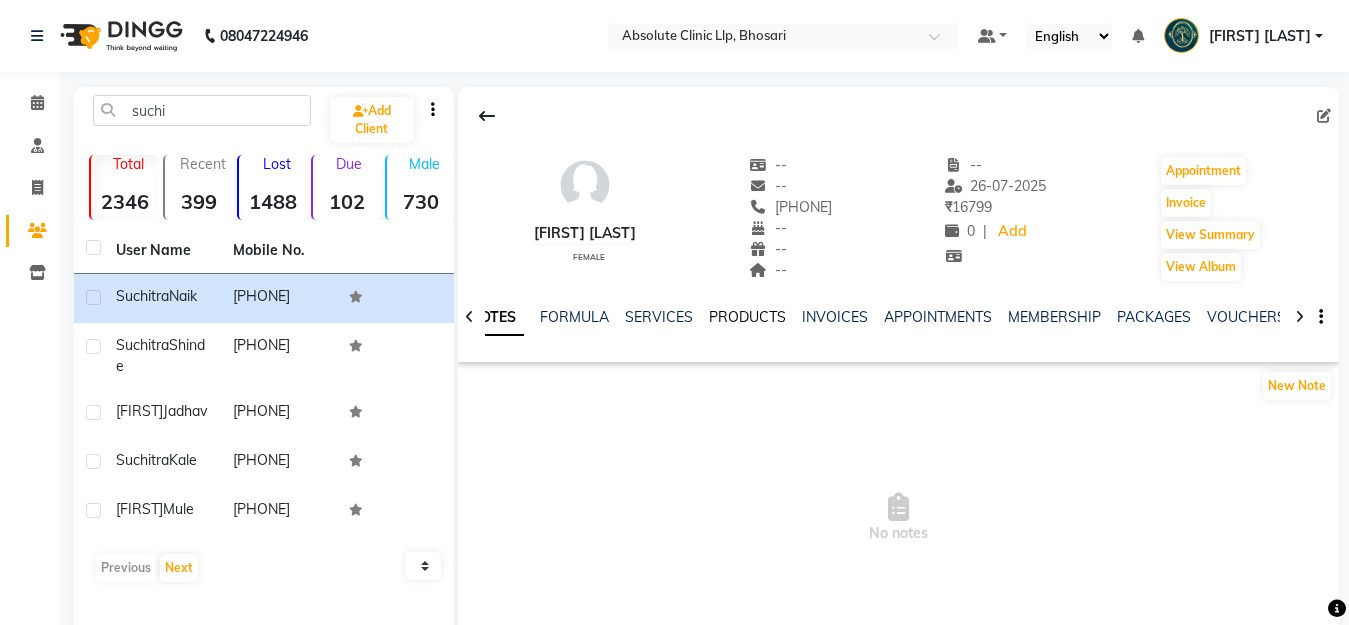 click on "PRODUCTS" 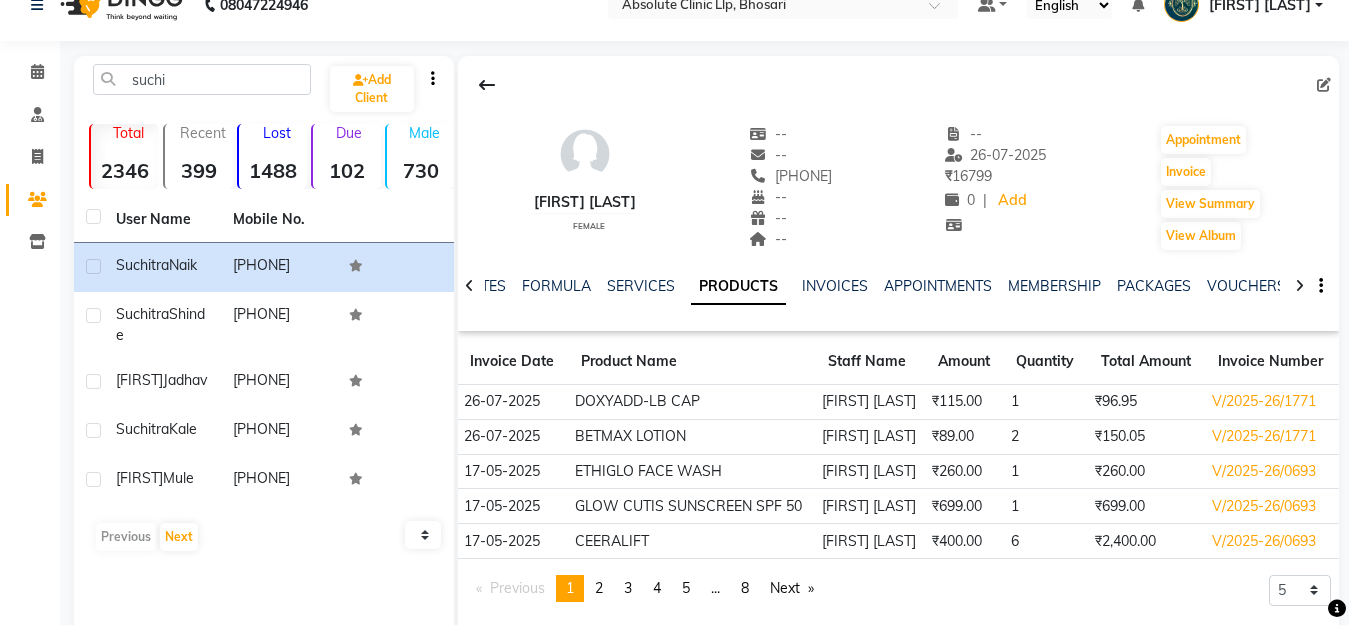 scroll, scrollTop: 0, scrollLeft: 0, axis: both 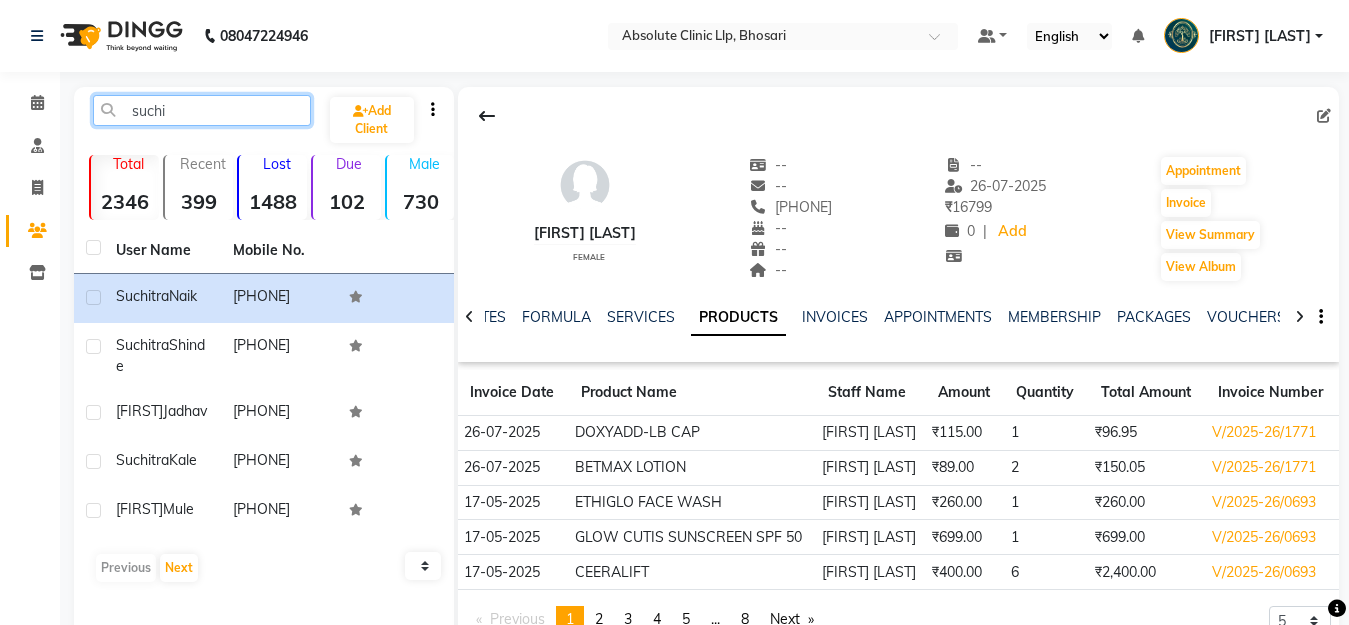 click on "suchi" 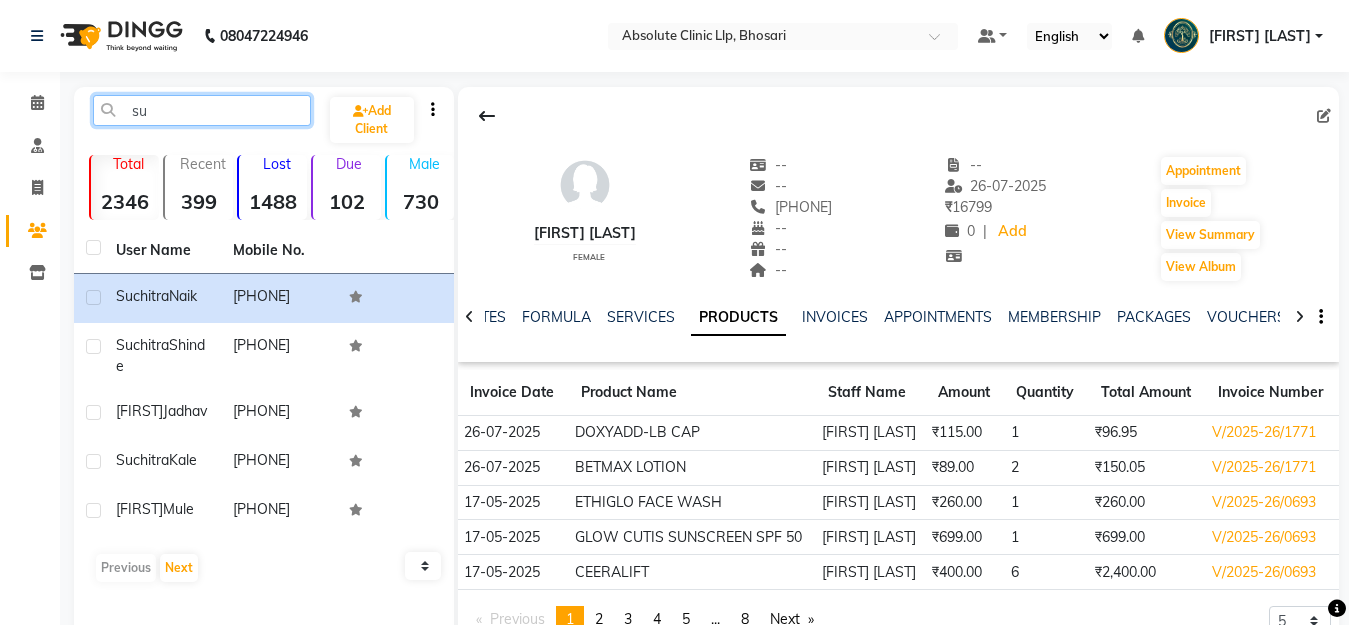 type on "s" 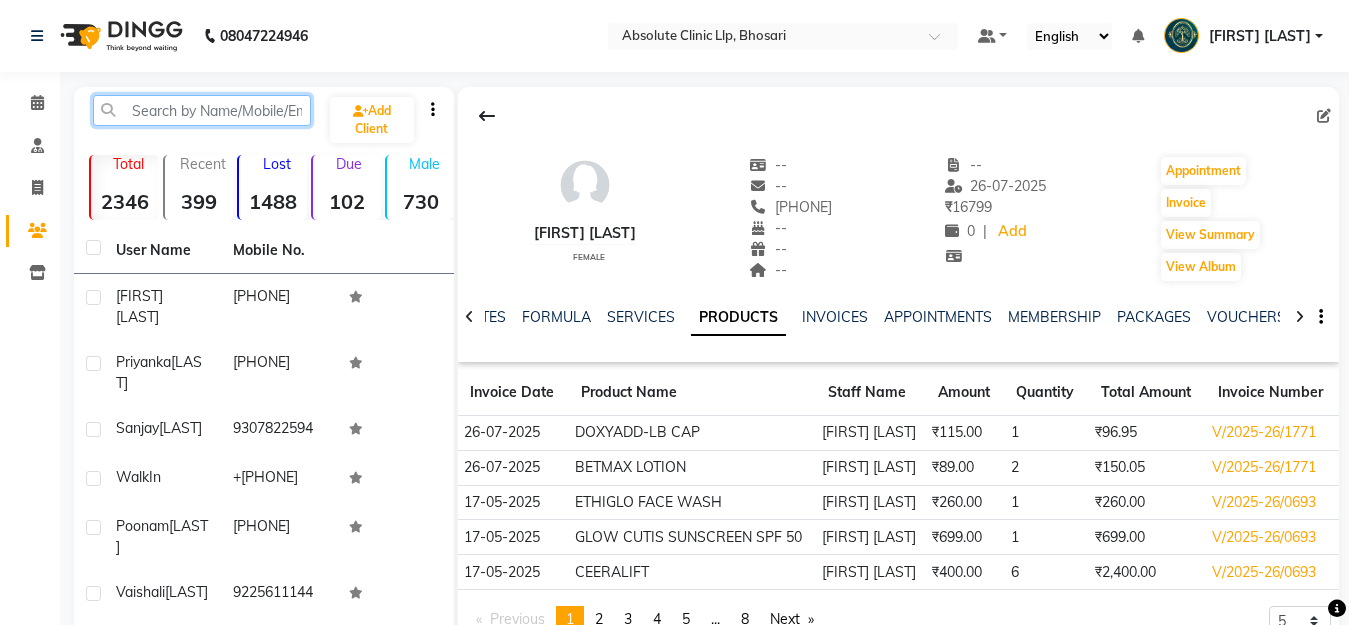 type on "n" 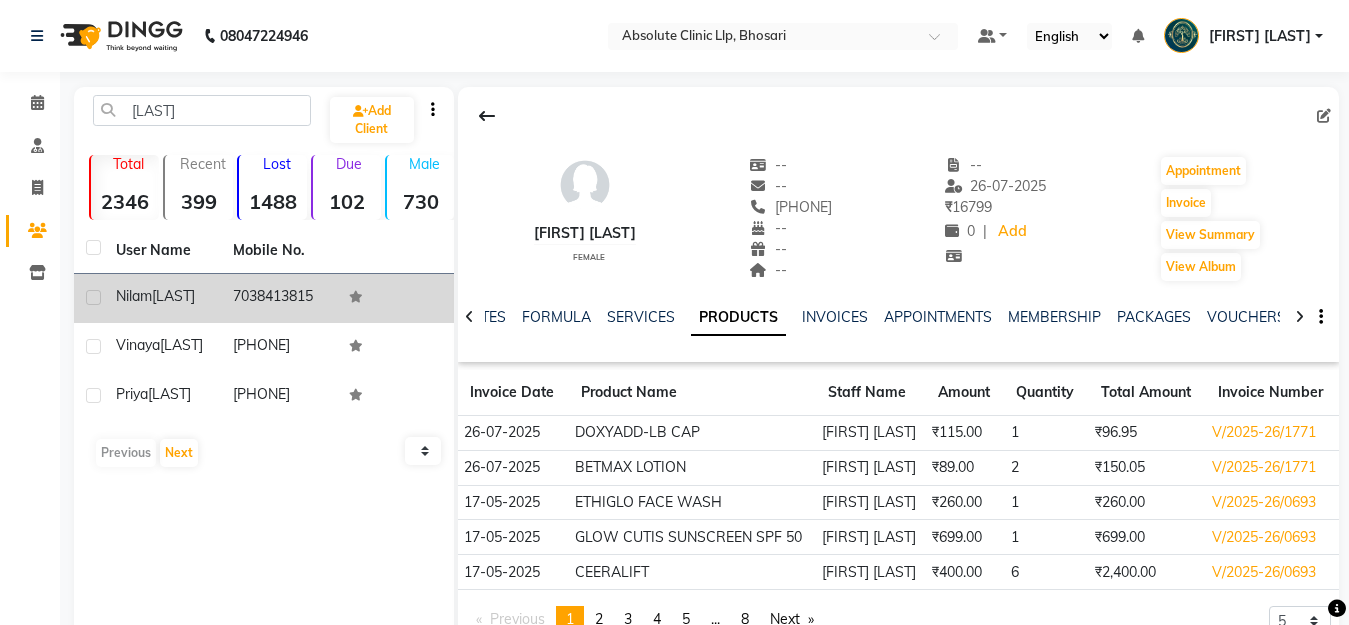click on "[FIRST] [LAST]" 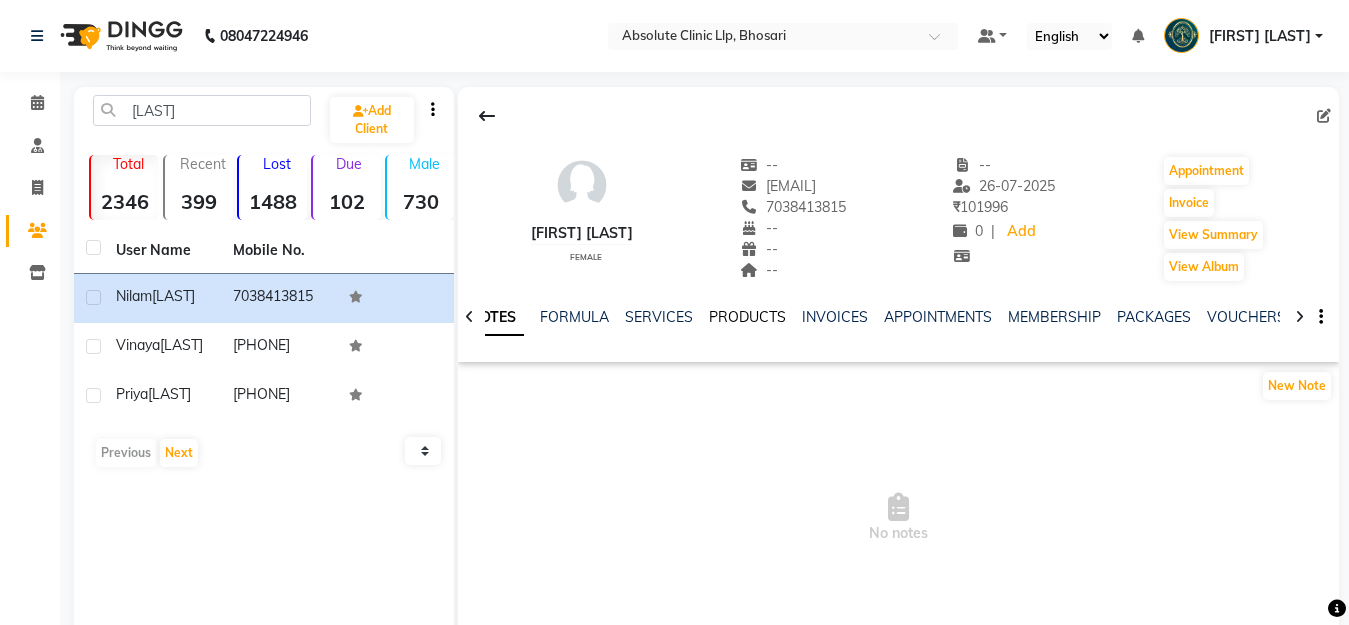click on "PRODUCTS" 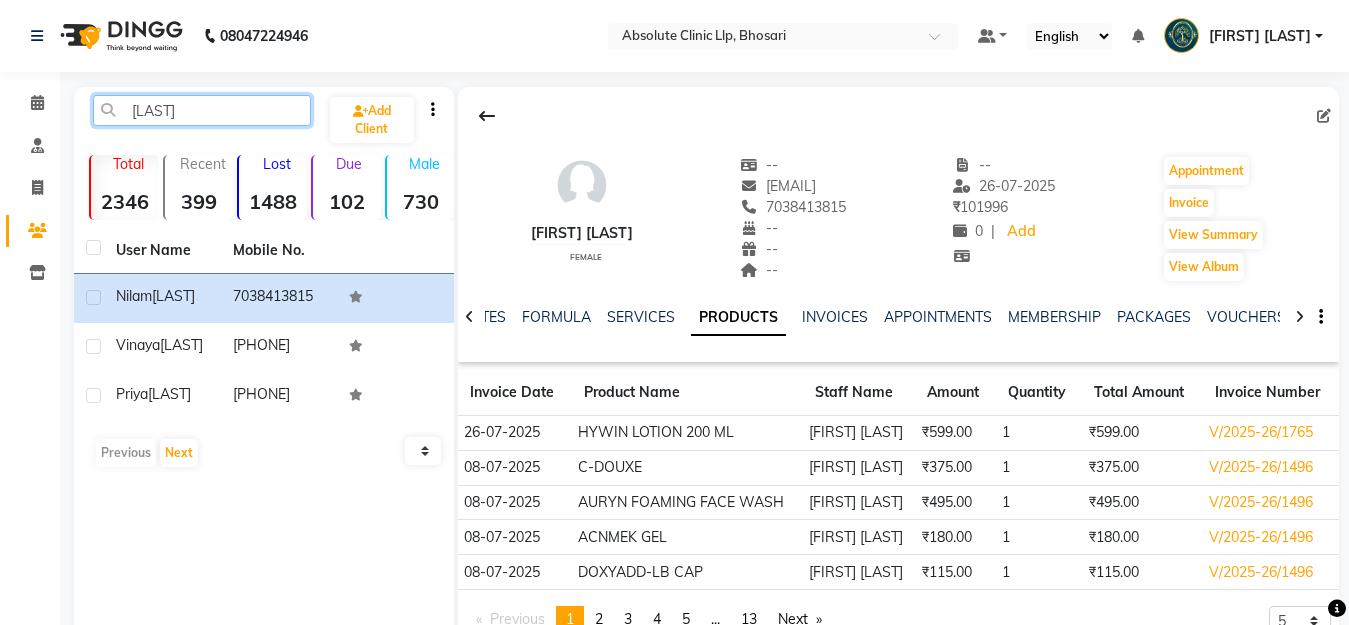 click on "[LAST]" 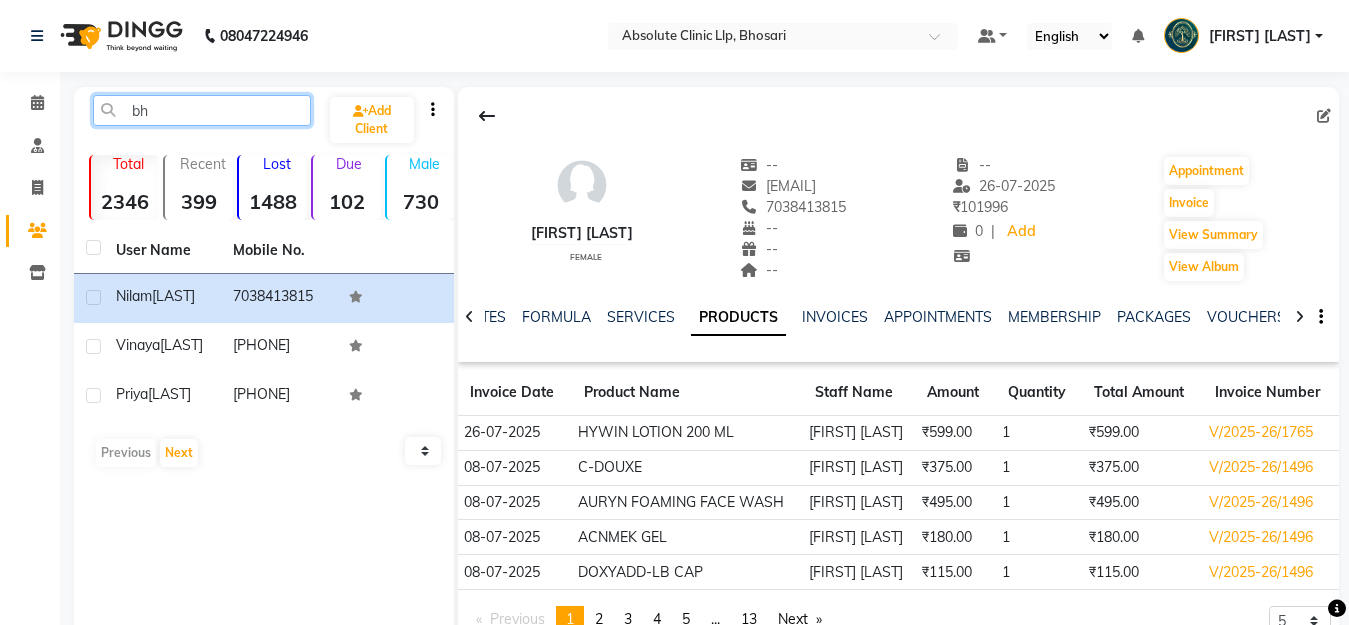 type on "b" 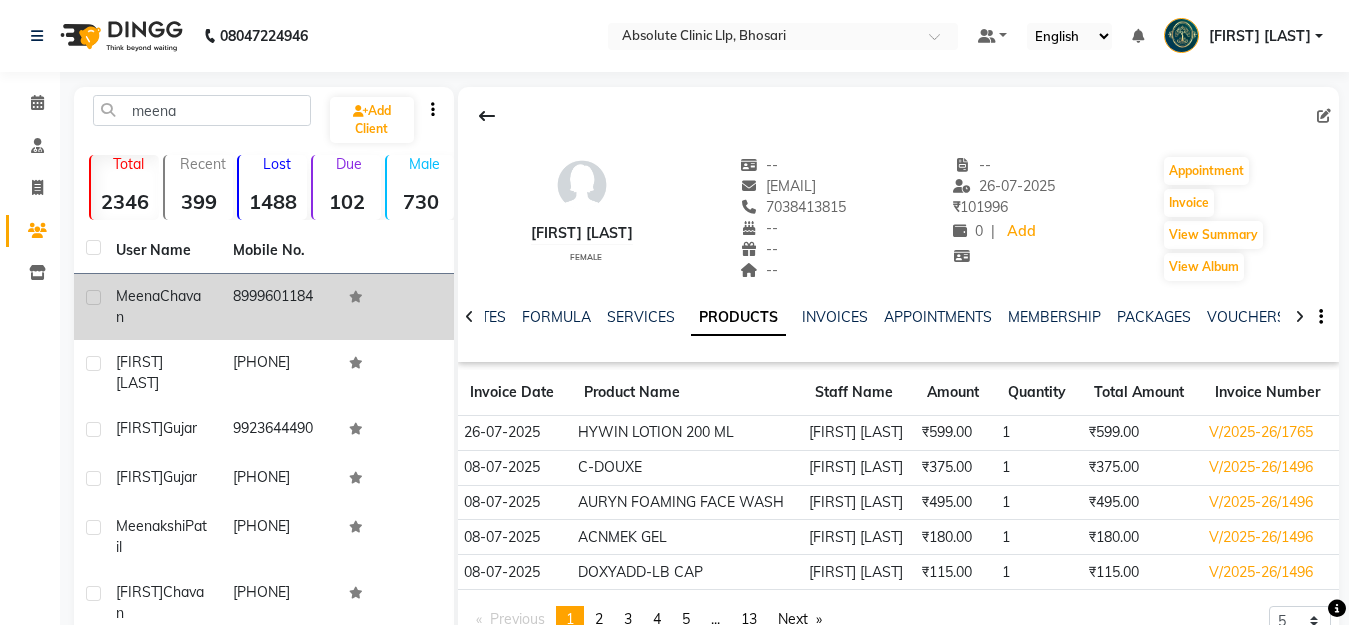 click on "8999601184" 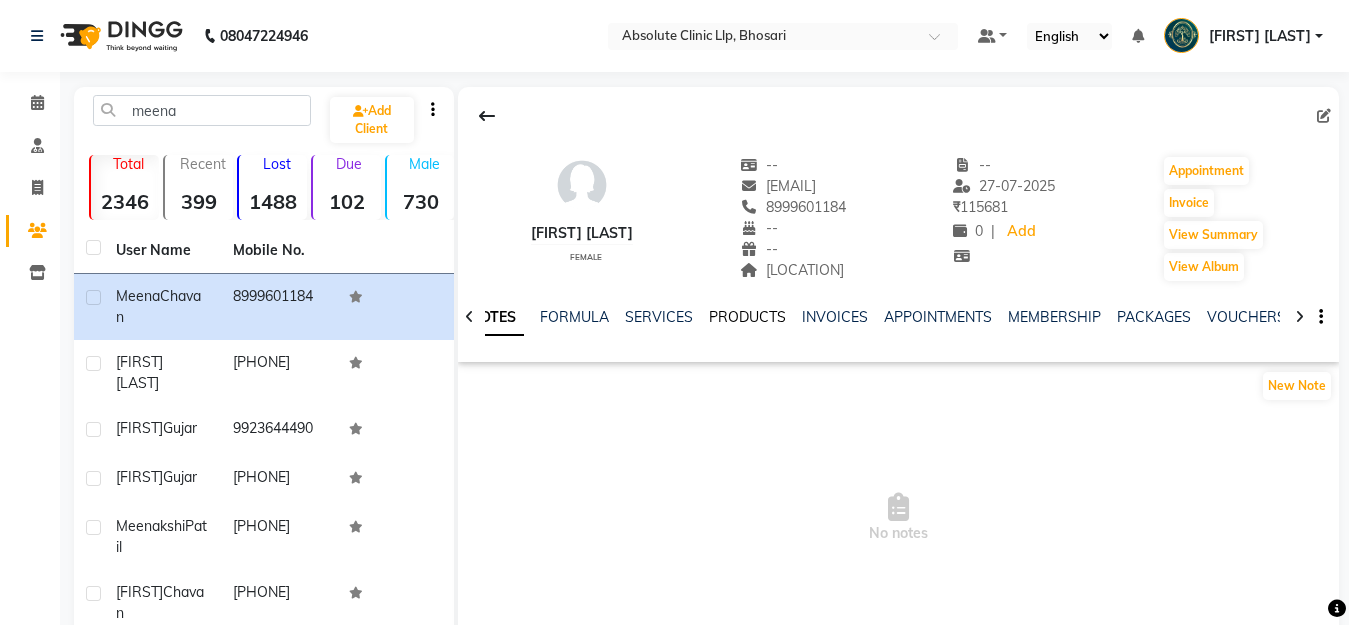 click on "PRODUCTS" 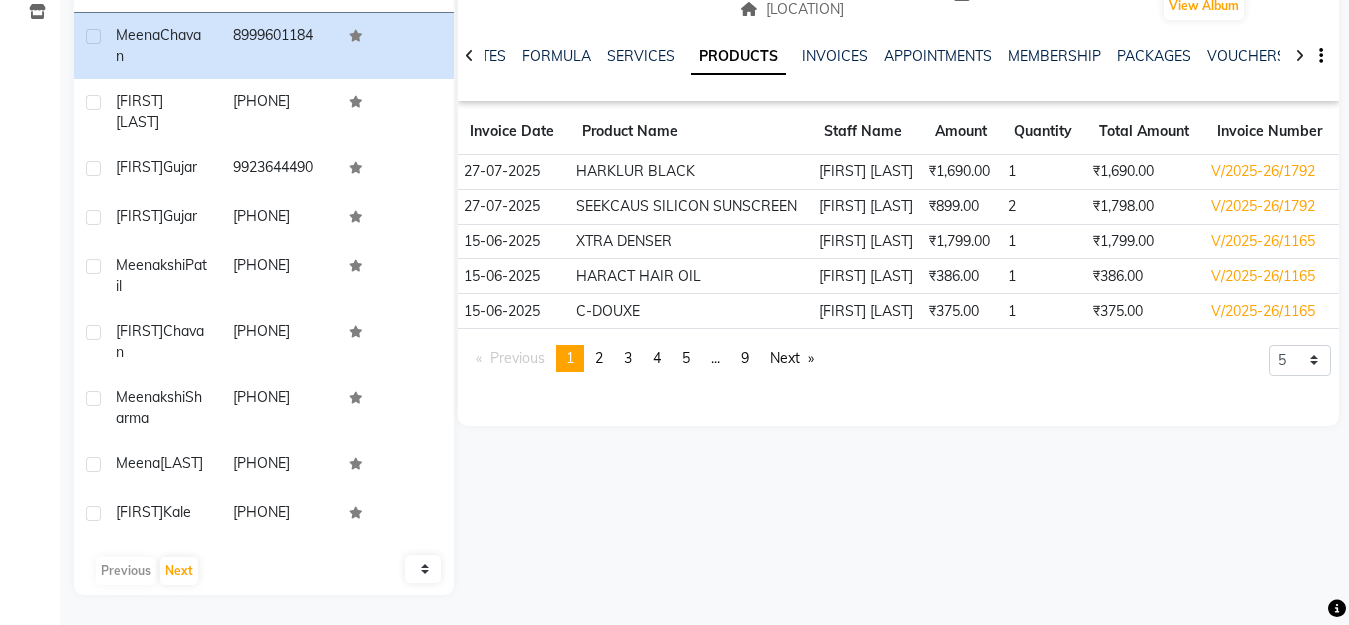 scroll, scrollTop: 0, scrollLeft: 0, axis: both 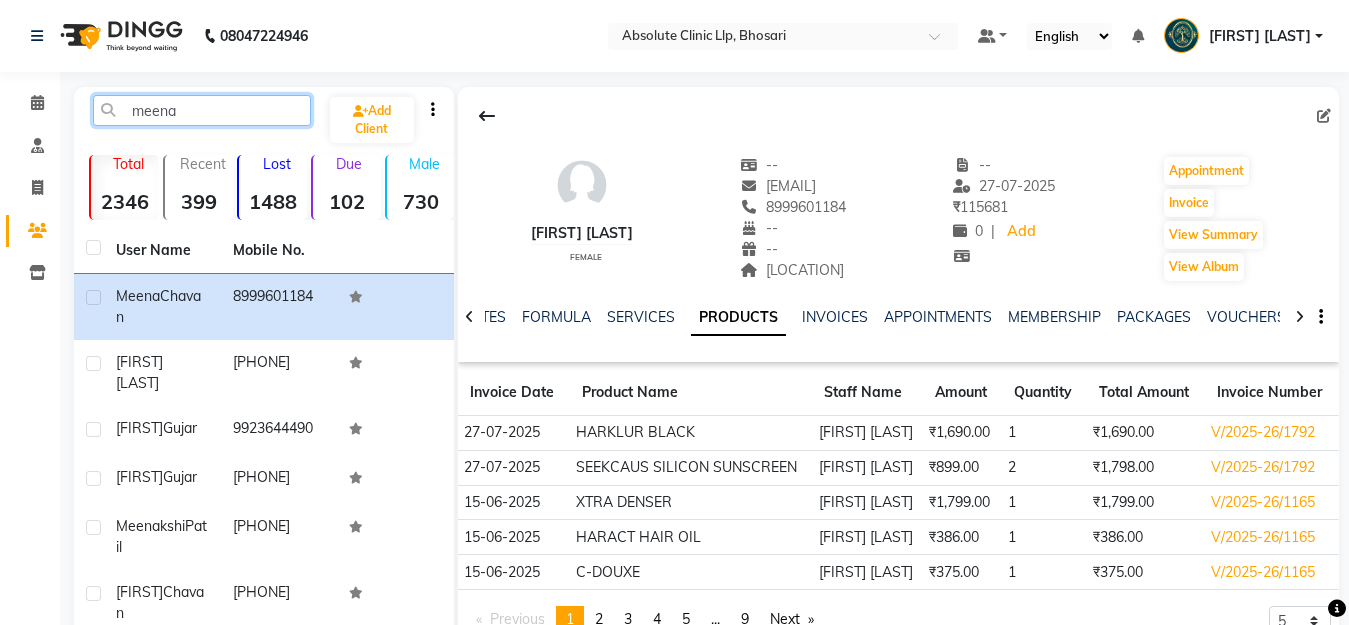 click on "meena" 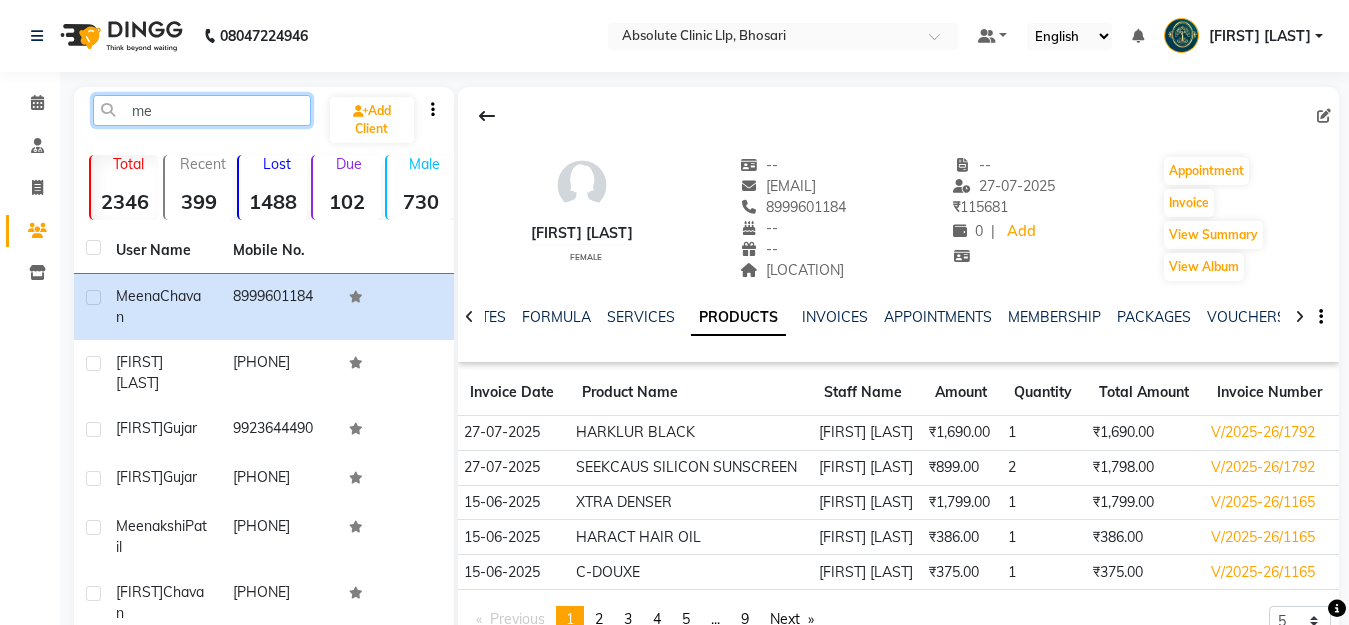 type on "m" 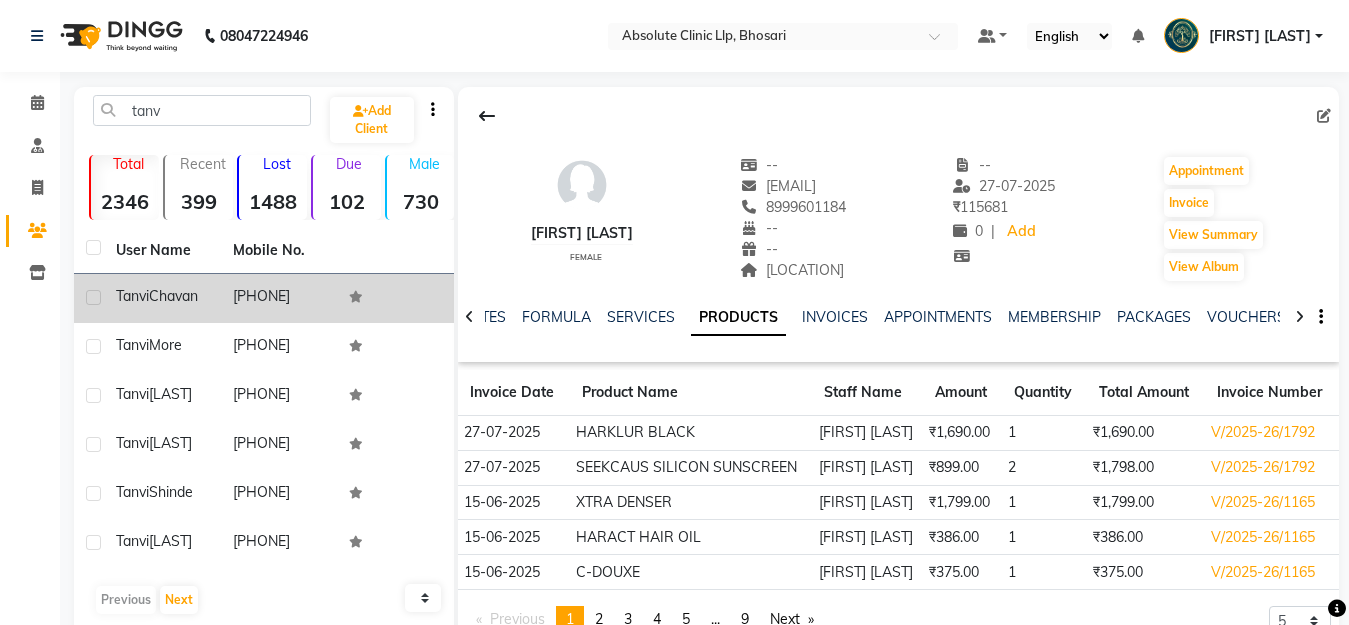 click on "Chavan" 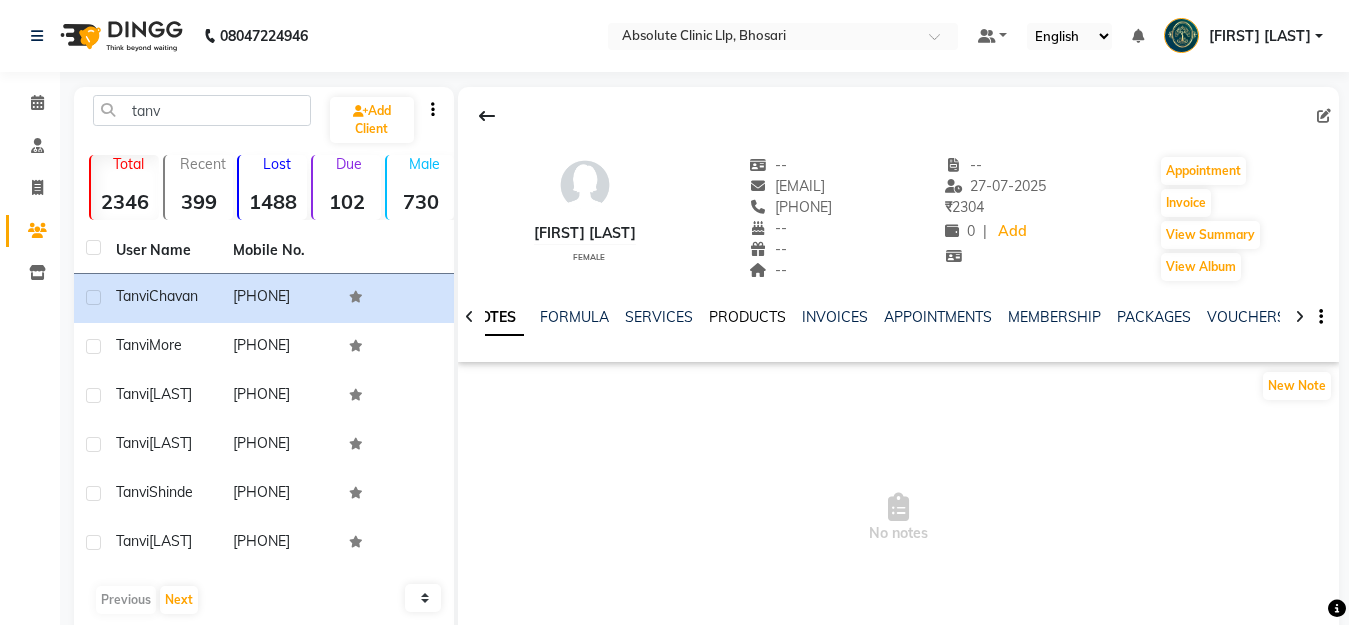 click on "PRODUCTS" 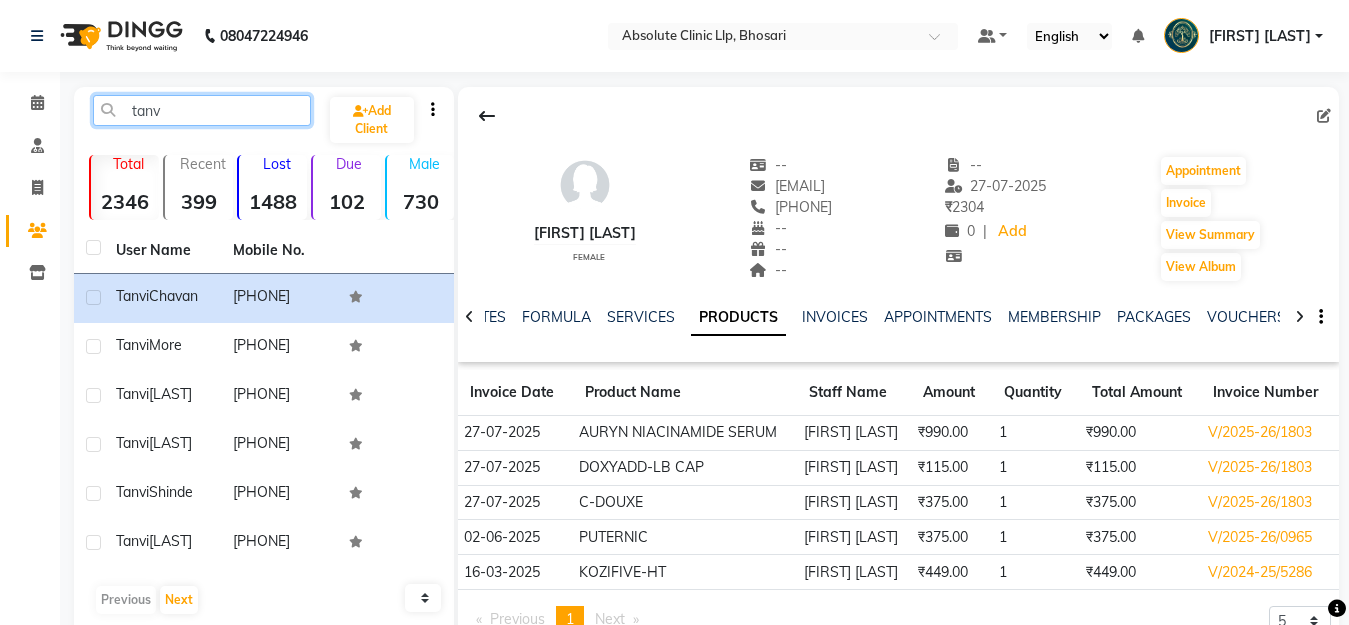 click on "tanv" 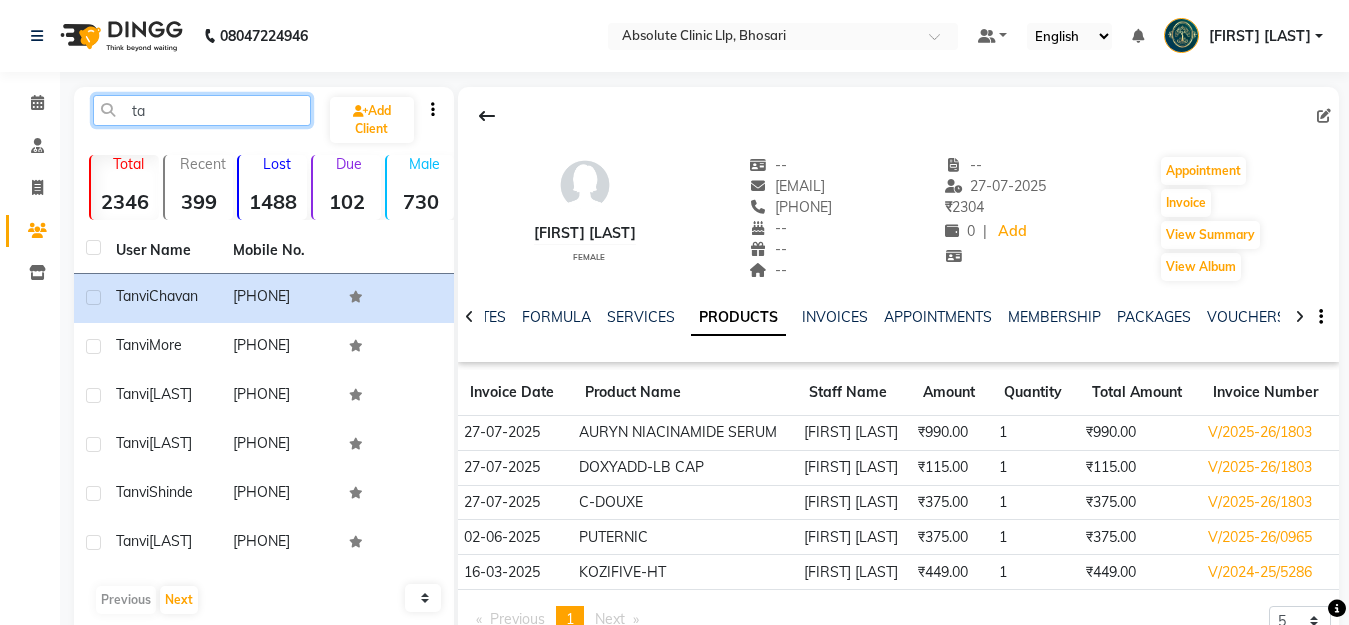 type on "t" 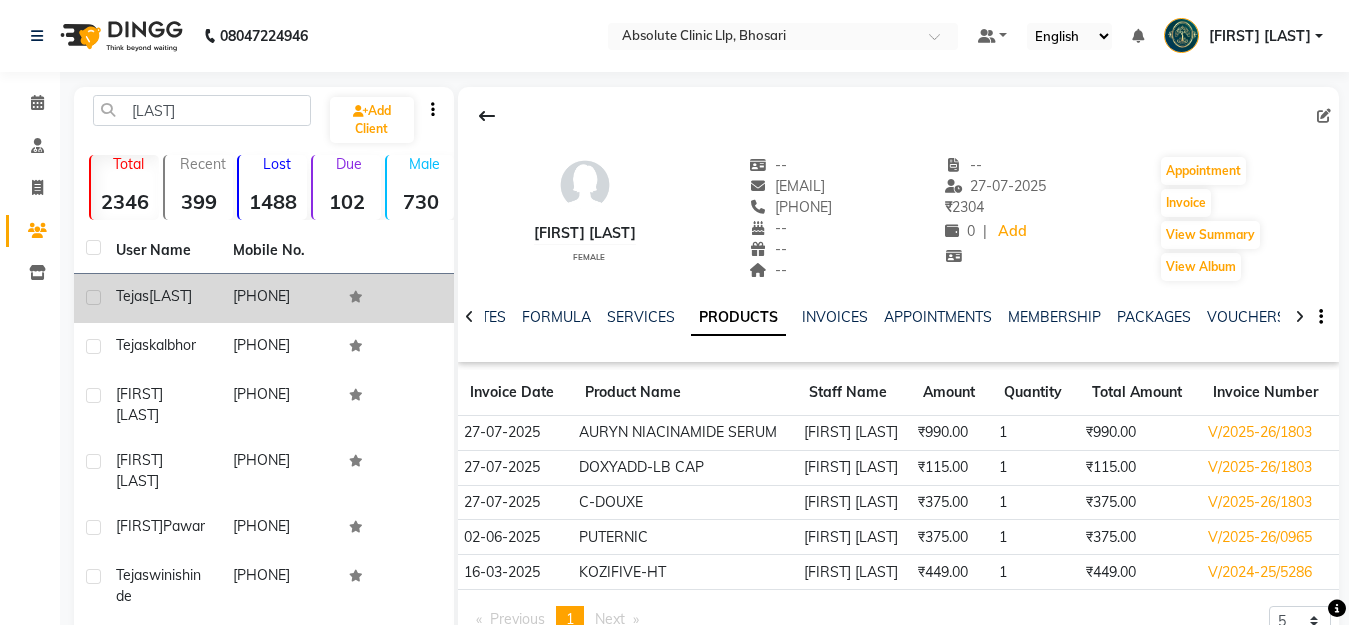 click on "[FIRST] [LAST]" 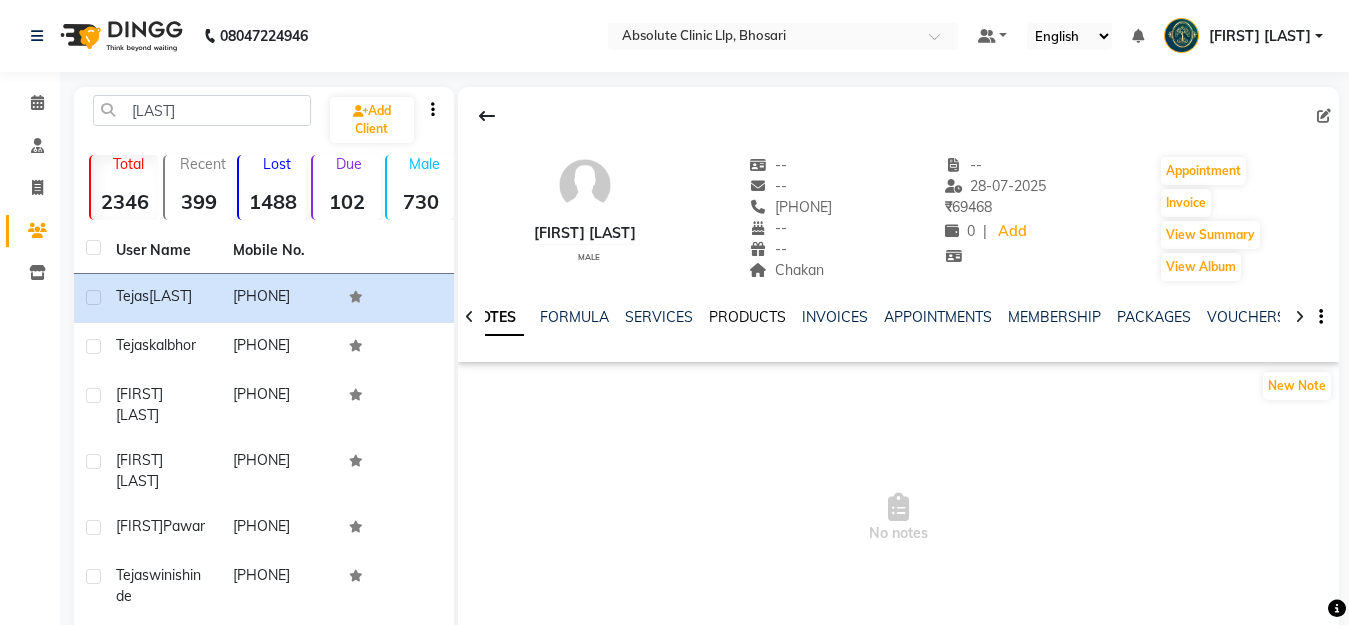 click on "PRODUCTS" 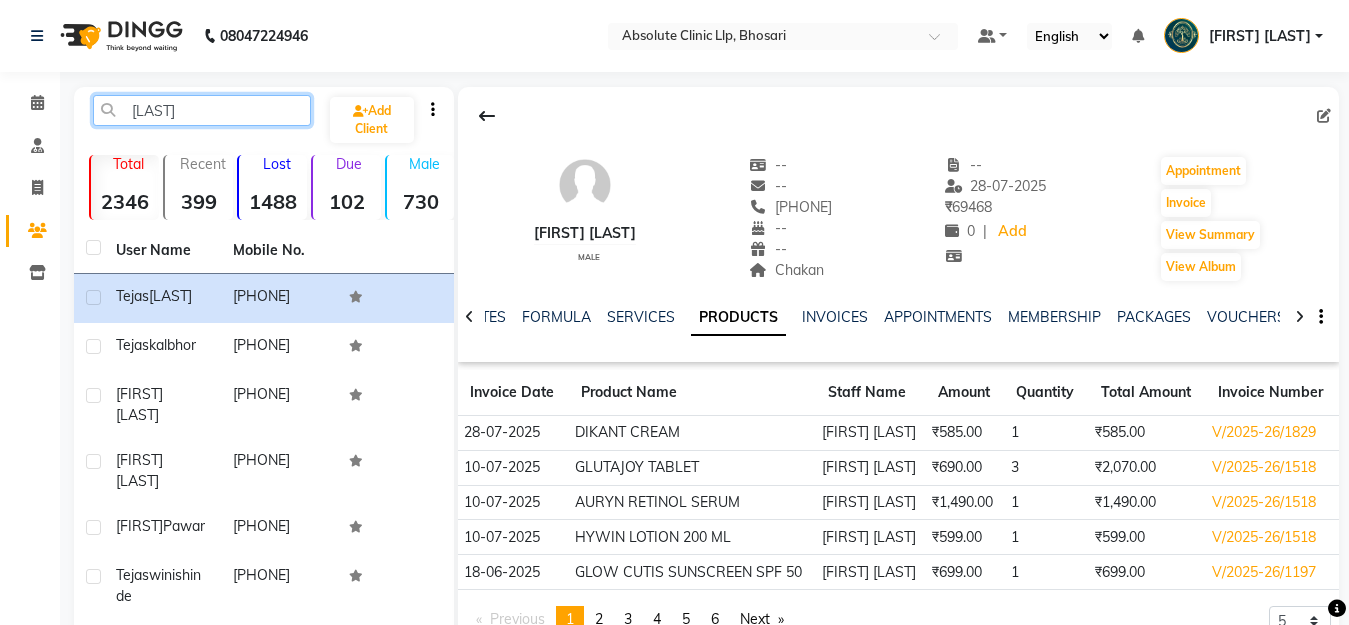 click on "[LAST]" 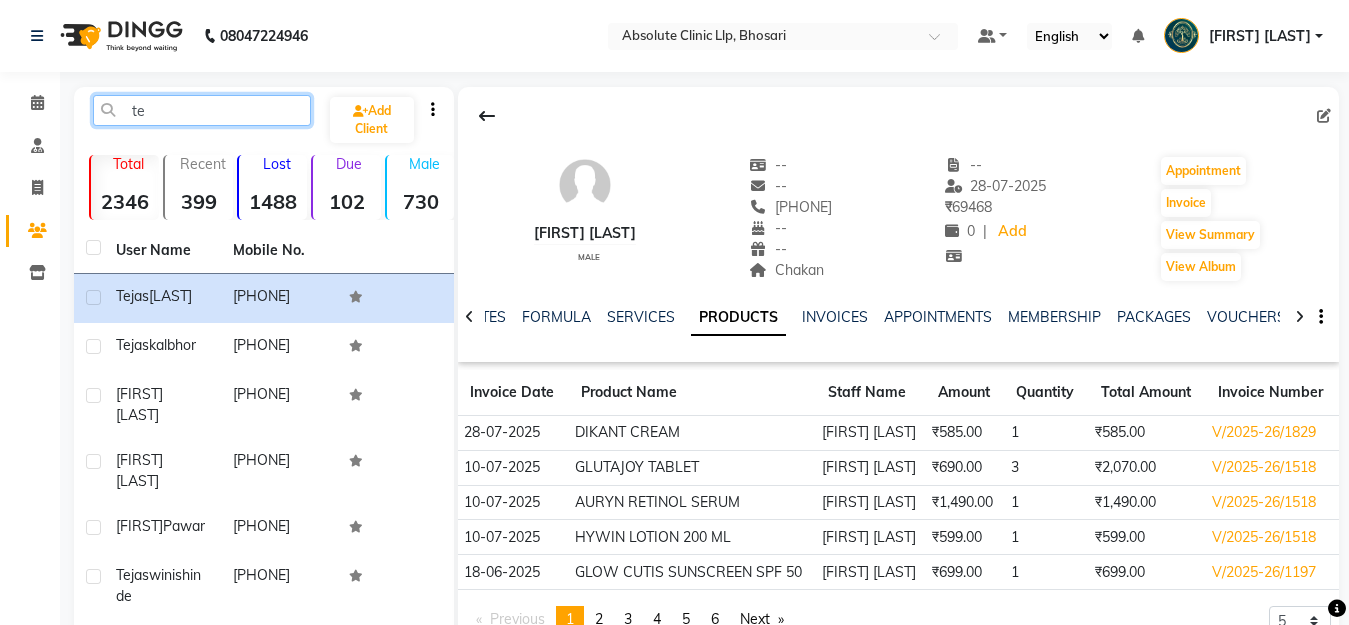 type on "t" 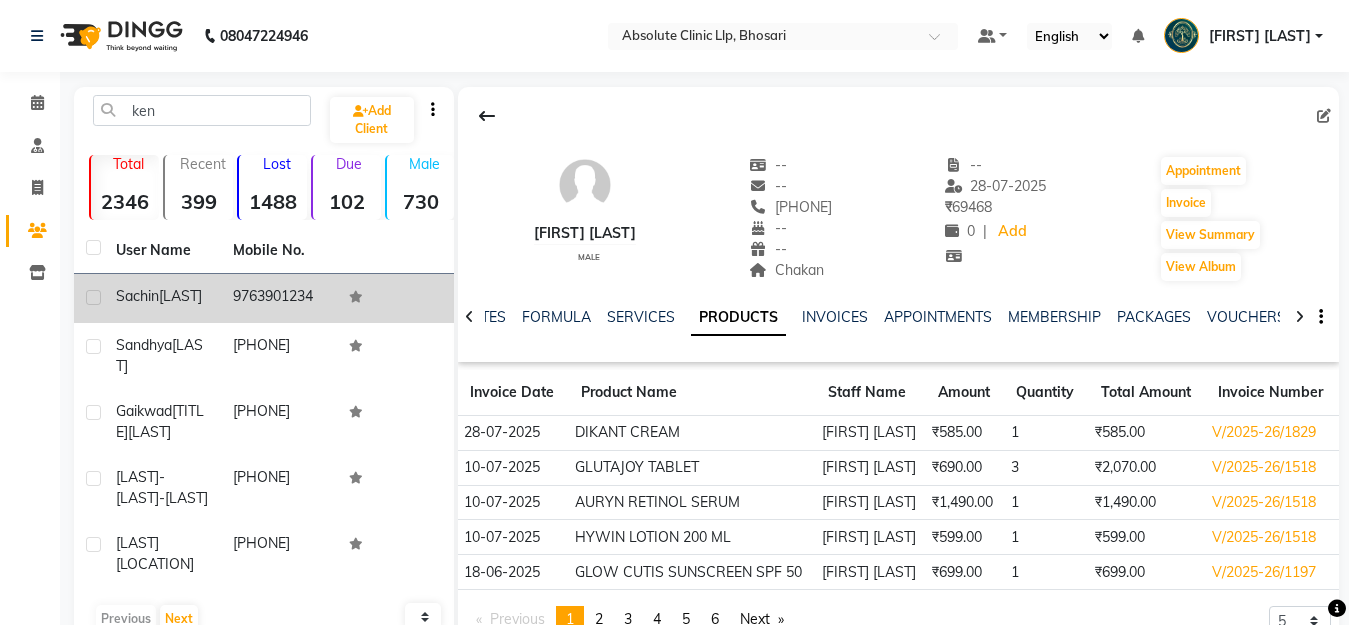 click on "Sachin" 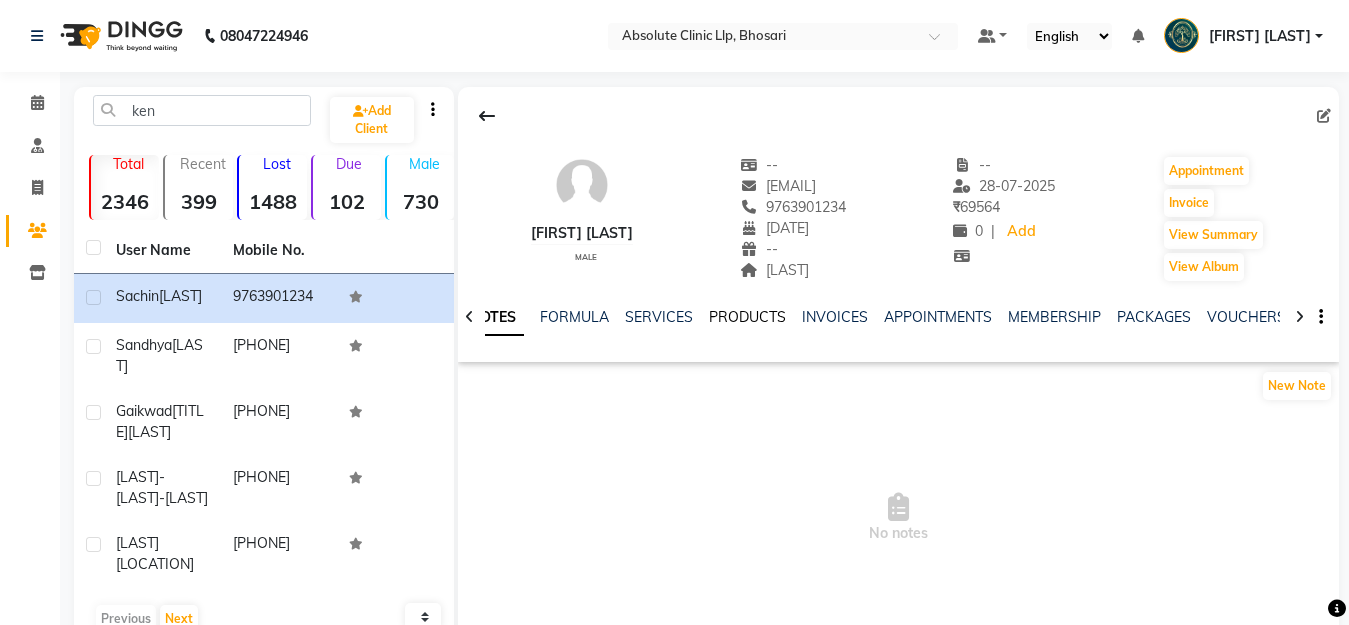 click on "PRODUCTS" 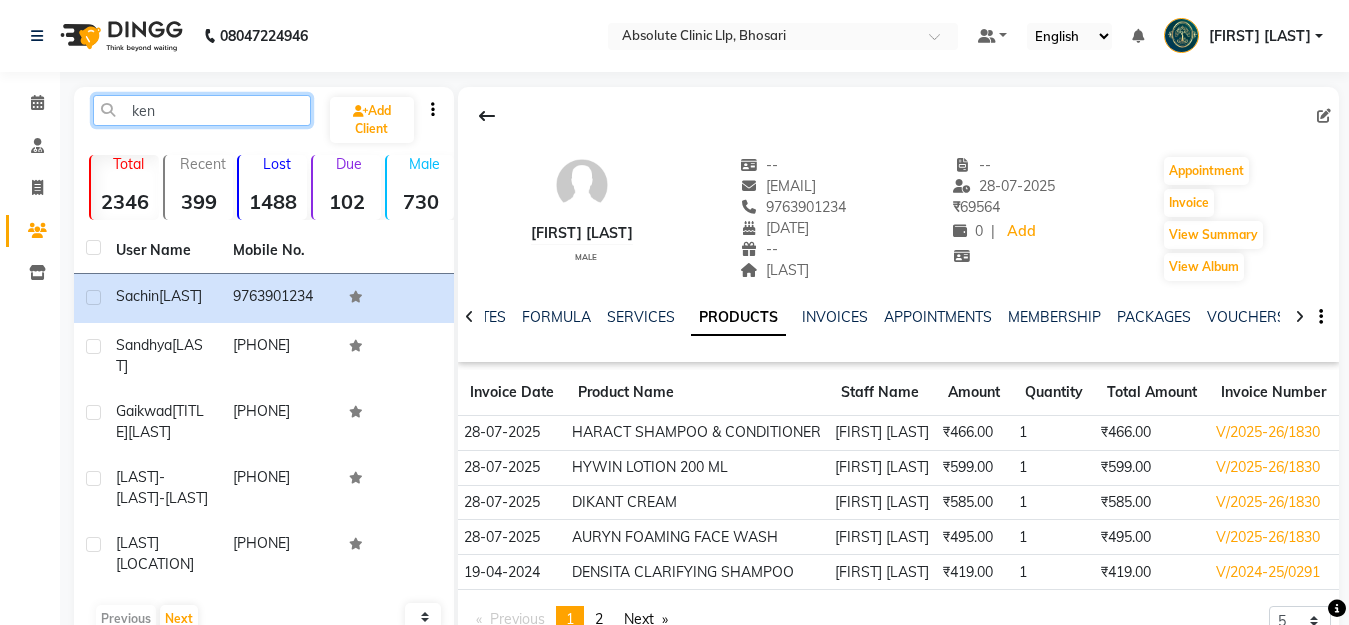 click on "ken" 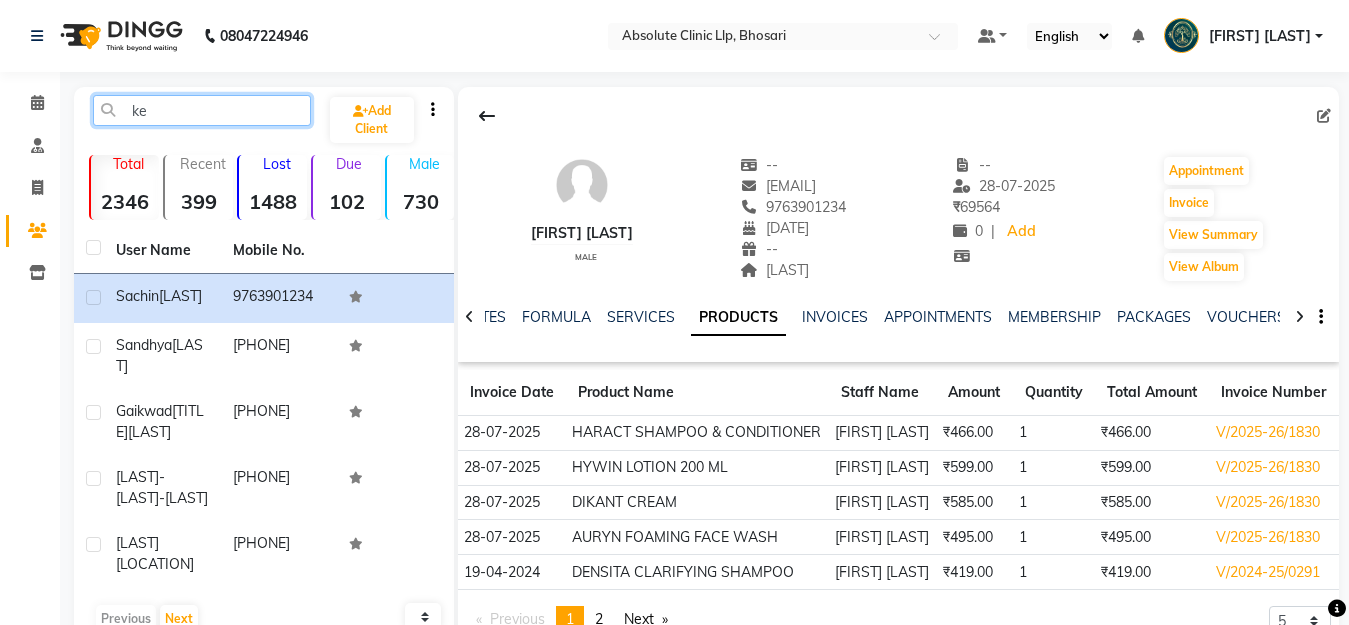 type on "k" 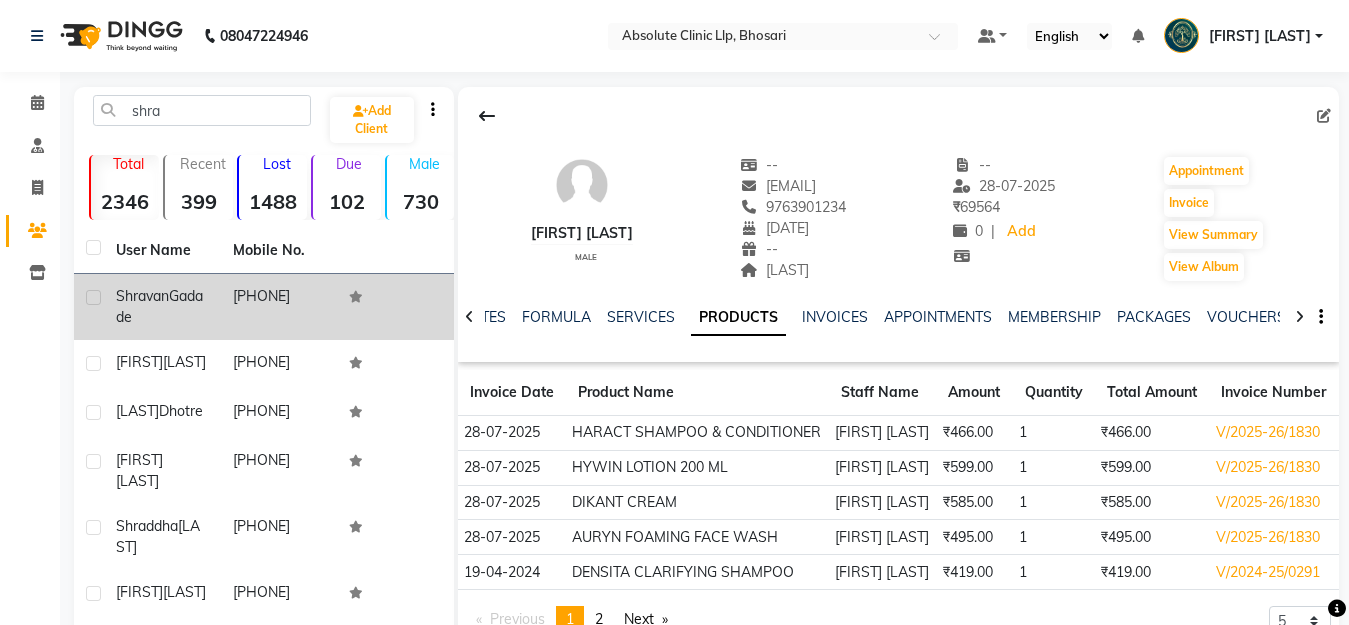 click on "Gadade" 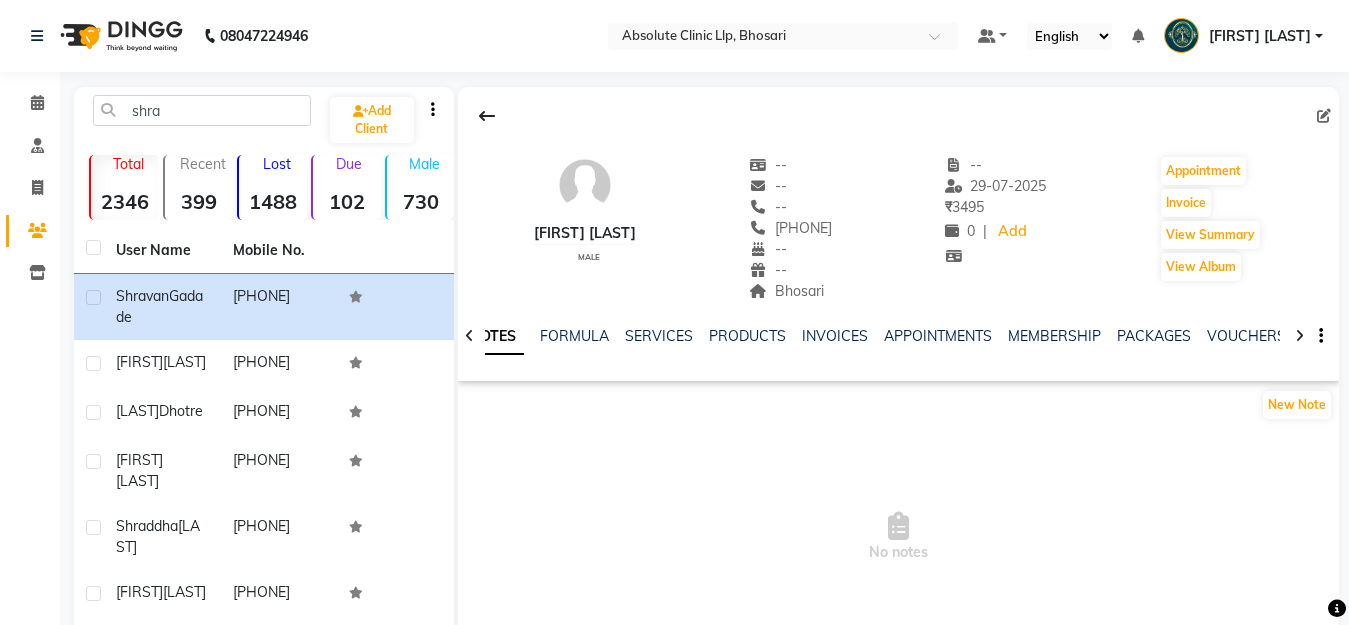 click on "NOTES FORMULA SERVICES PRODUCTS INVOICES APPOINTMENTS MEMBERSHIP PACKAGES VOUCHERS GIFTCARDS POINTS FORMS FAMILY CARDS WALLET" 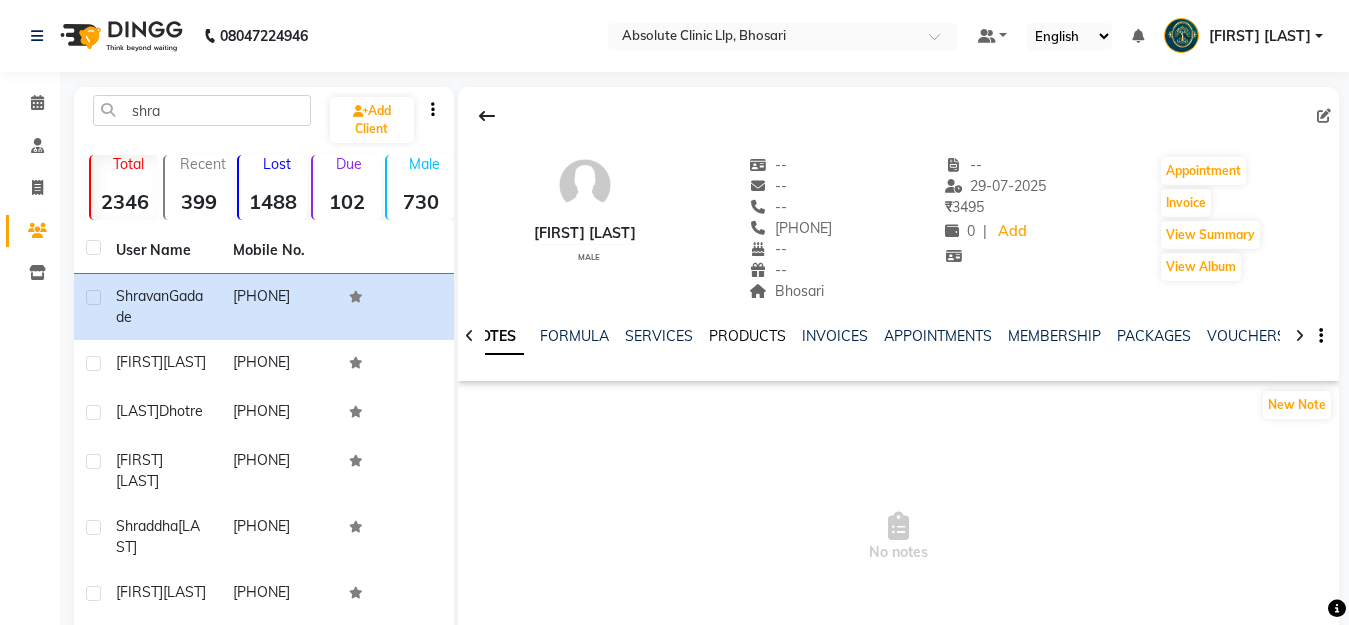 click on "PRODUCTS" 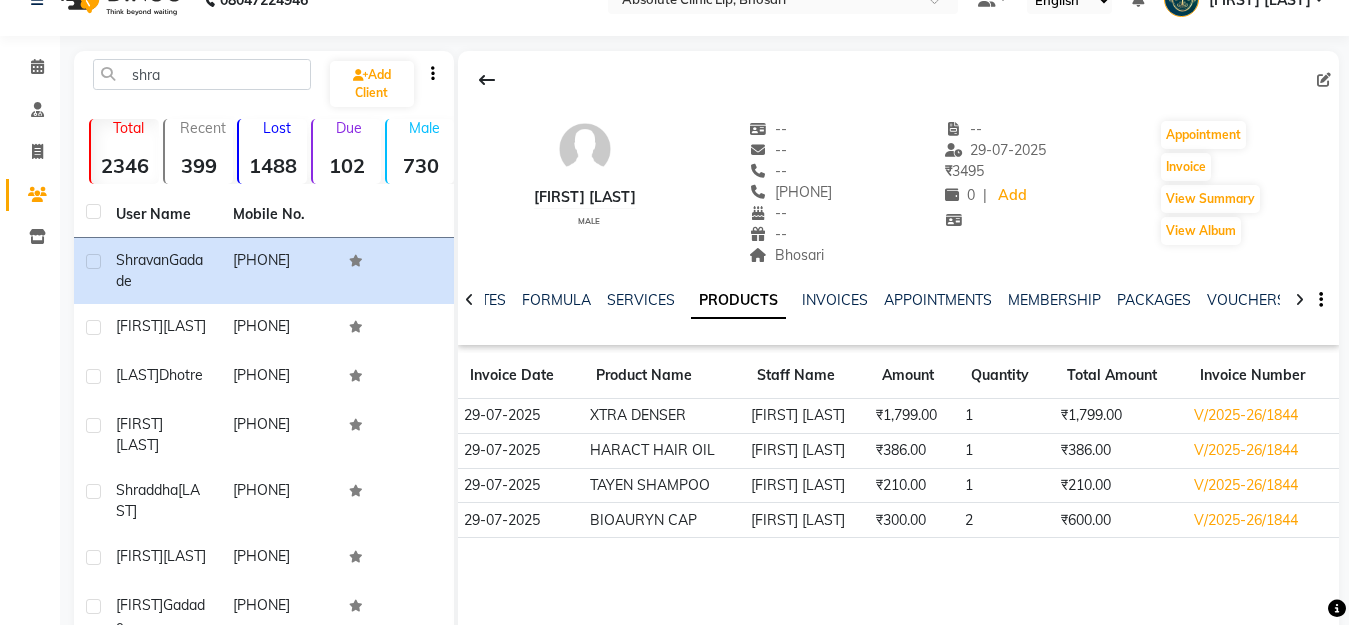 scroll, scrollTop: 0, scrollLeft: 0, axis: both 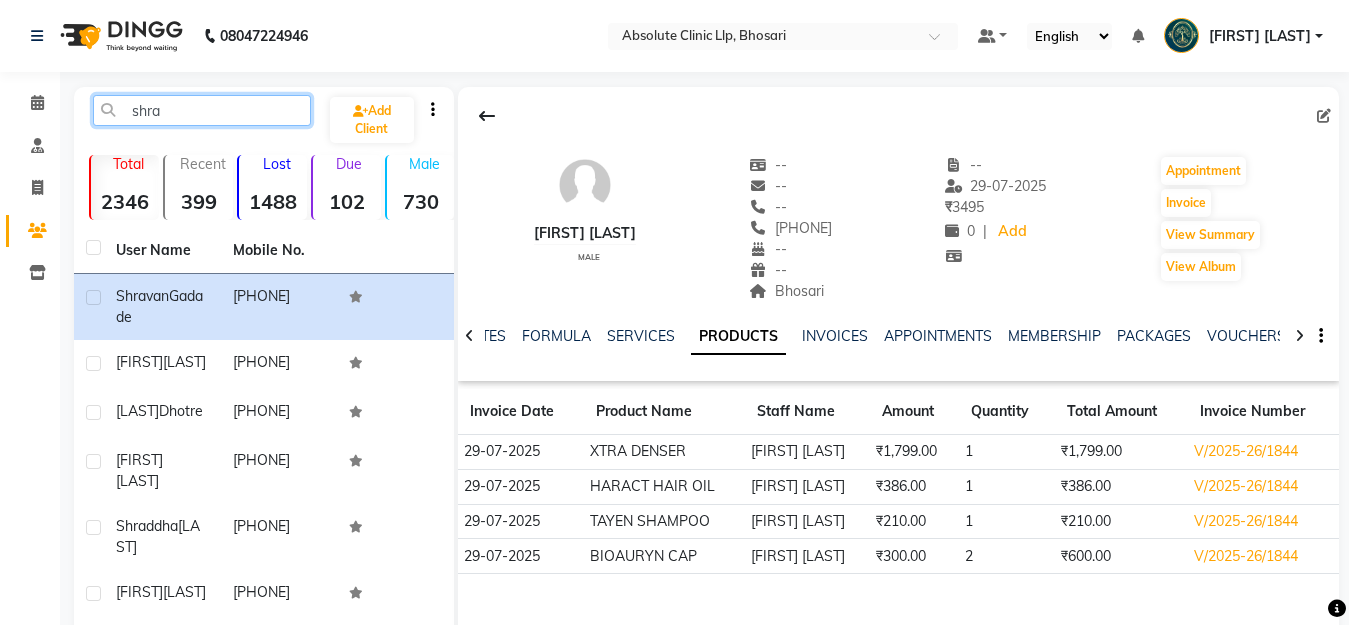 click on "shra" 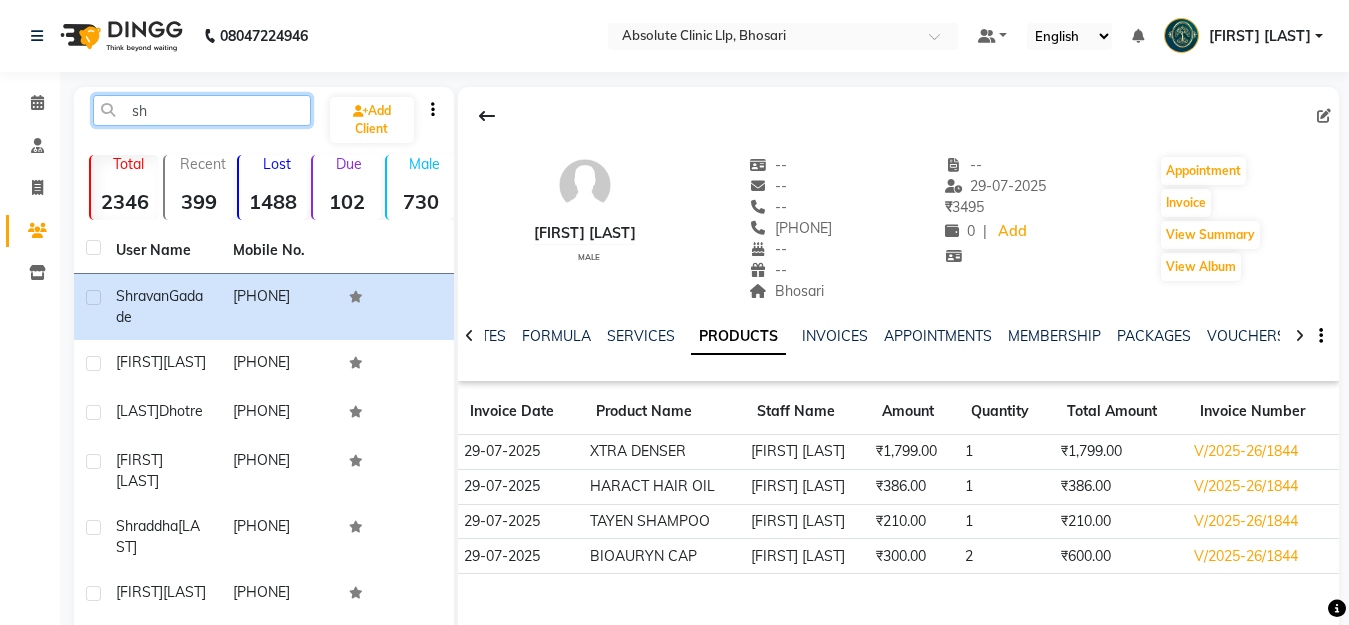 type on "s" 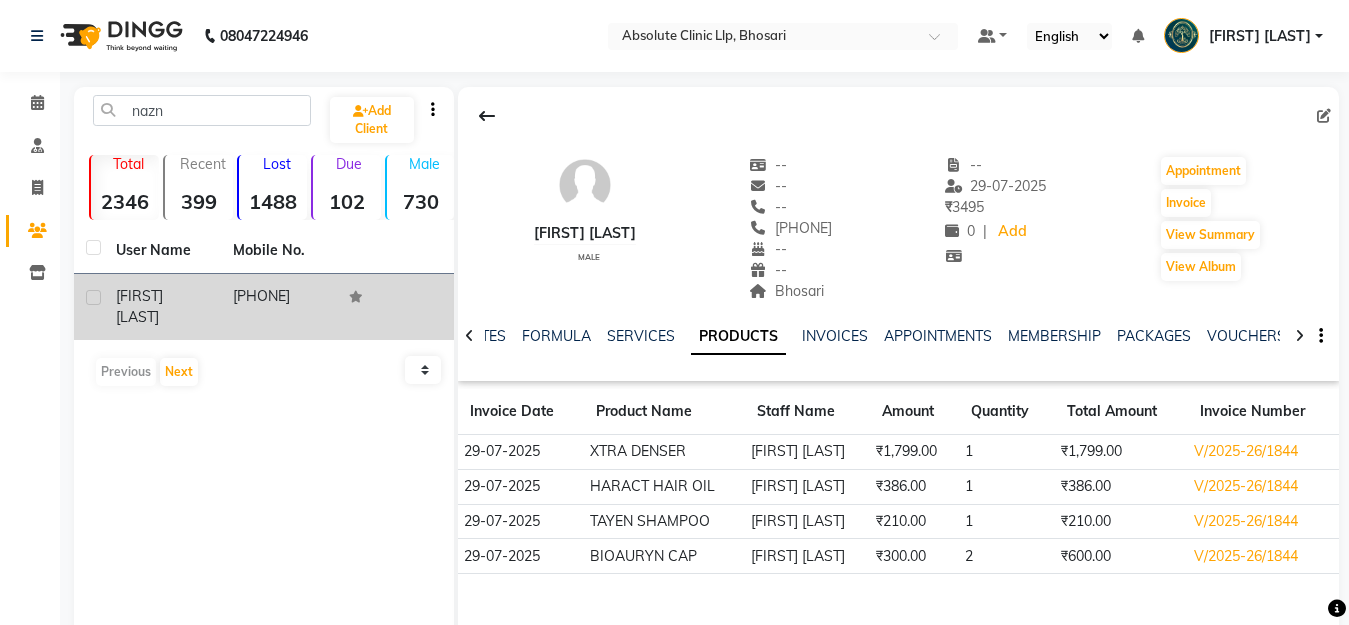 click on "[FIRST] [LAST]" 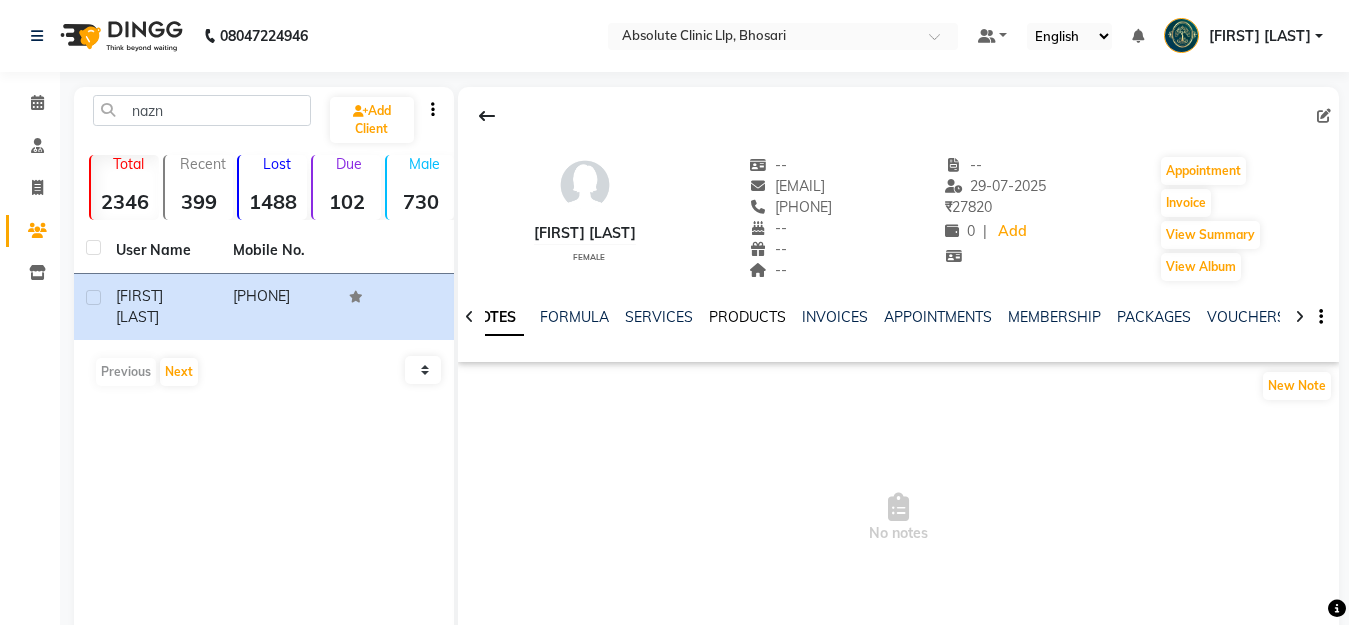 click on "PRODUCTS" 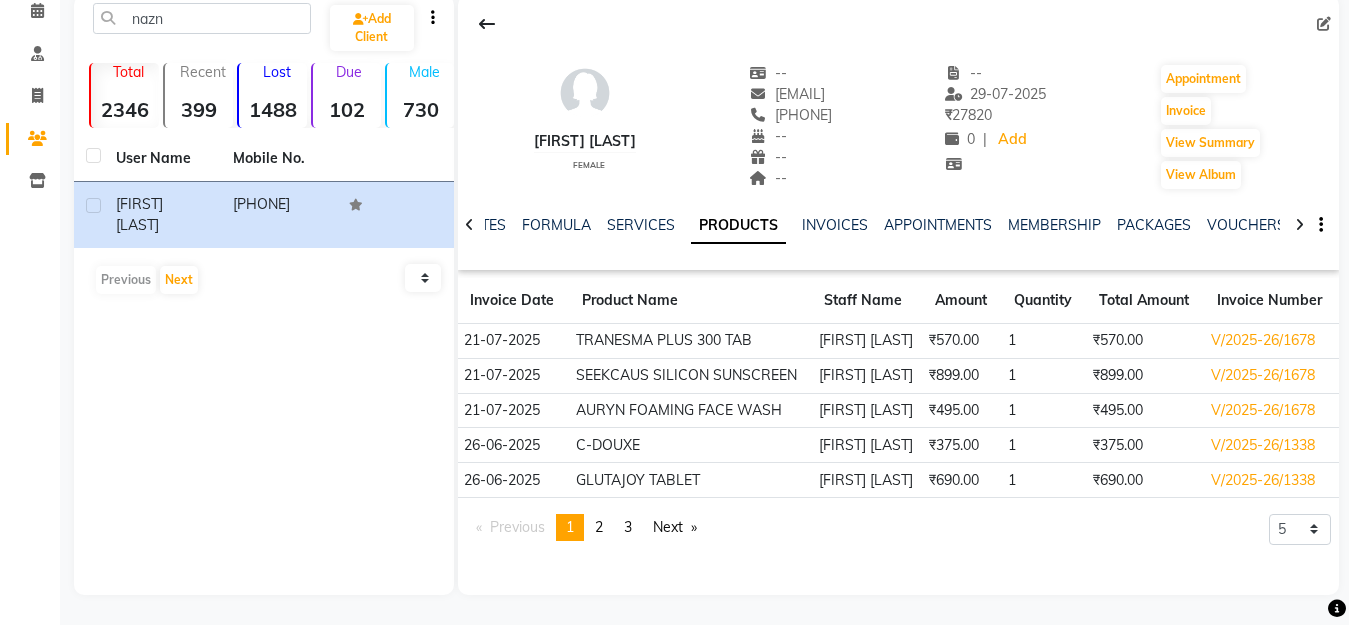 scroll, scrollTop: 0, scrollLeft: 0, axis: both 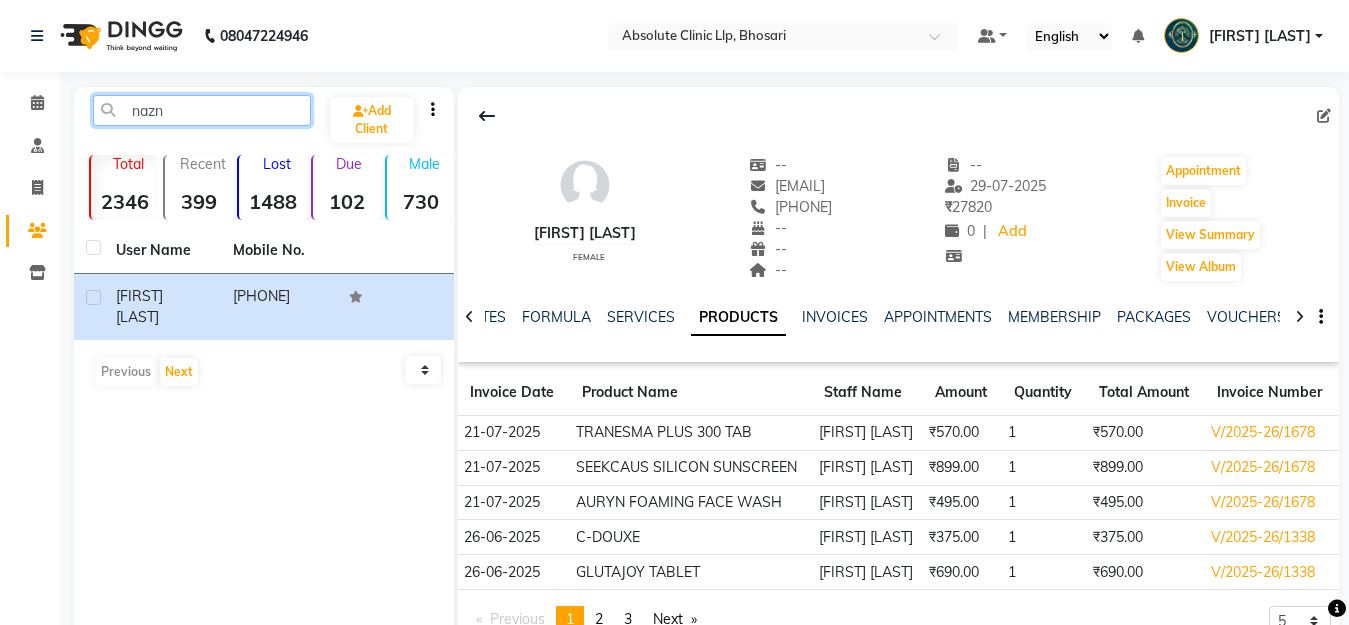 click on "nazn" 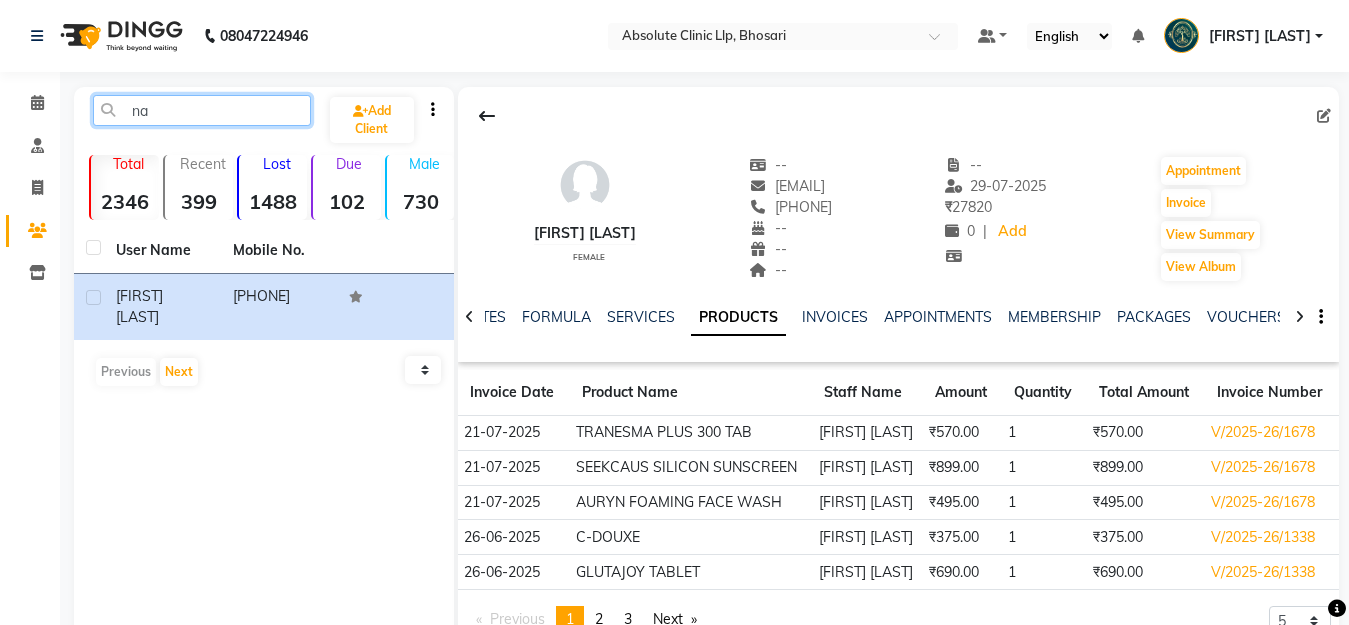 type on "n" 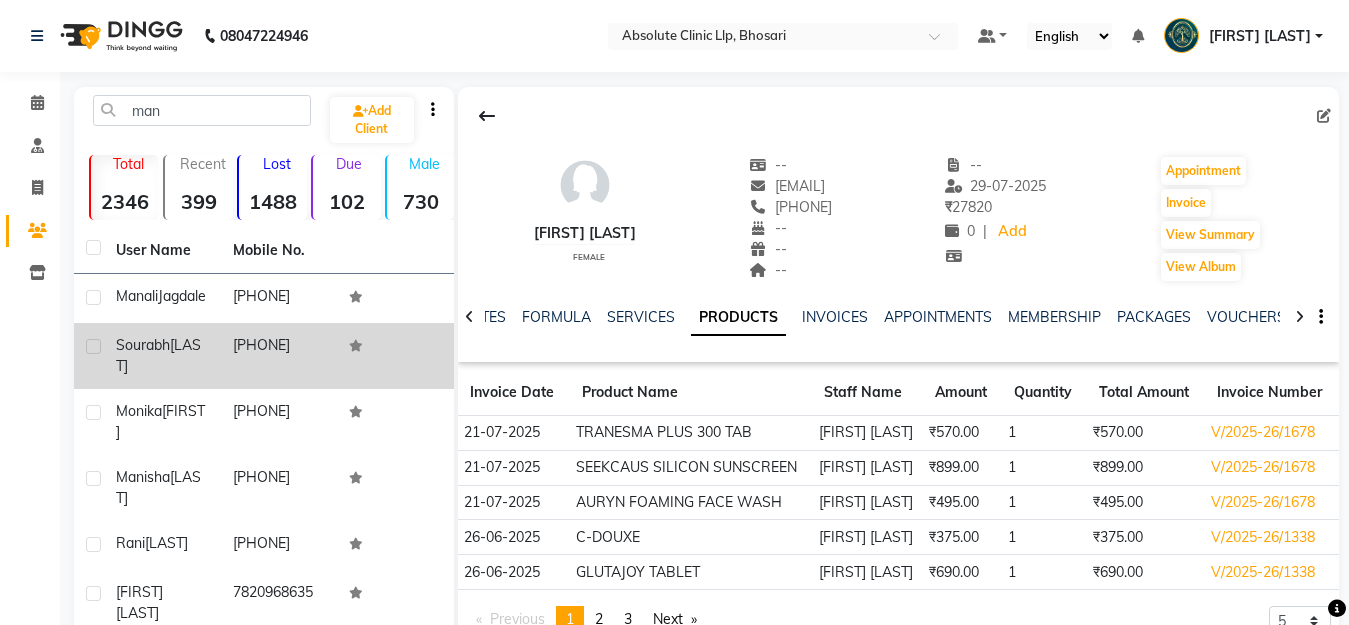 click on "[LAST]" 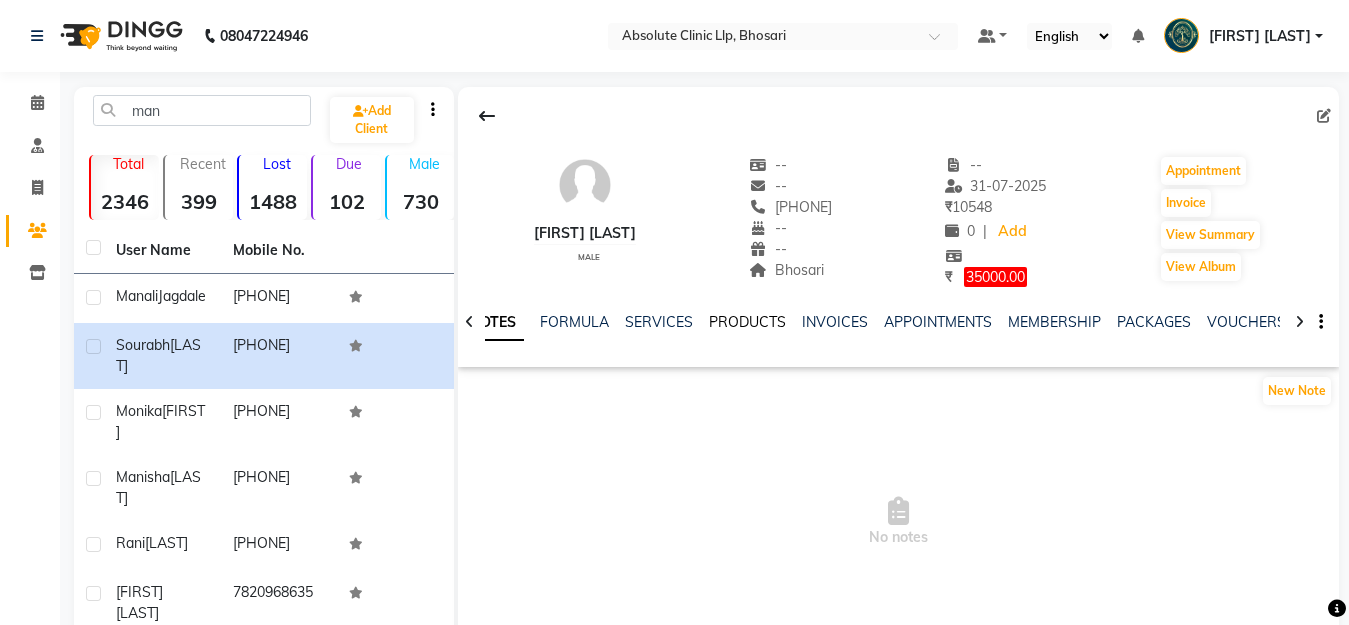 click on "PRODUCTS" 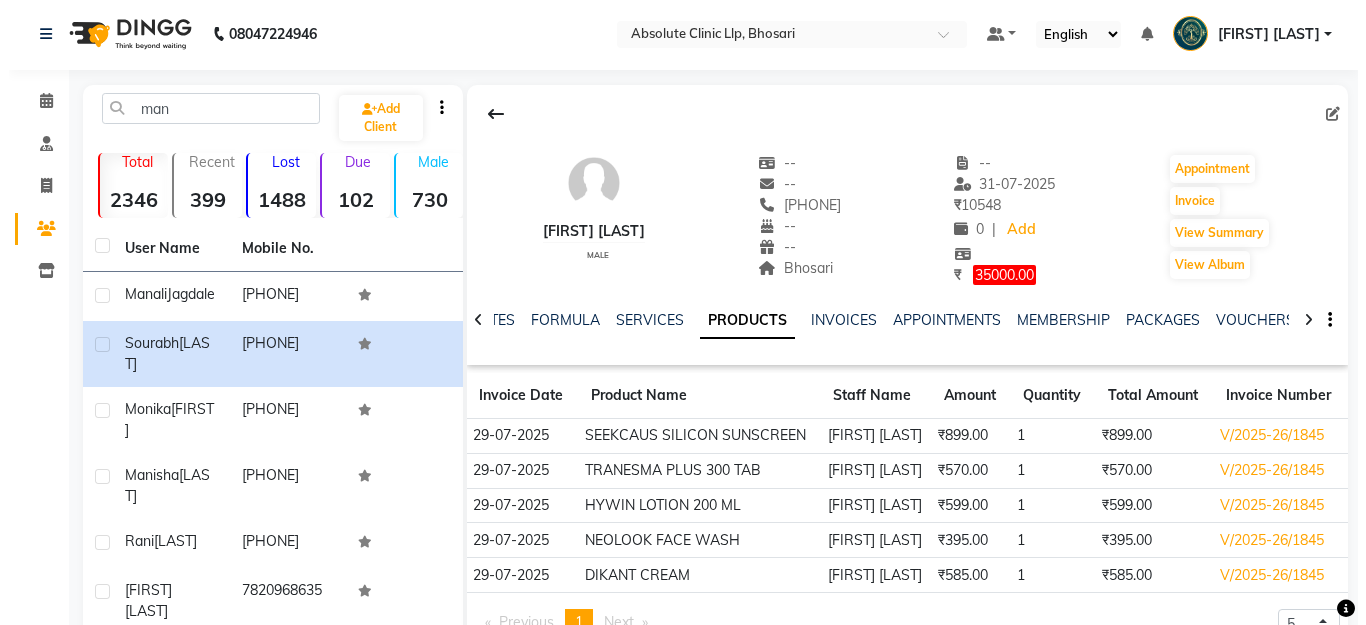 scroll, scrollTop: 0, scrollLeft: 0, axis: both 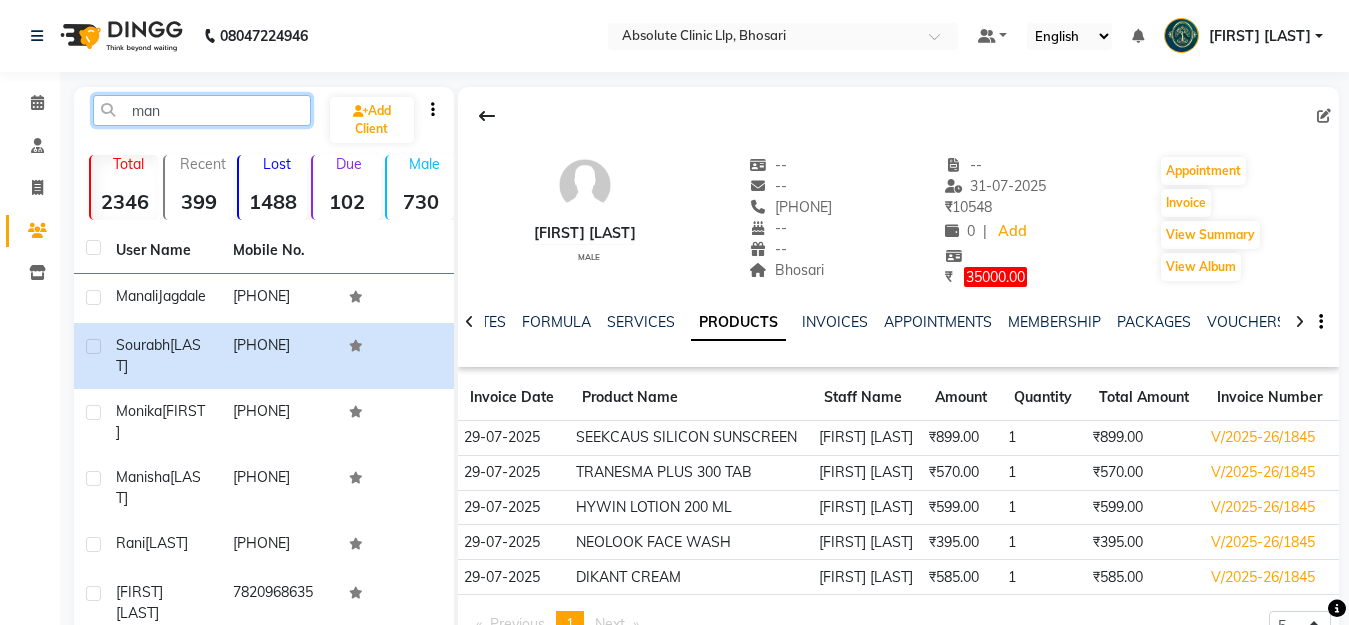 click on "man" 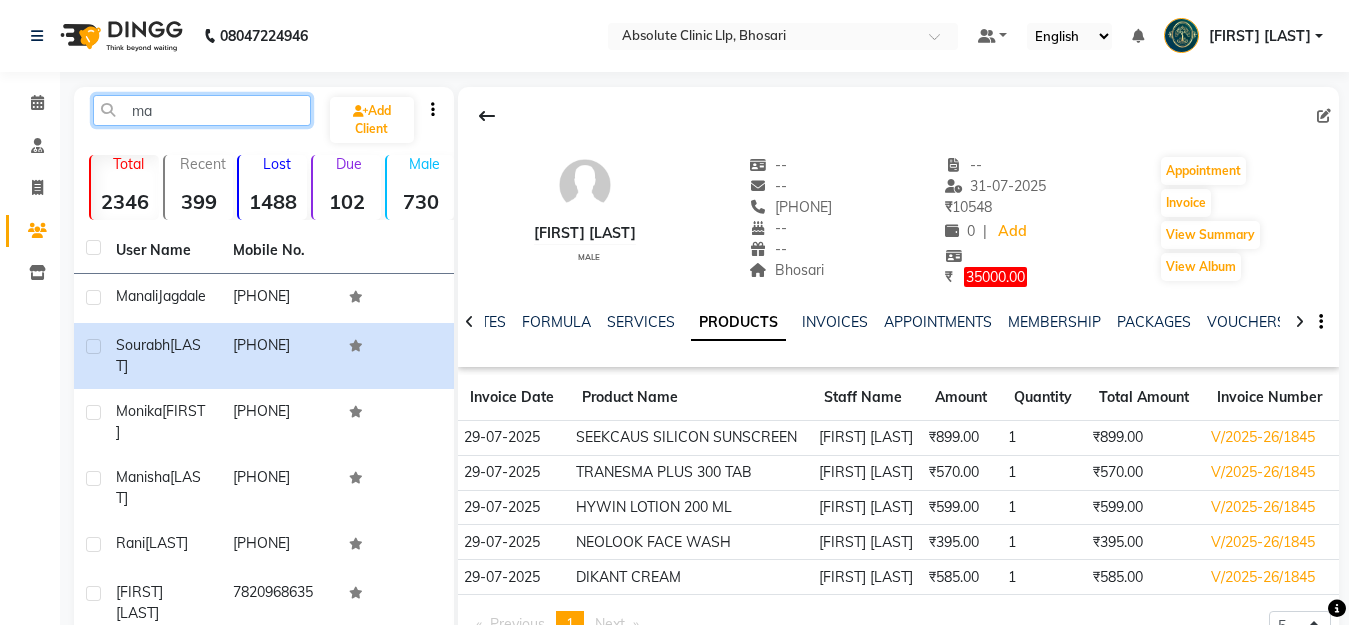 type on "m" 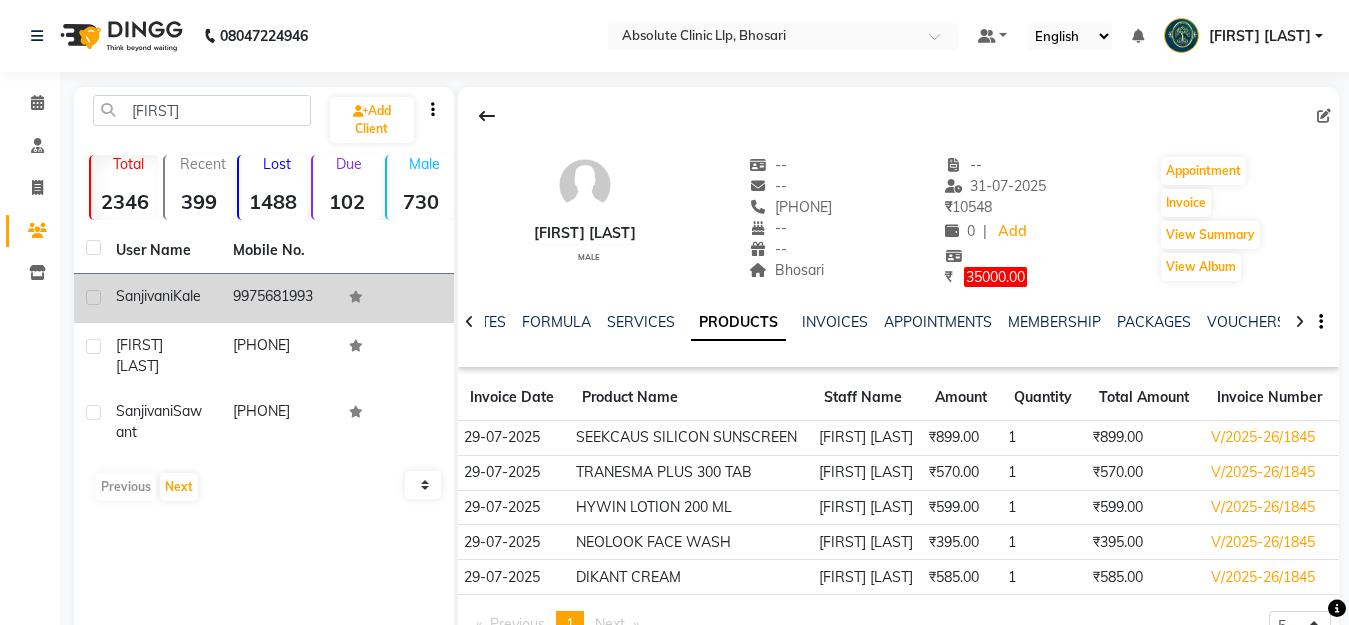 click on "Kale" 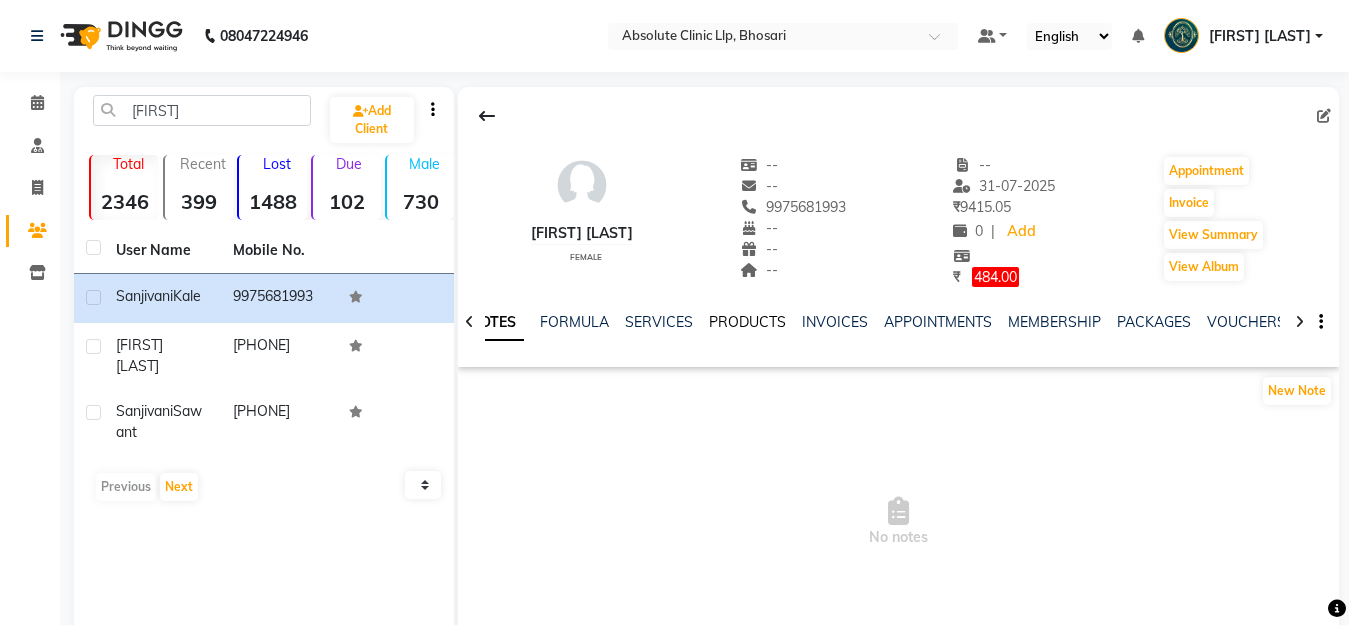 click on "PRODUCTS" 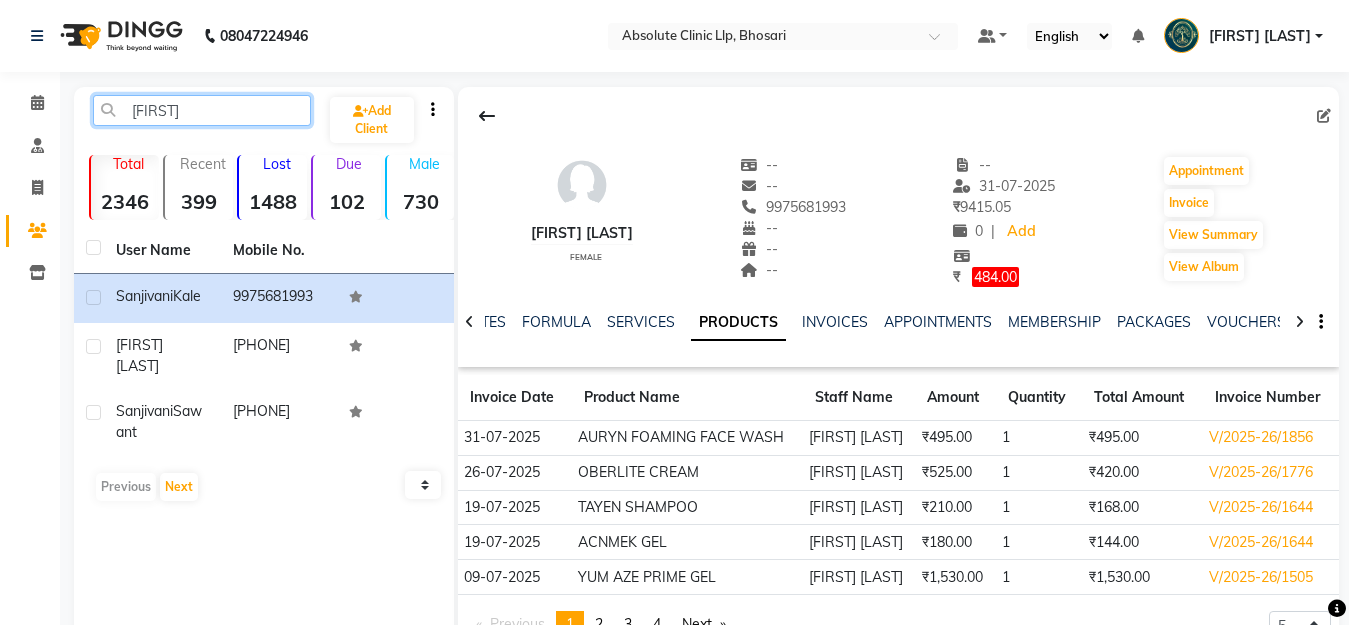 click on "[FIRST]" 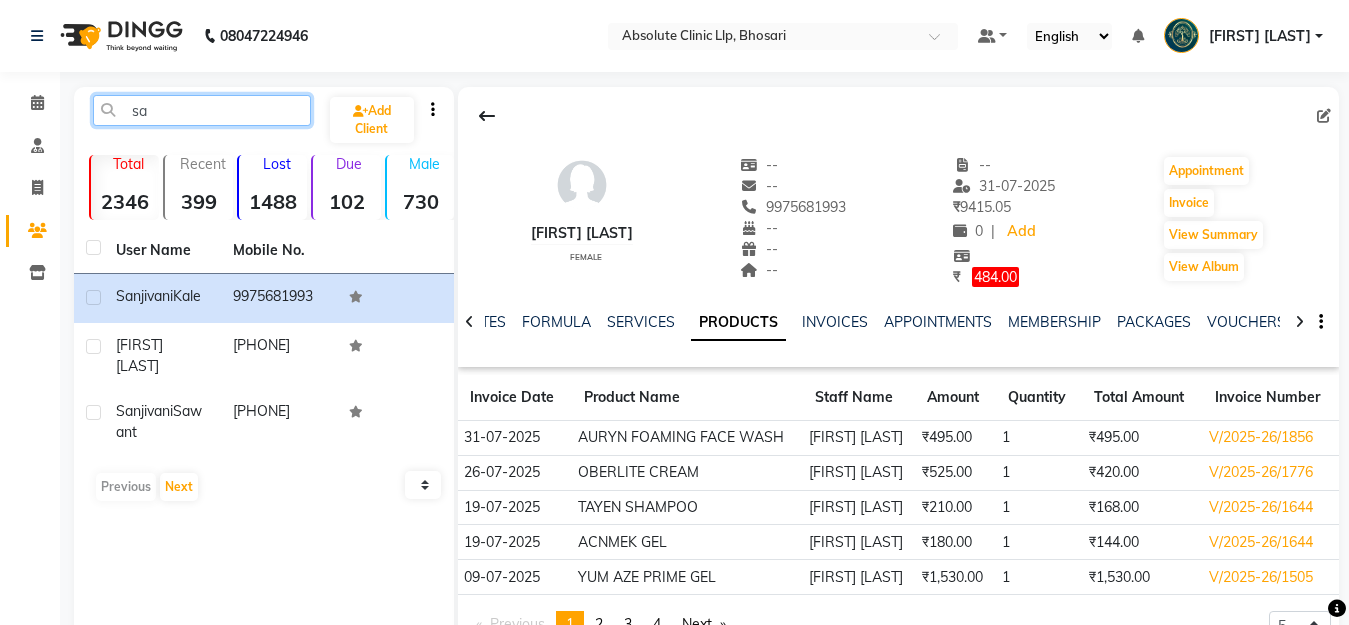 type on "s" 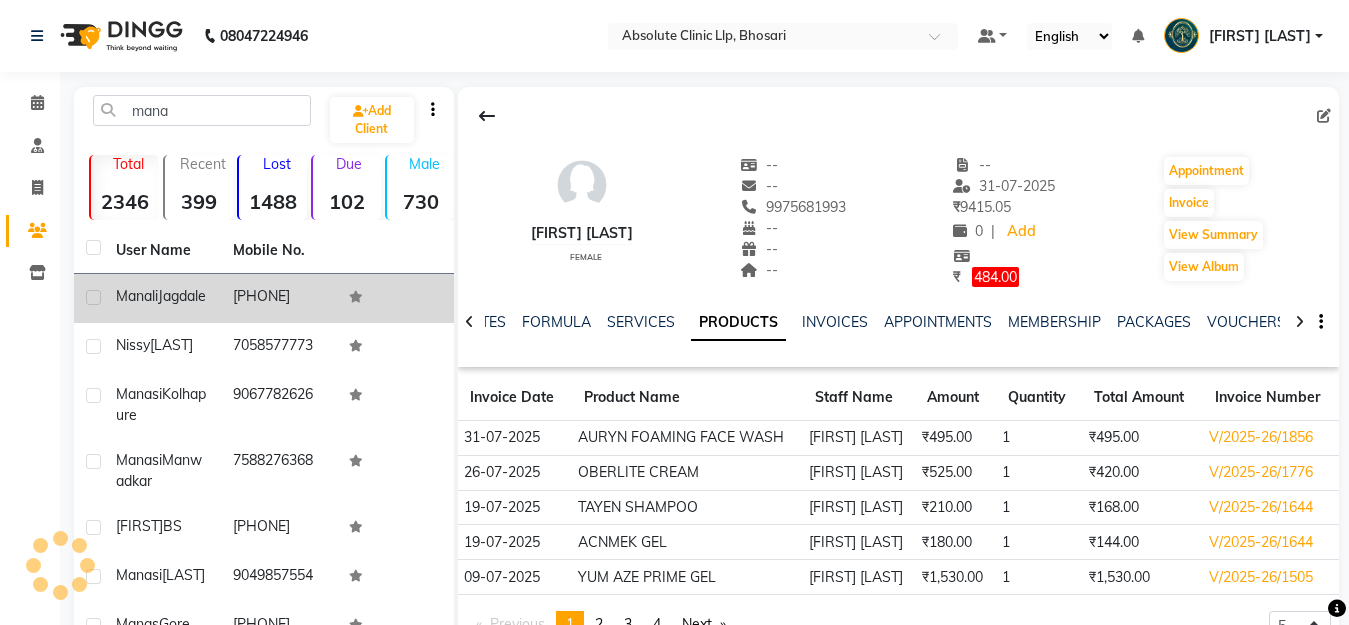 click on "[PHONE]" 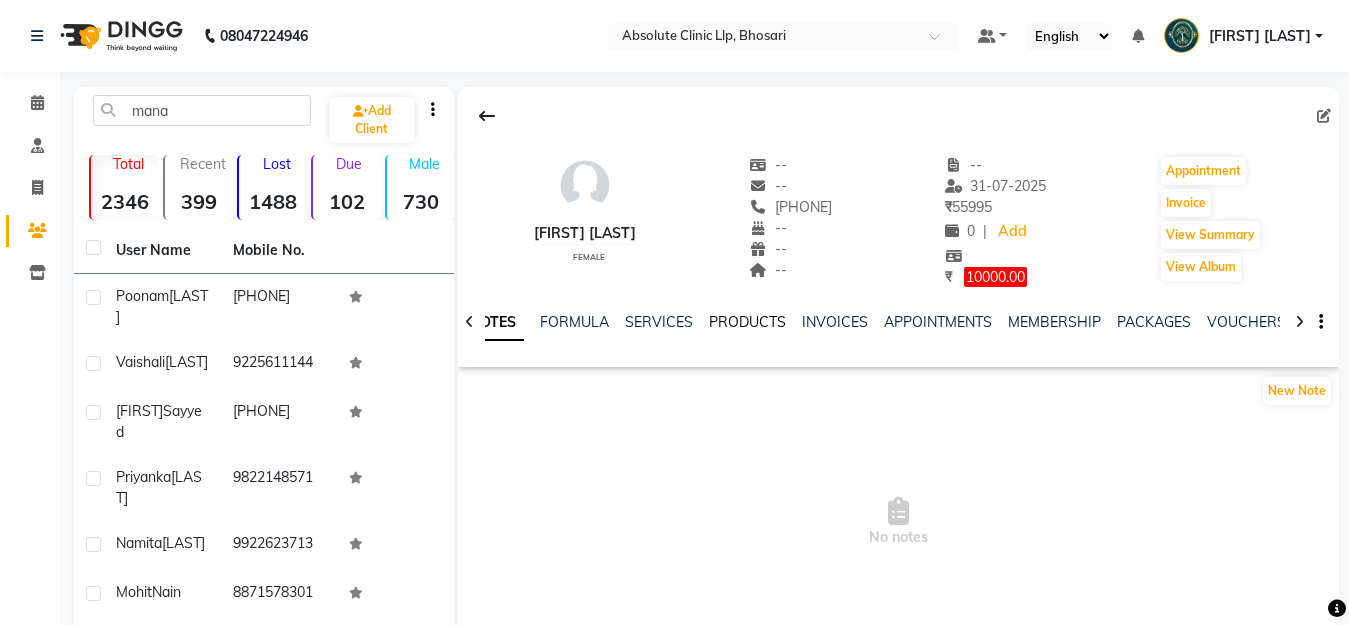 click on "PRODUCTS" 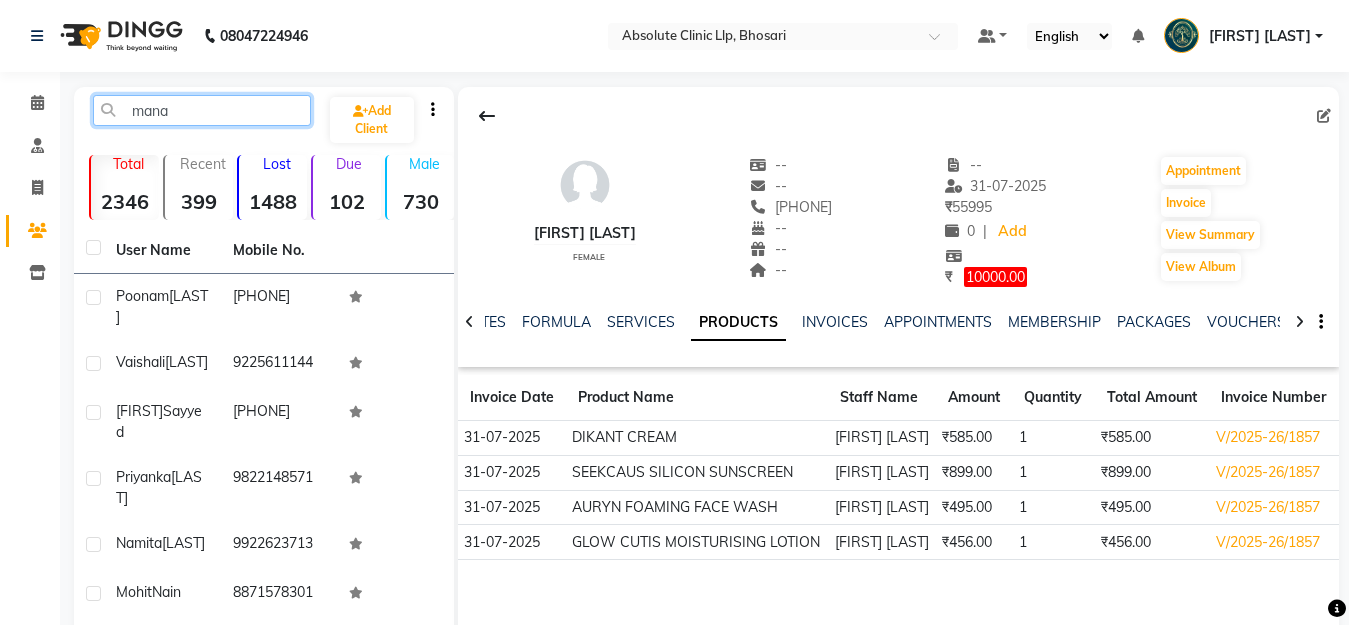 click on "mana" 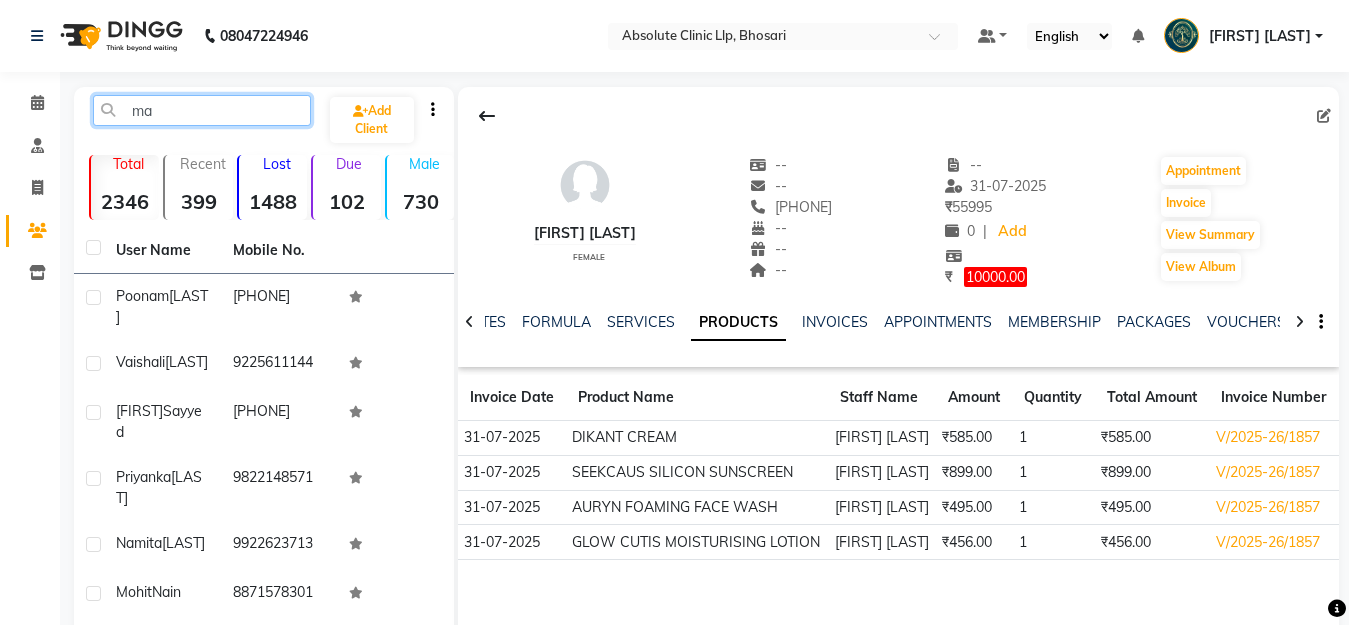 type on "m" 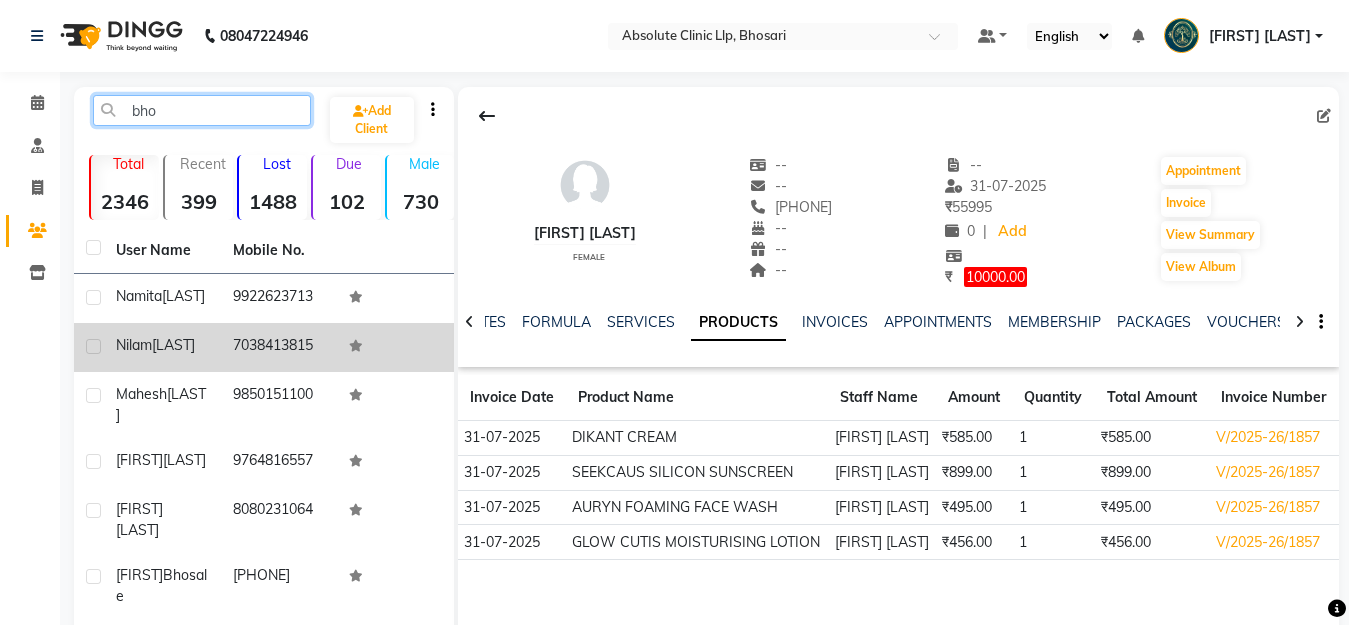 type on "bho" 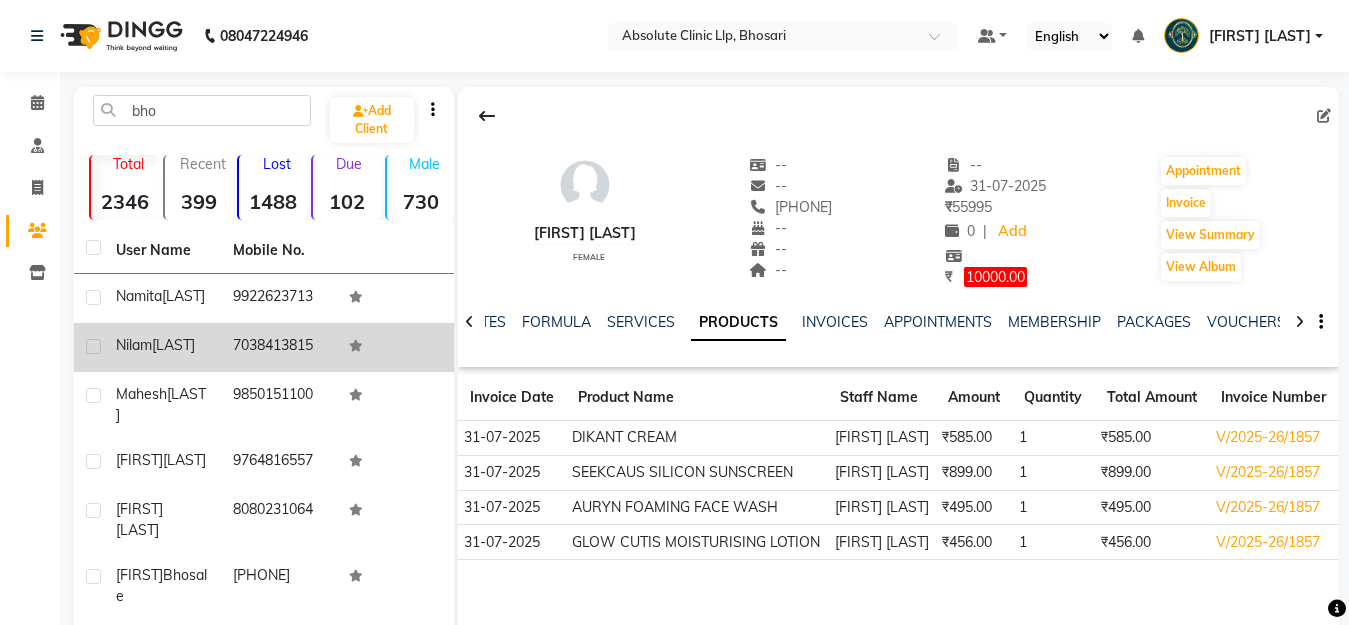 click on "[FIRST] [LAST]" 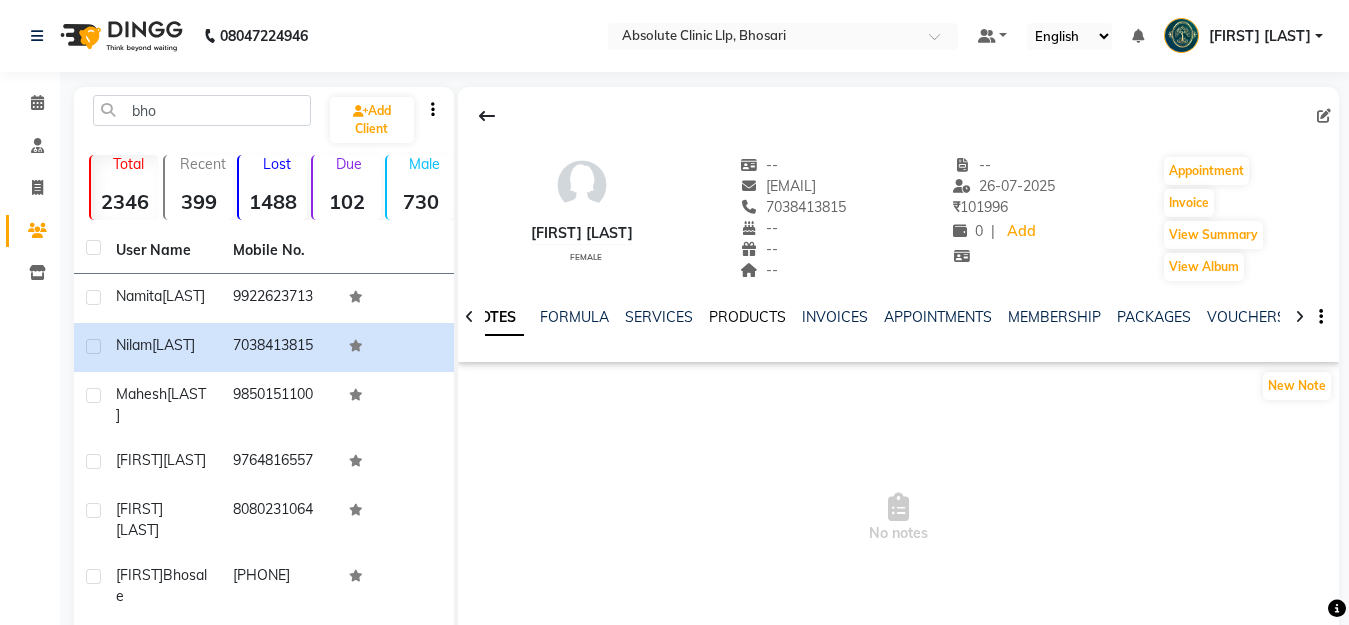 click on "PRODUCTS" 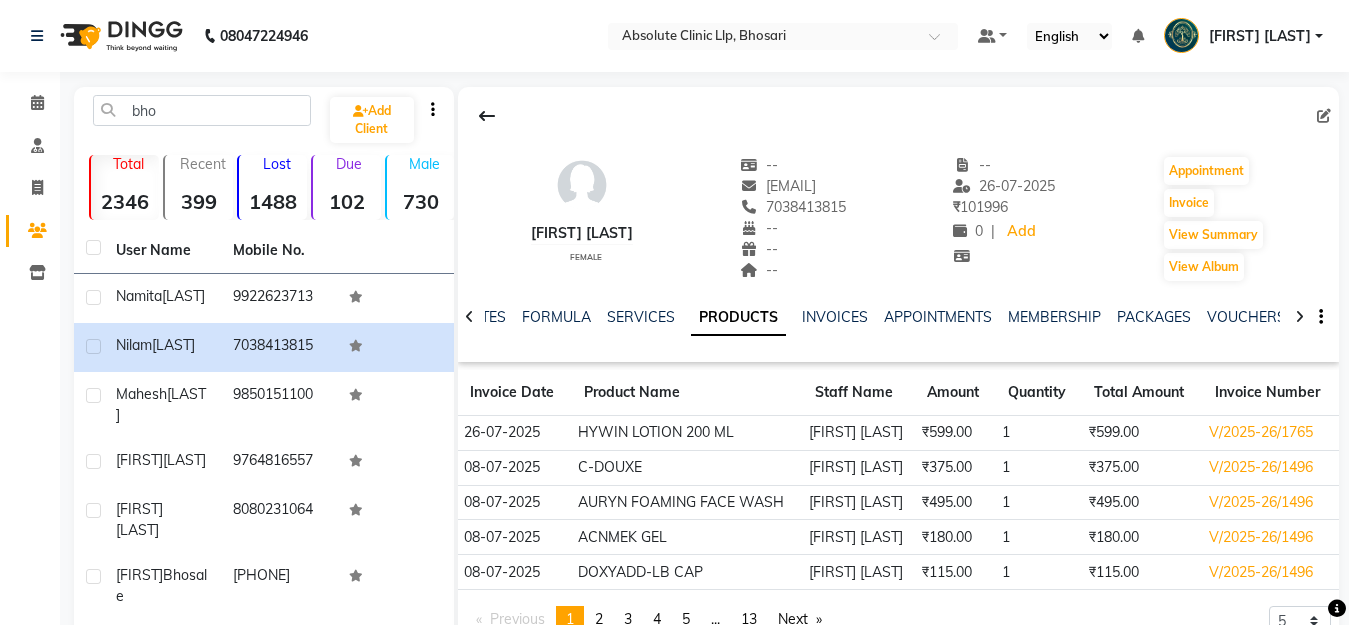 drag, startPoint x: 470, startPoint y: 104, endPoint x: 0, endPoint y: 103, distance: 470.00107 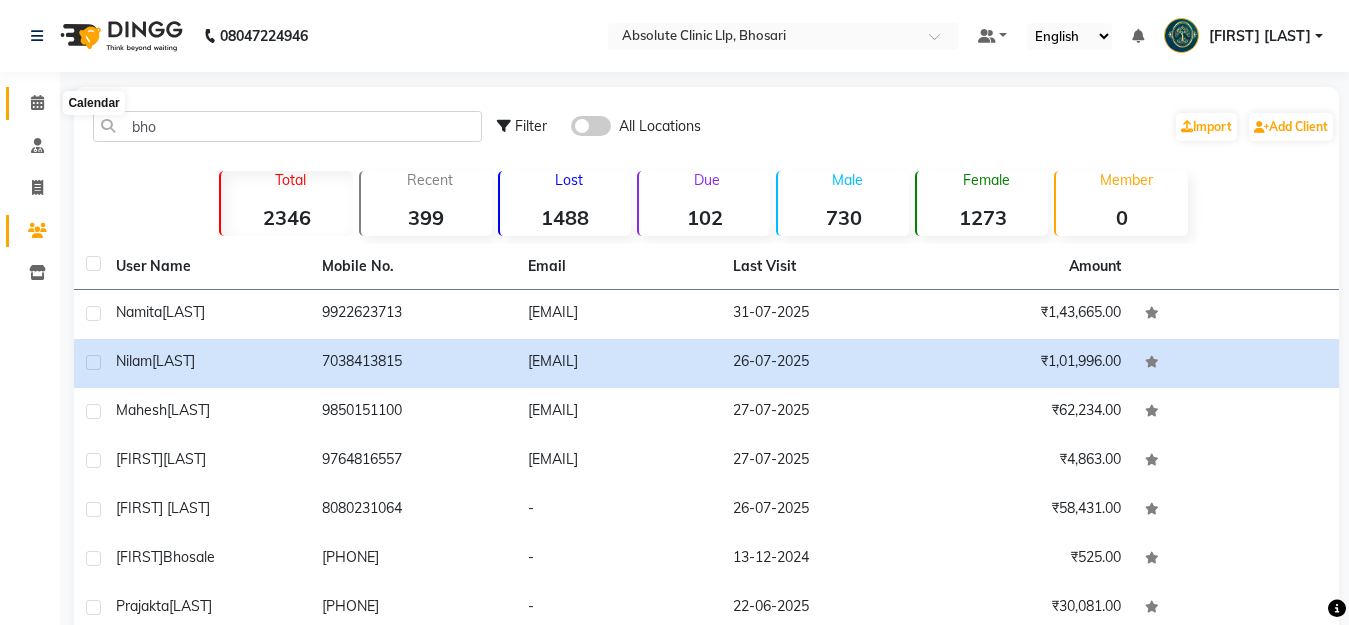 click 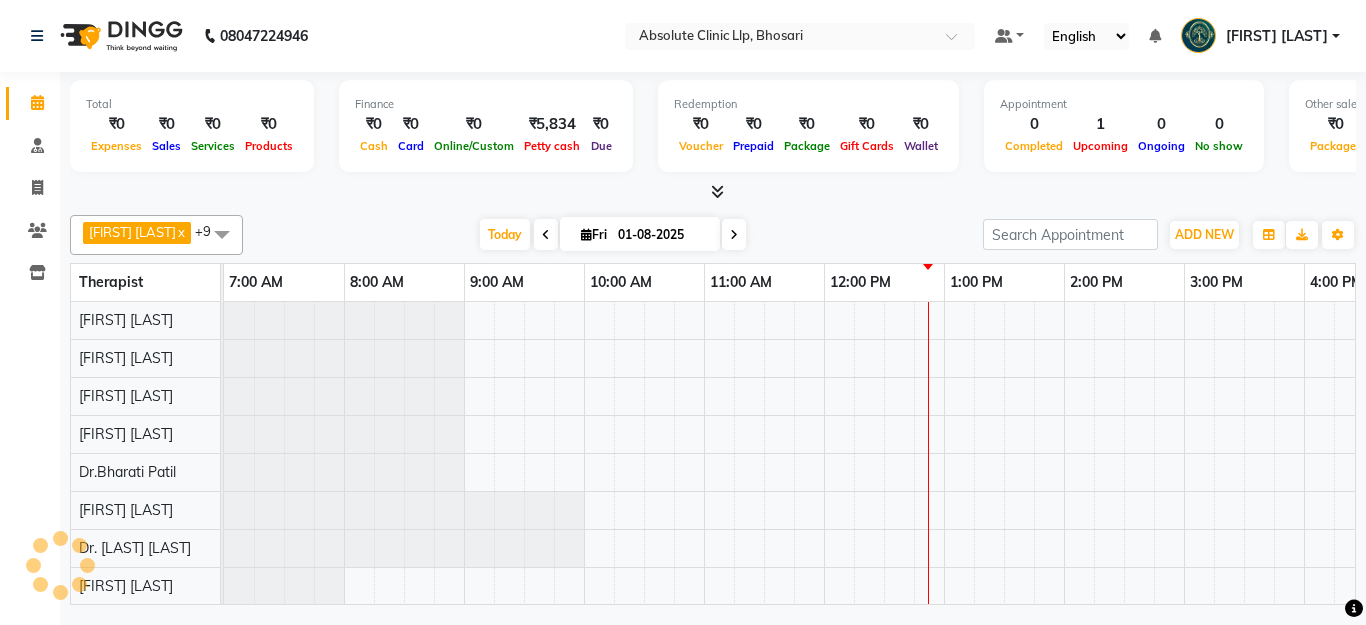 scroll, scrollTop: 0, scrollLeft: 0, axis: both 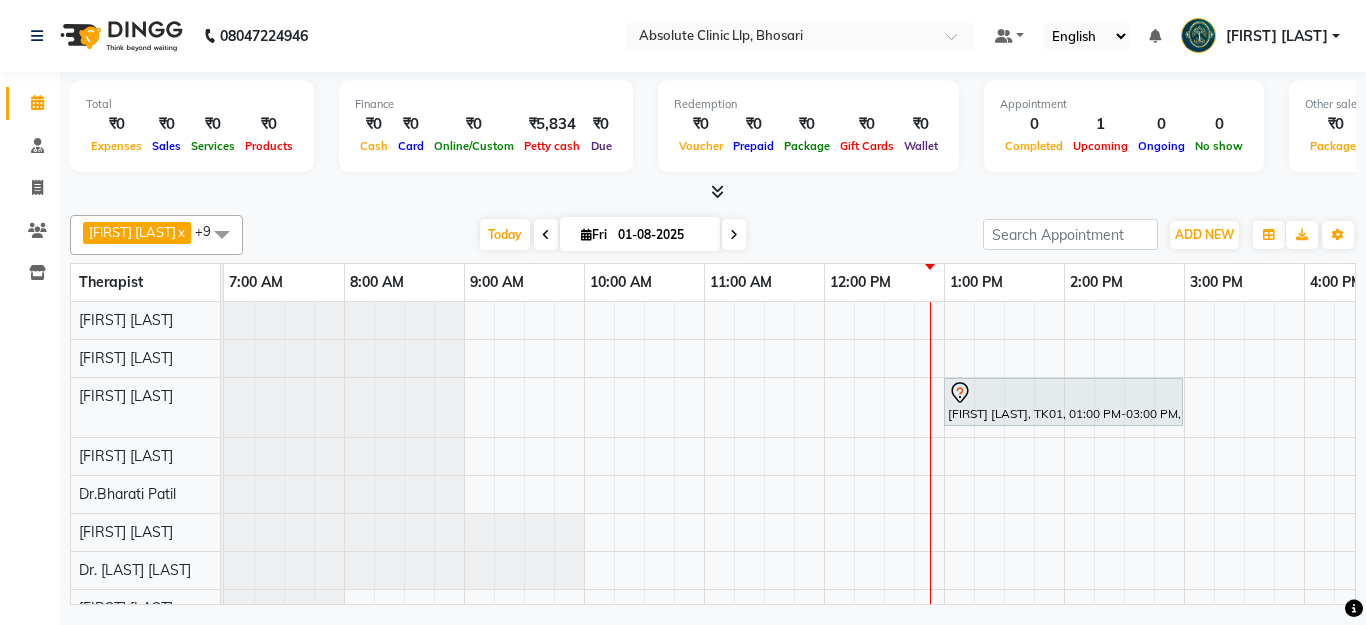 click at bounding box center (717, 191) 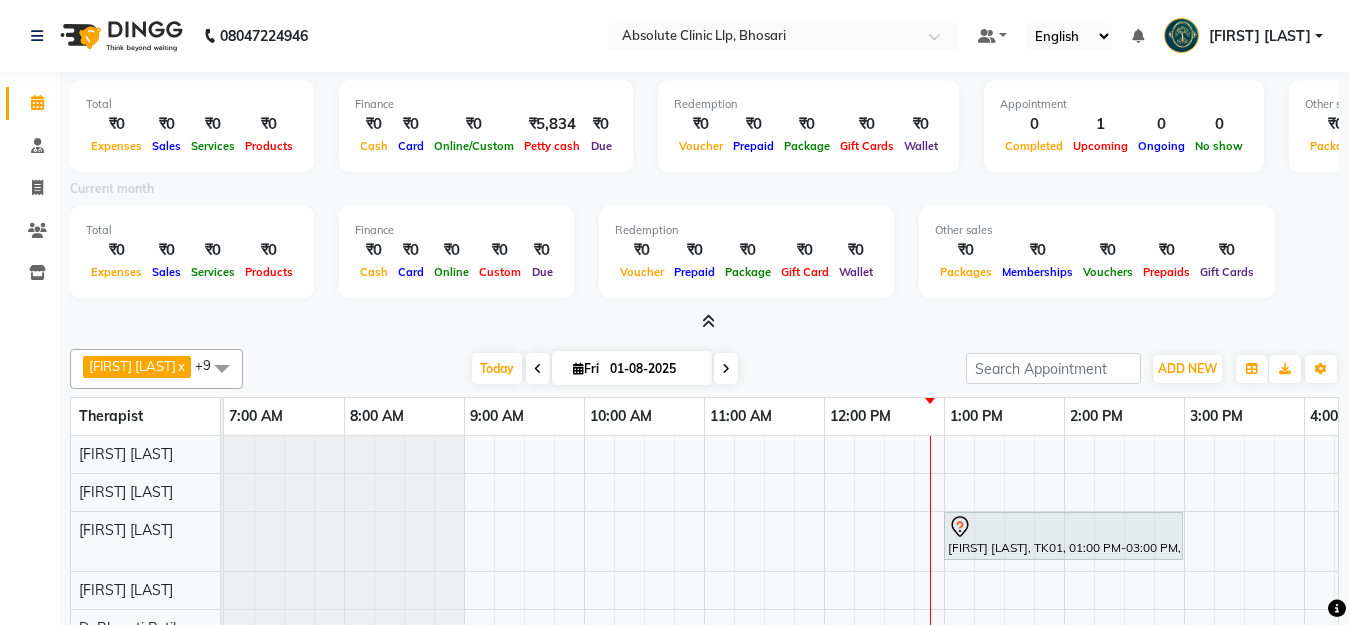 click at bounding box center [704, 322] 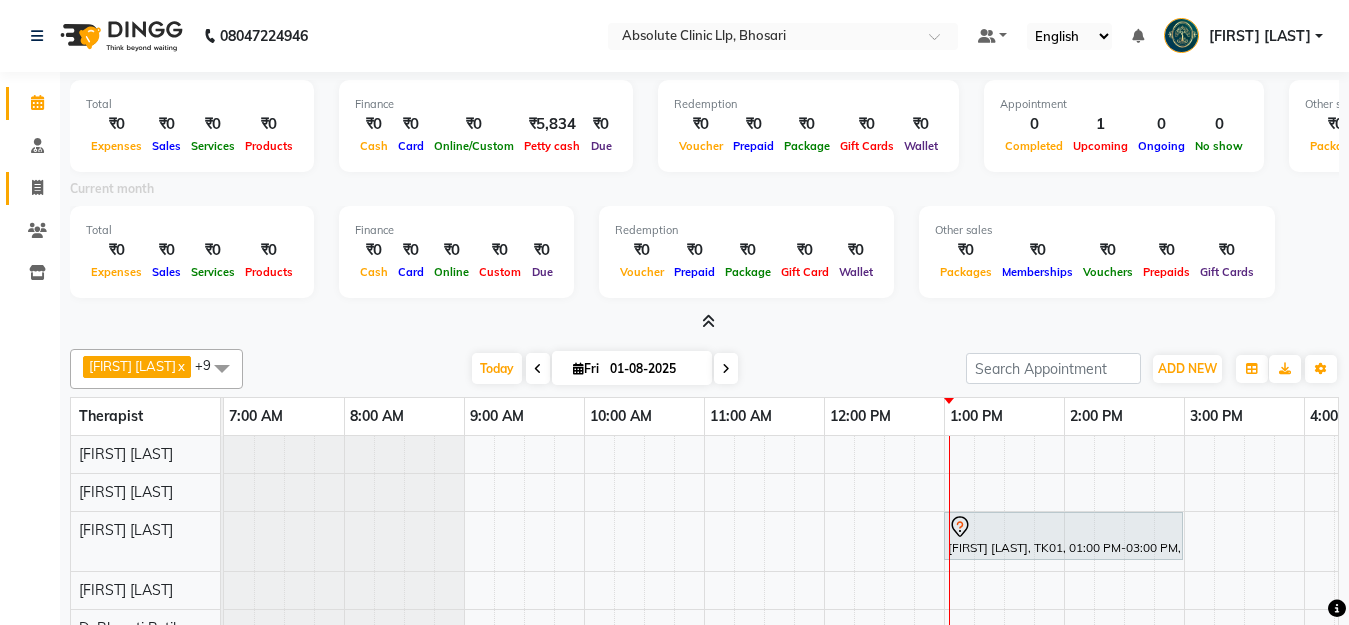 click on "Invoice" 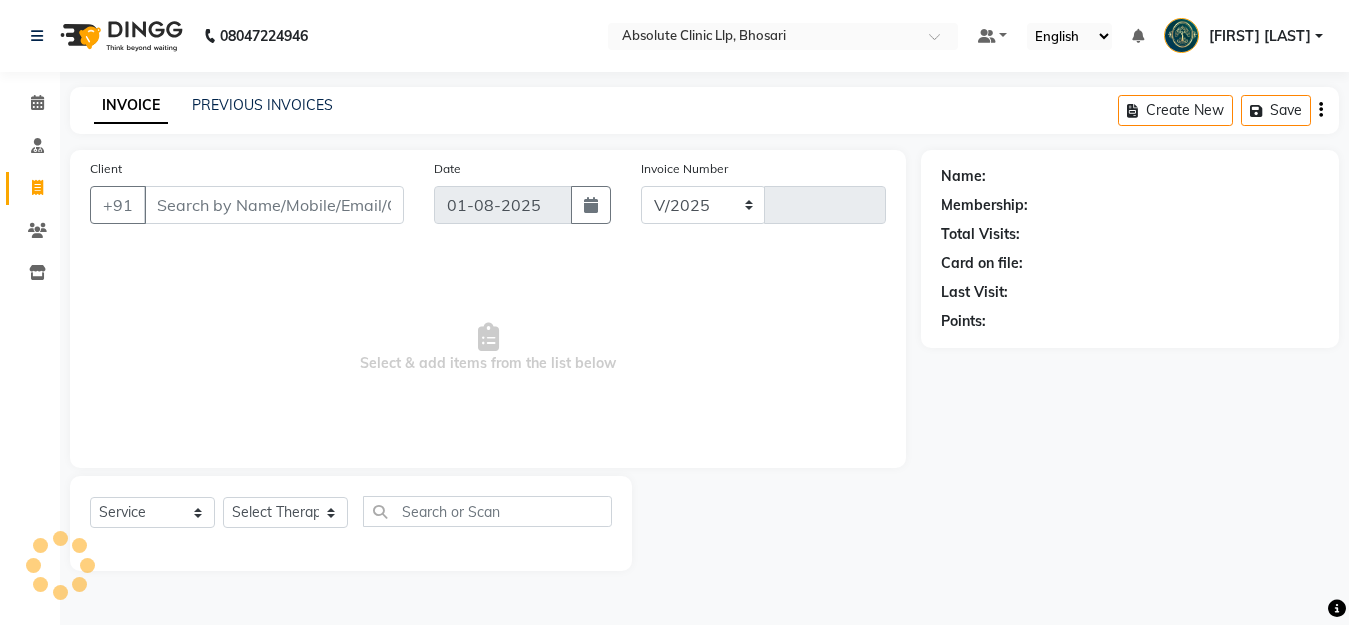 select on "4706" 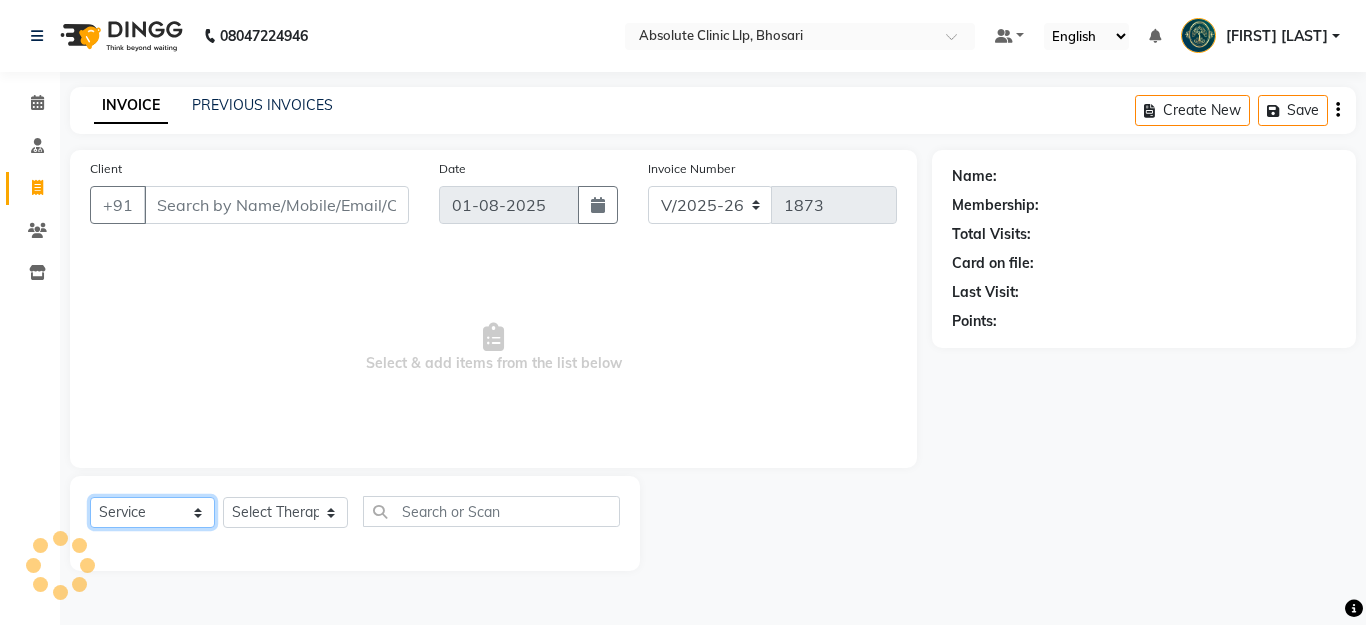 click on "Select  Service  Product  Membership  Package Voucher Prepaid Gift Card" 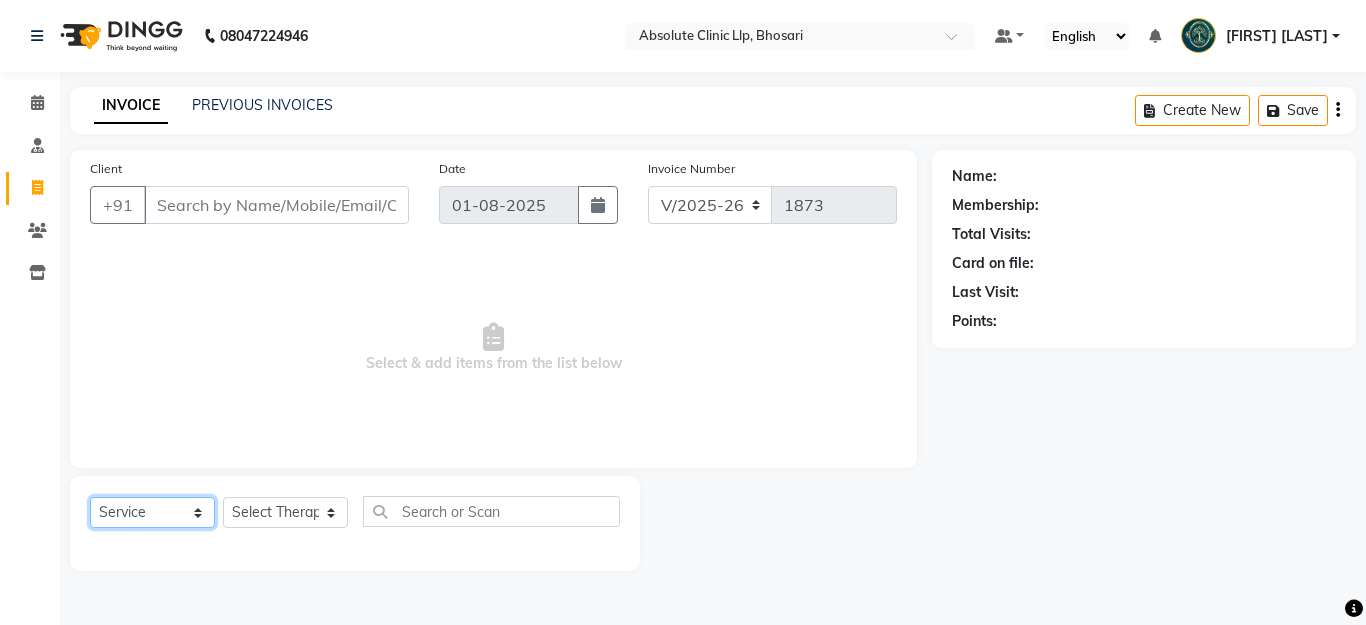 select on "product" 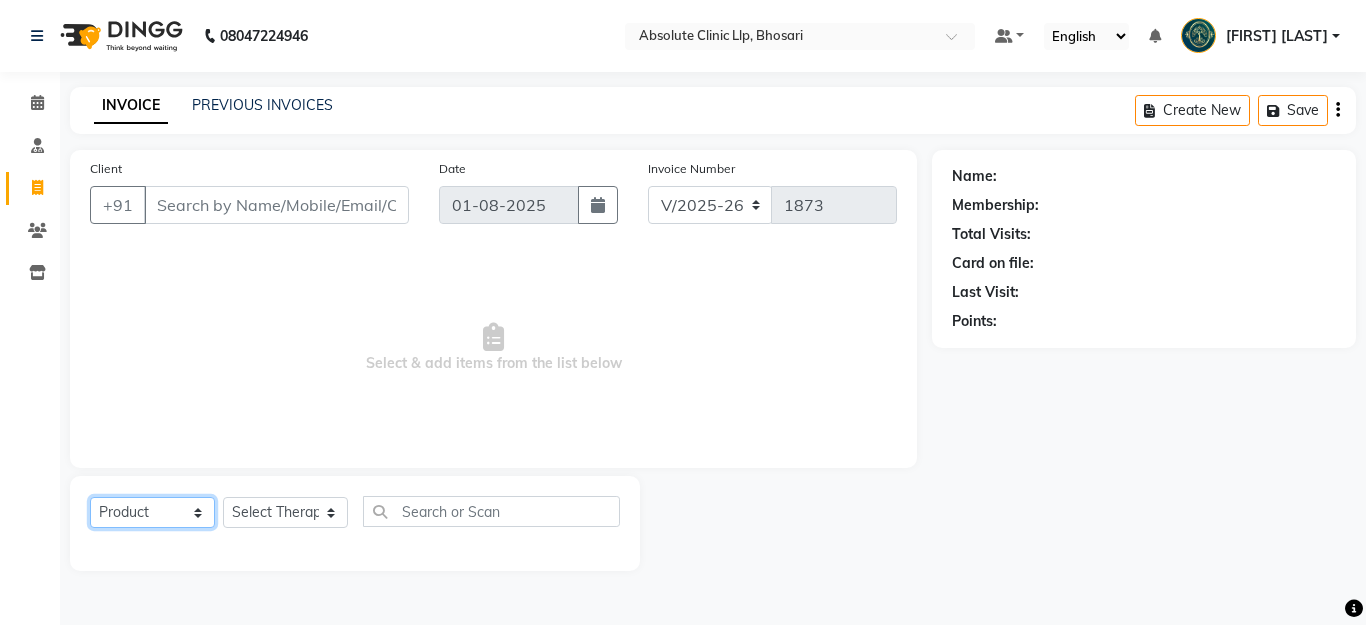 click on "Select  Service  Product  Membership  Package Voucher Prepaid Gift Card" 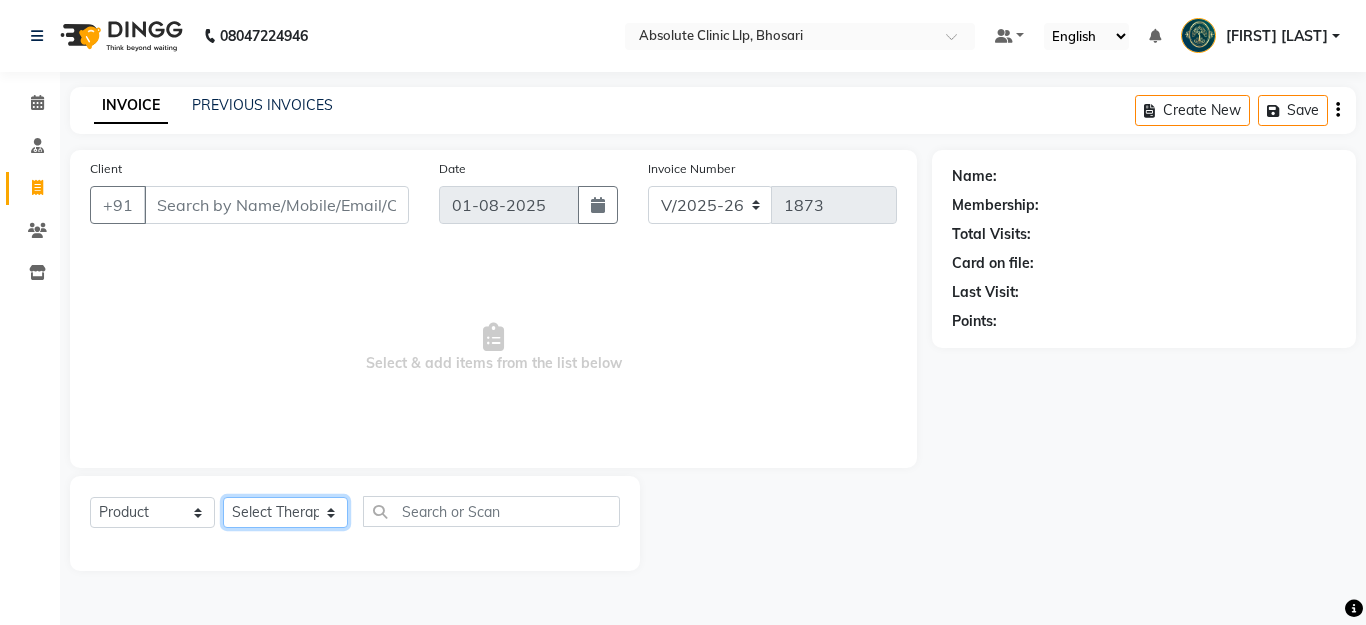 click on "Select Therapist" 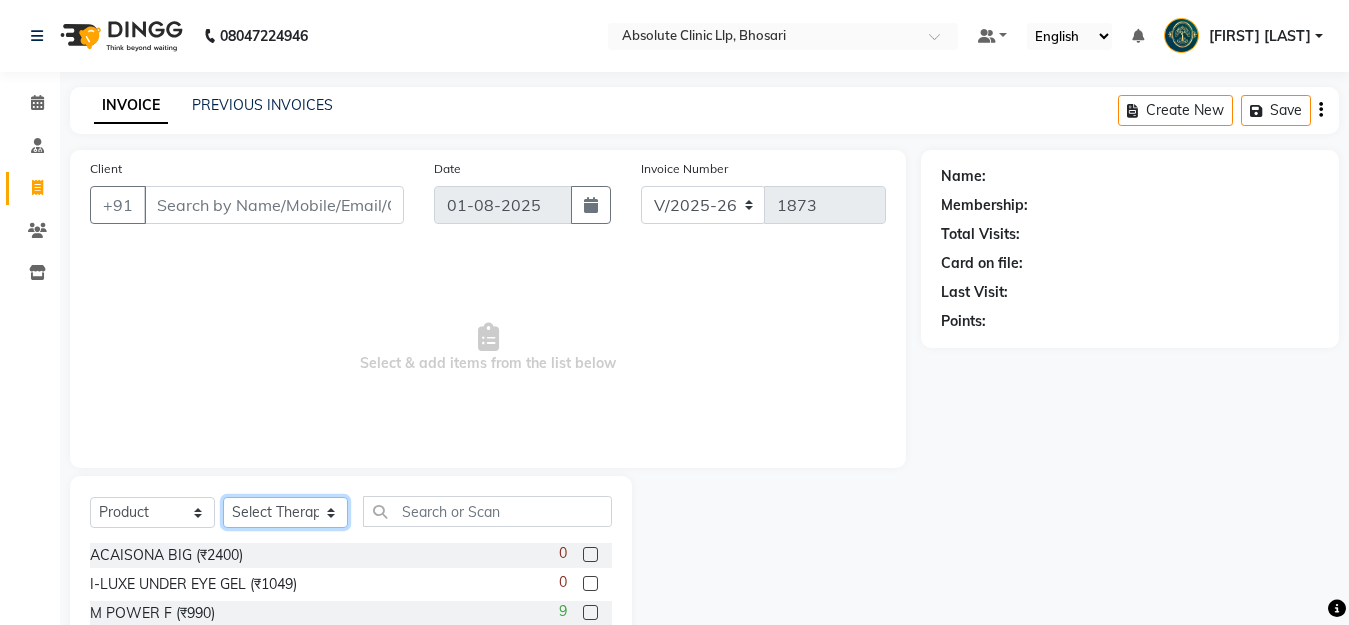select on "27987" 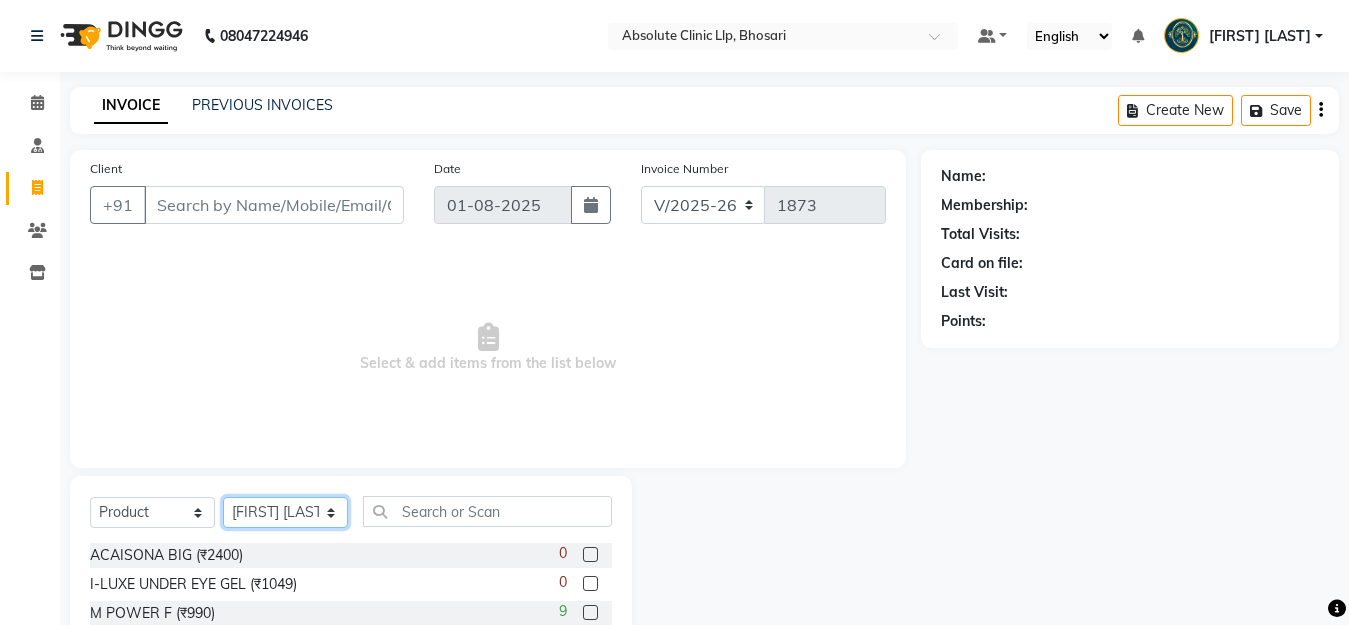 click on "Select Therapist Anita Gawli	 Dr.Bharati Patil Dr.Dhananjay Patil Dr.Rachana Hivarkar Gaurav Raaj Neha Rokde Priyanka  More RECEPTION-phuge prima Sachin Kale	 Sanjivni Kale	 Shekhar Chavan Sonali Naikre	 Vaishali Chowgule" 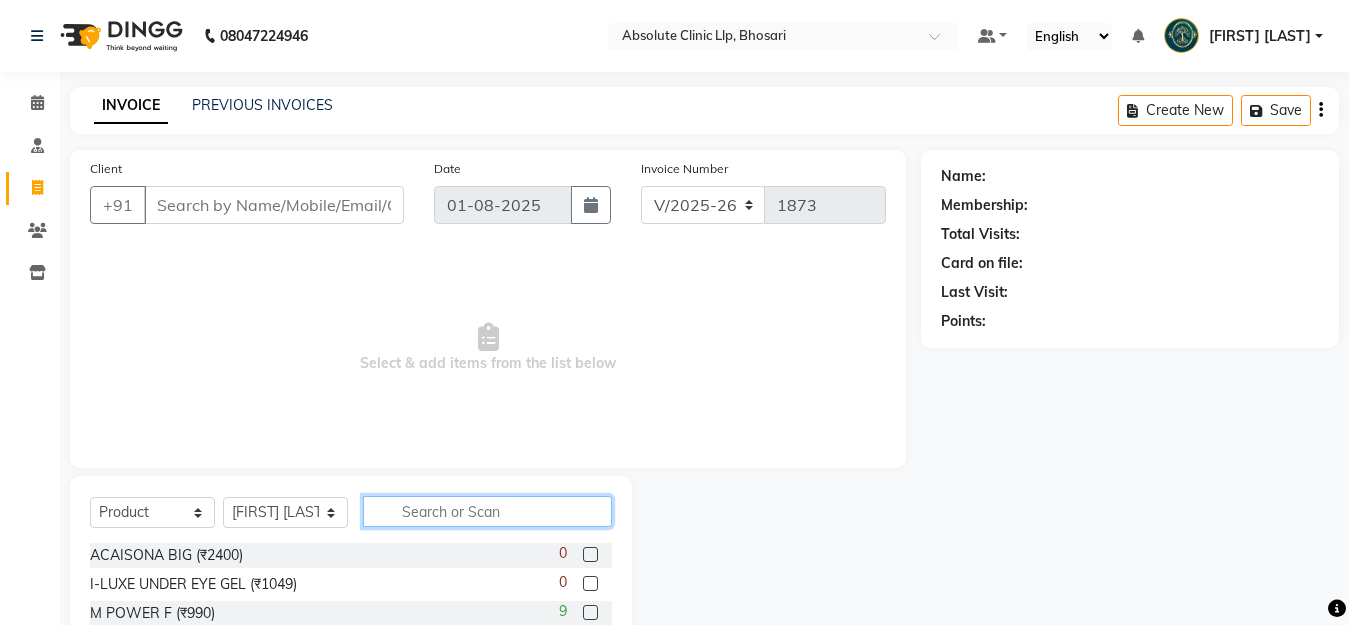 click 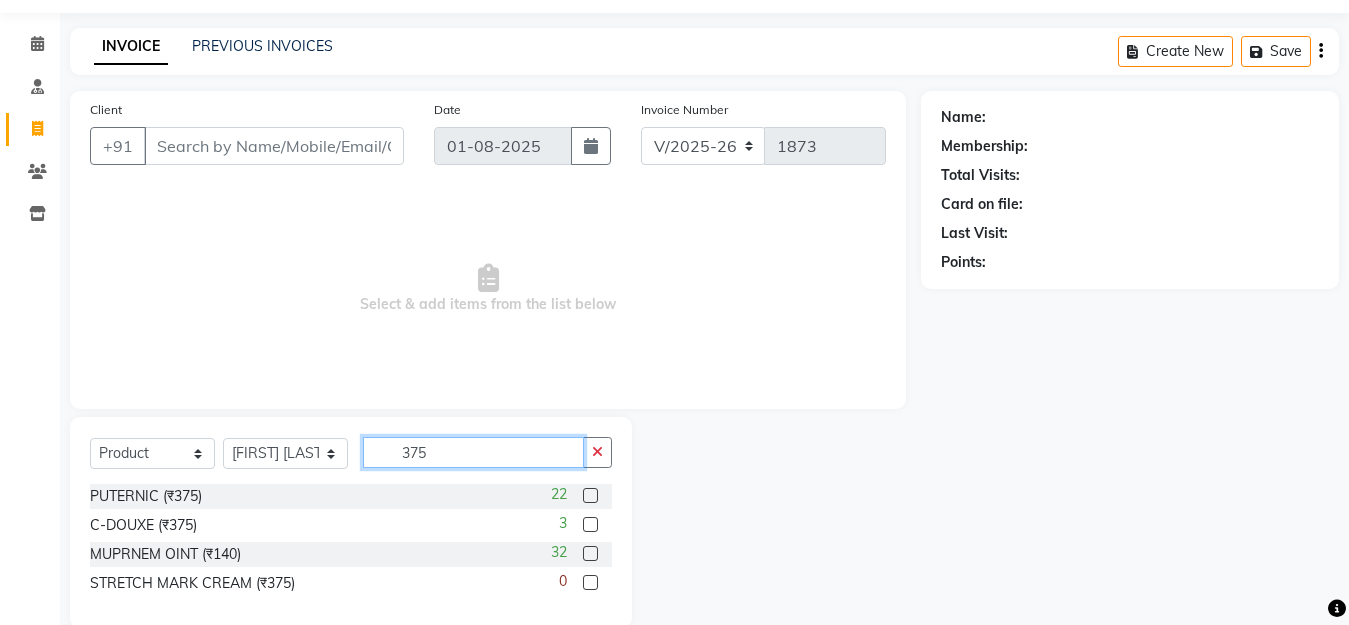 scroll, scrollTop: 92, scrollLeft: 0, axis: vertical 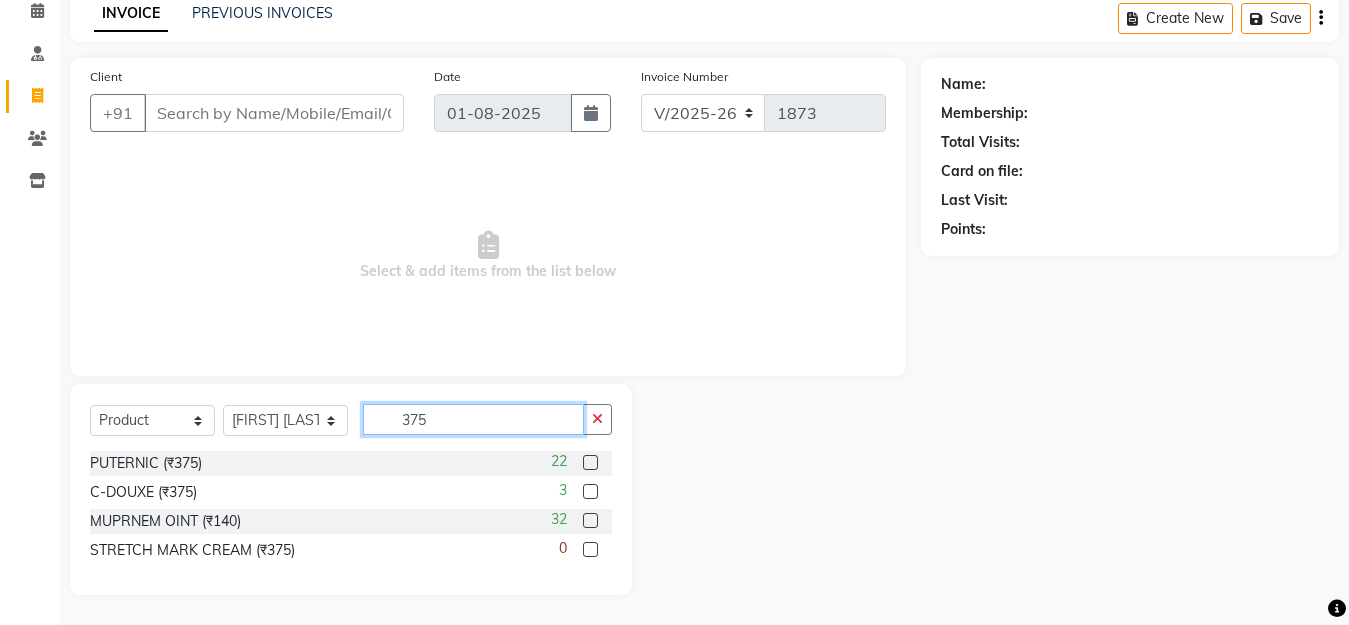 type on "375" 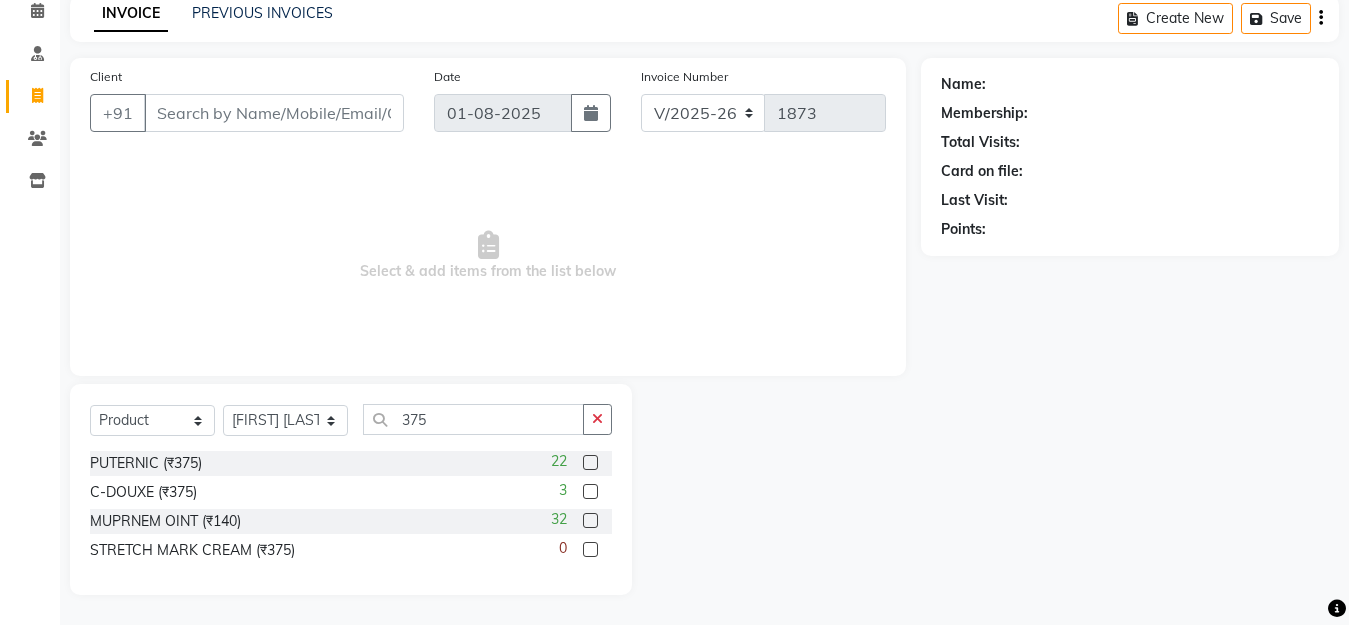 click 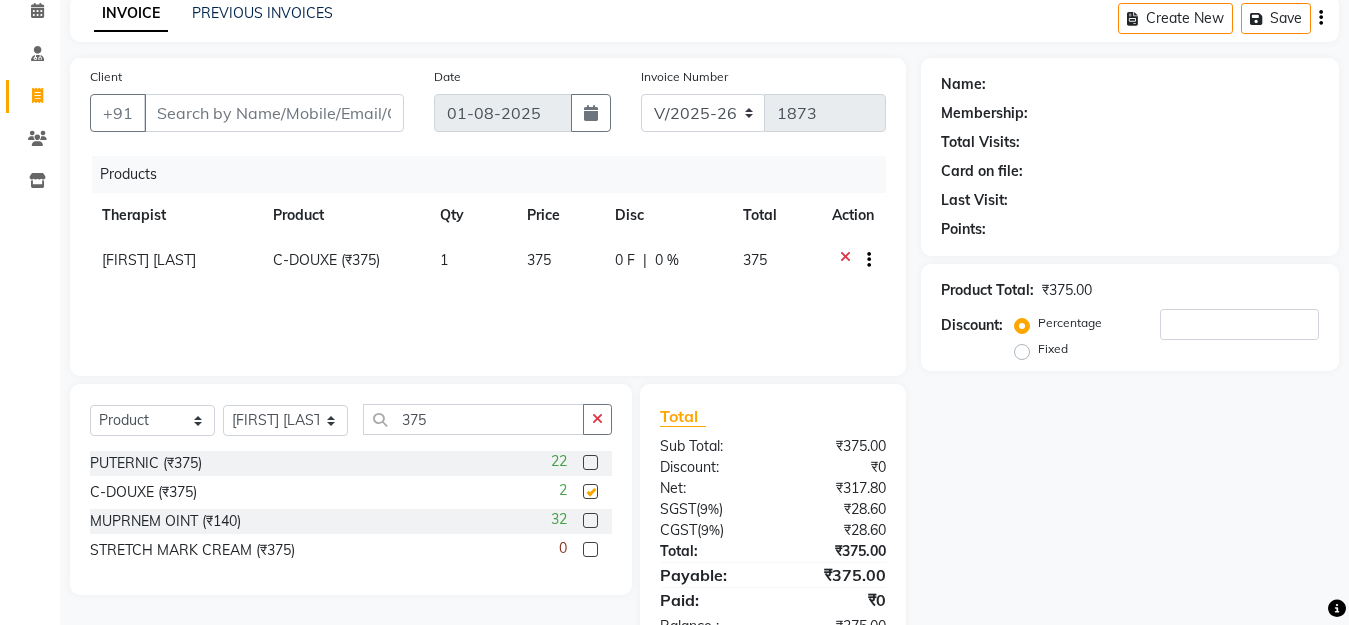 checkbox on "false" 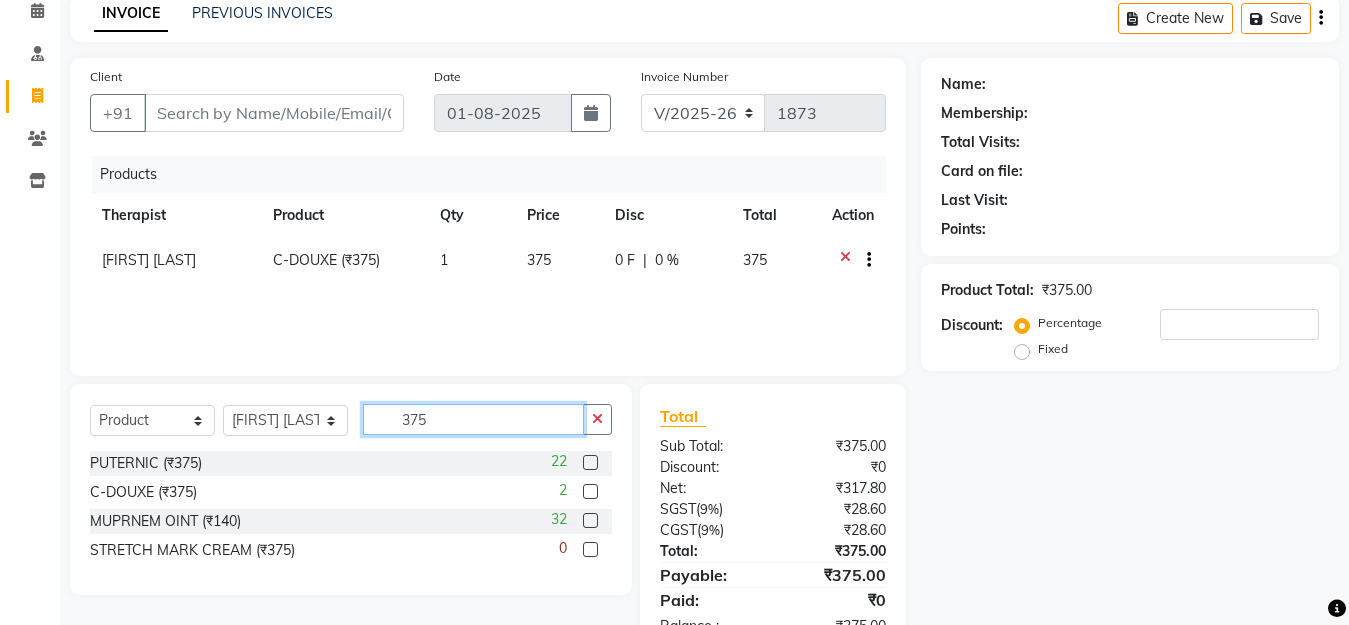 click on "375" 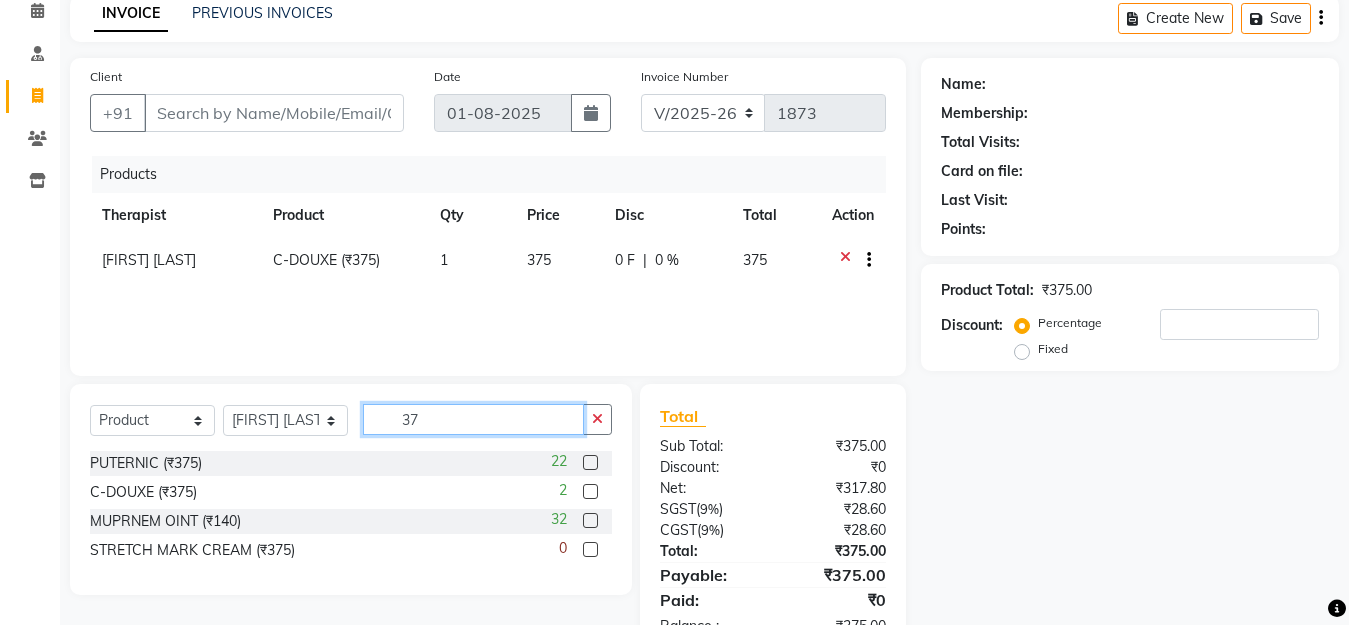 type on "3" 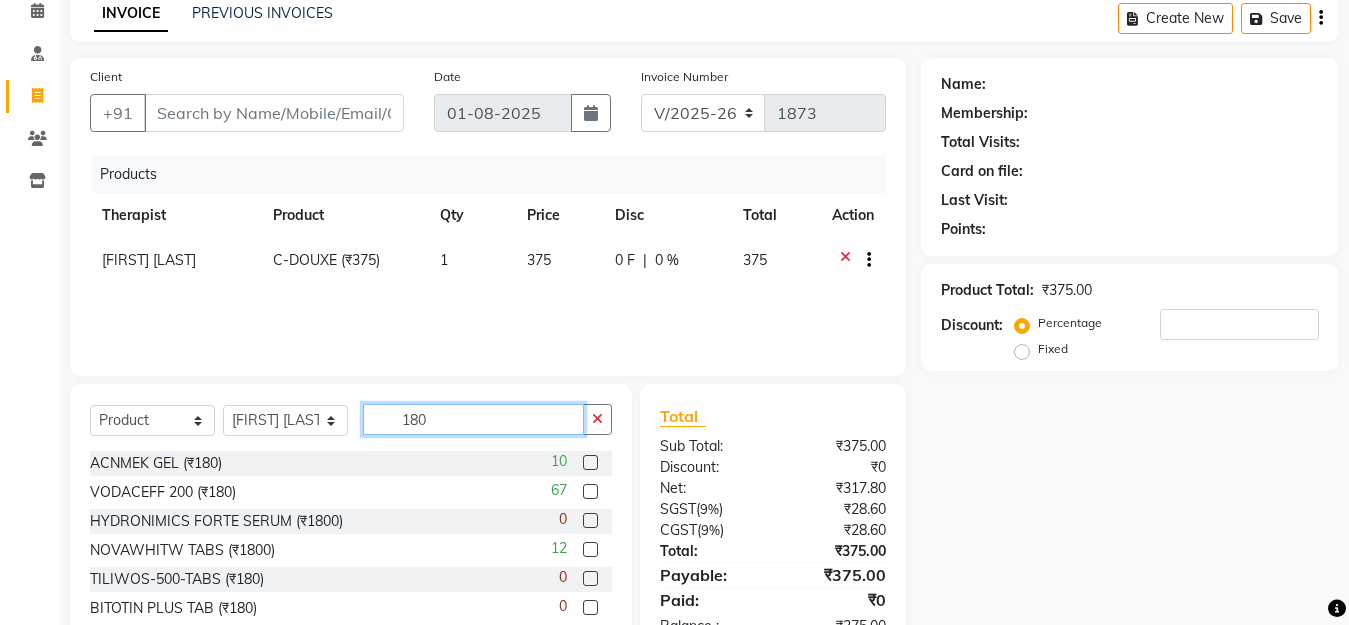 type on "180" 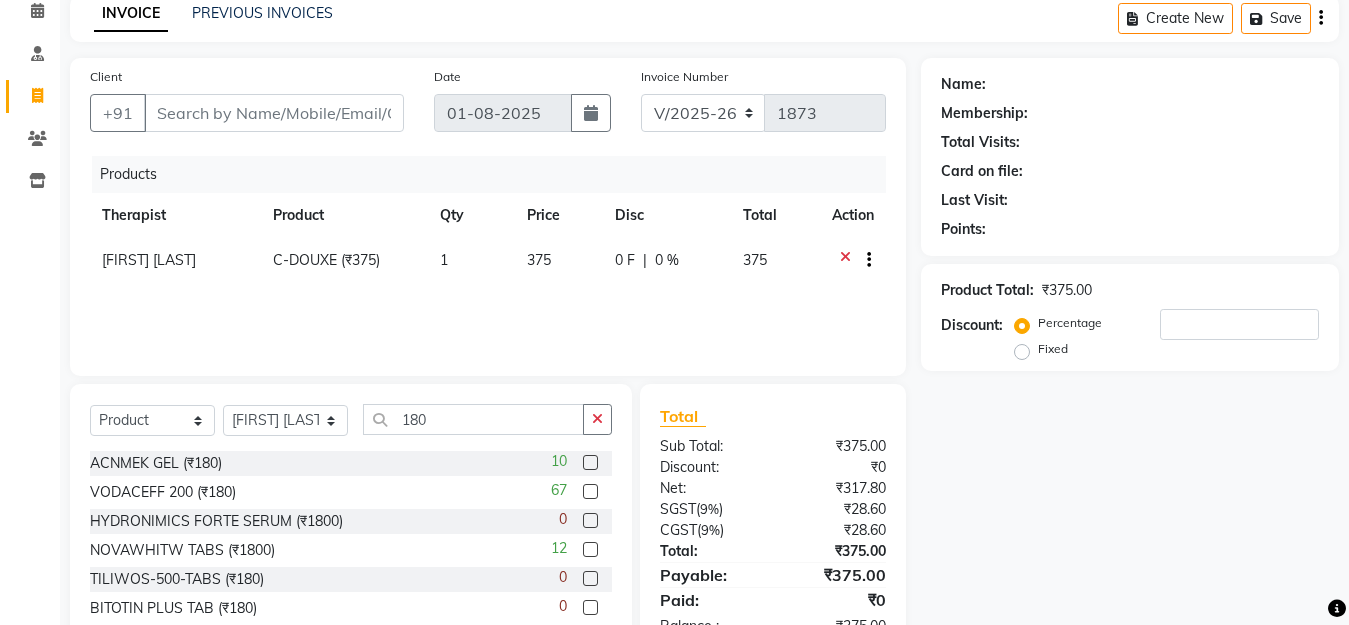 click 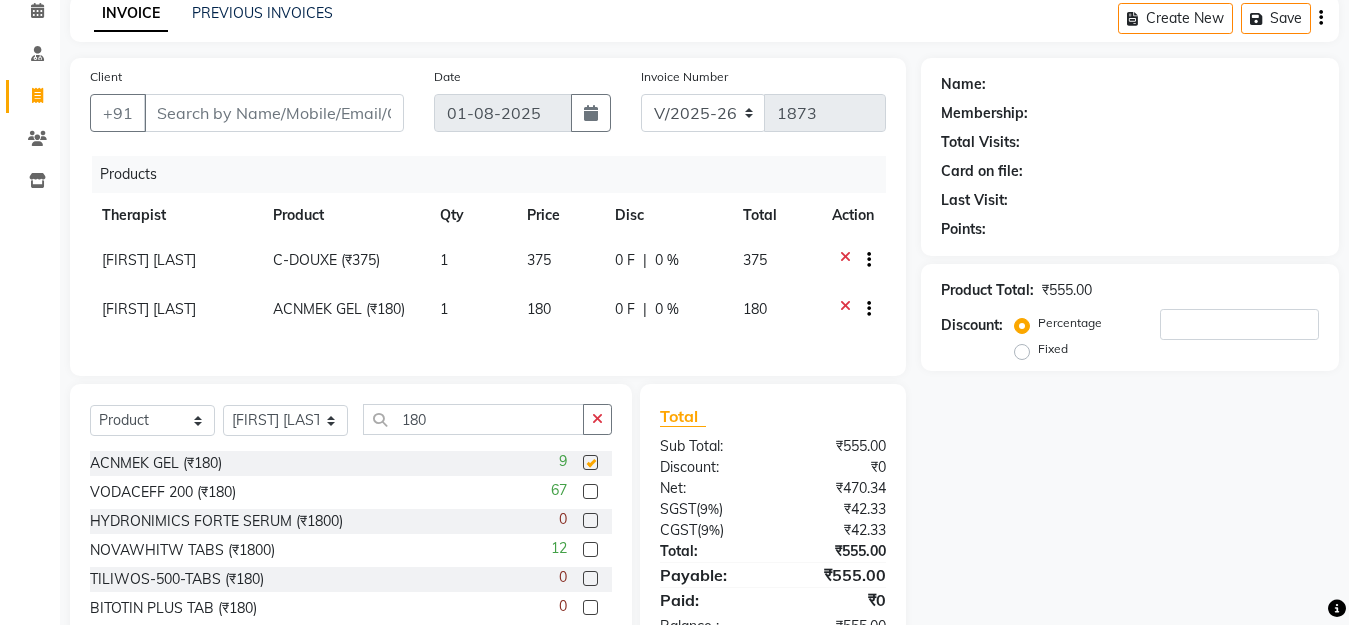 checkbox on "false" 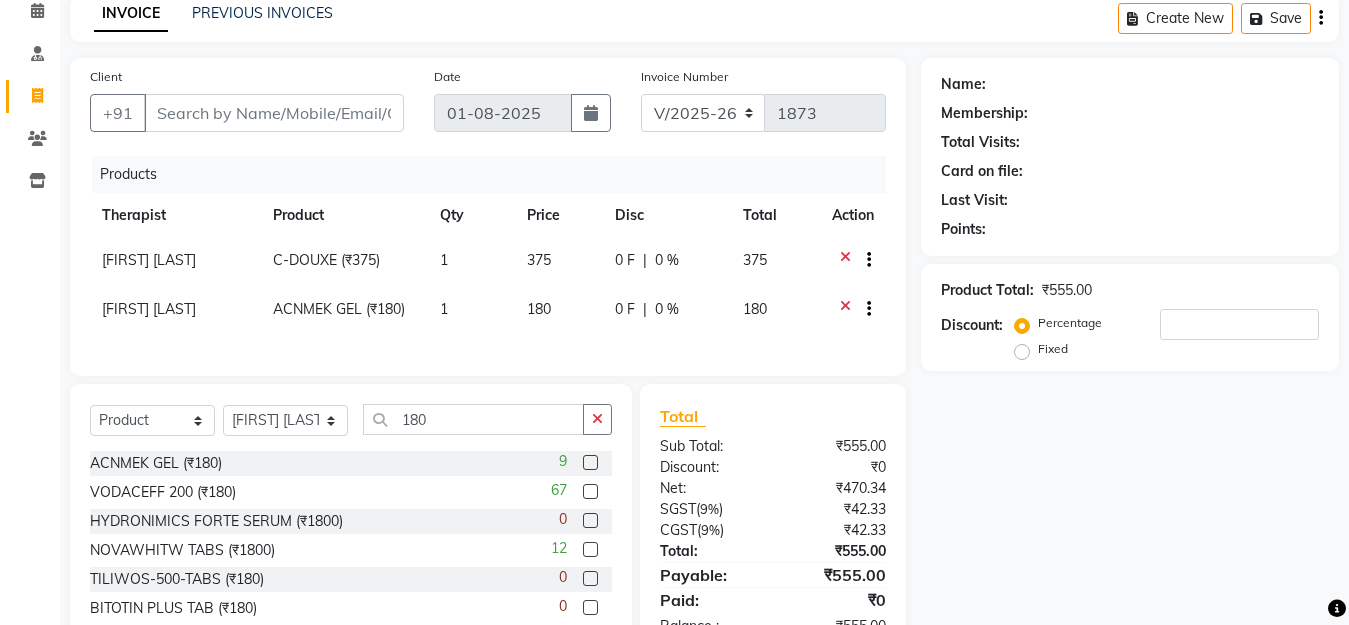 click on "Select  Service  Product  Membership  Package Voucher Prepaid Gift Card  Select Therapist [FIRST] [LAST]	[TITLE][LAST] [TITLE][LAST] [TITLE][LAST] [FIRST] [LAST] [FIRST] [LAST] [FIRST] [LAST] [FIRST] [LAST] [FIRST] [LAST] [FIRST] [LAST]" 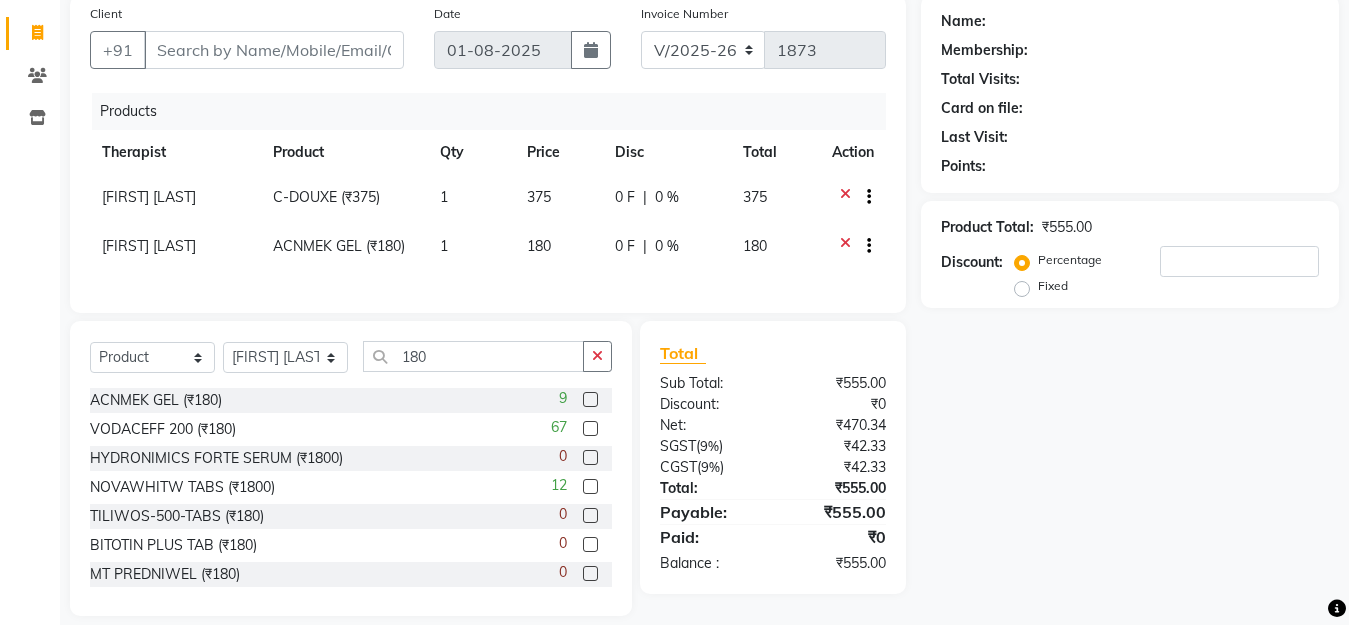 scroll, scrollTop: 189, scrollLeft: 0, axis: vertical 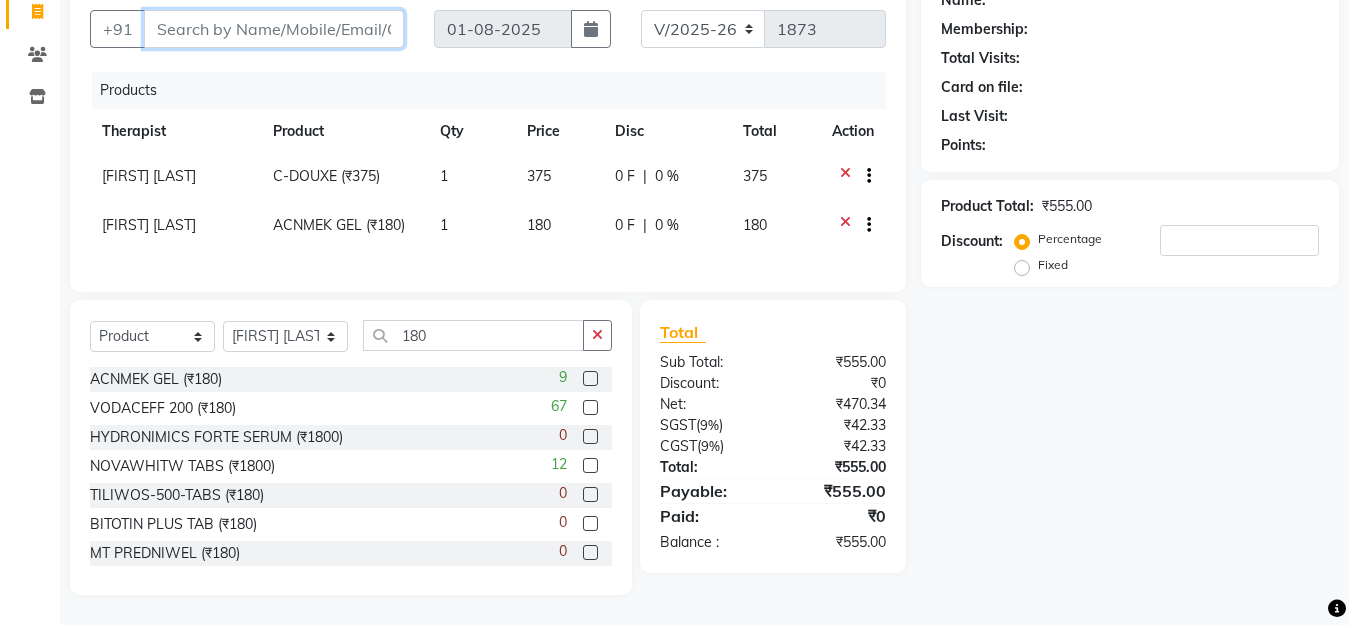 click on "Client" at bounding box center [274, 29] 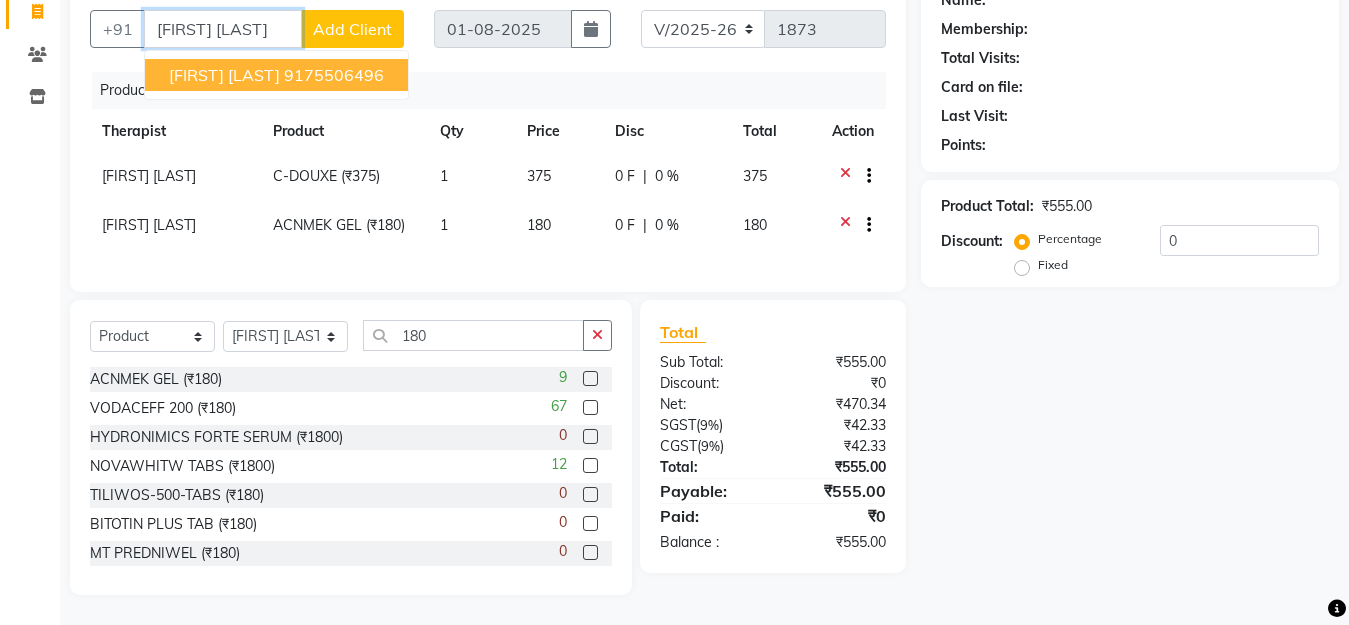 click on "[FIRST] [LAST]" at bounding box center (224, 75) 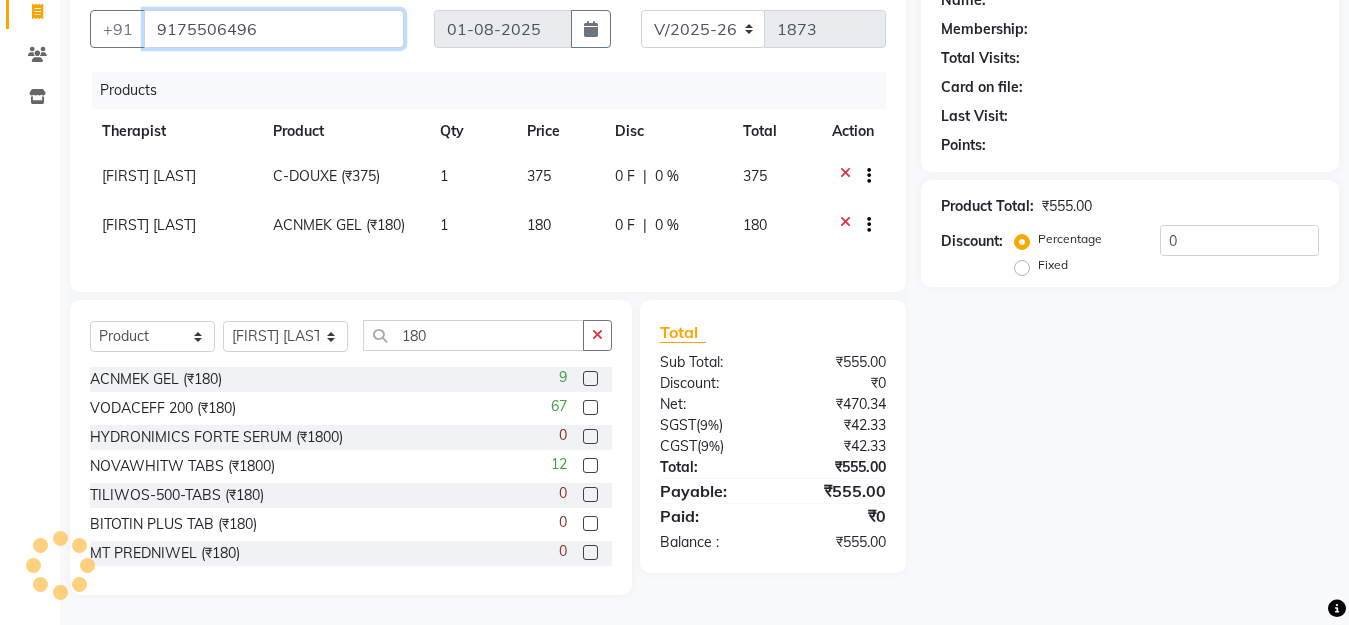 type on "9175506496" 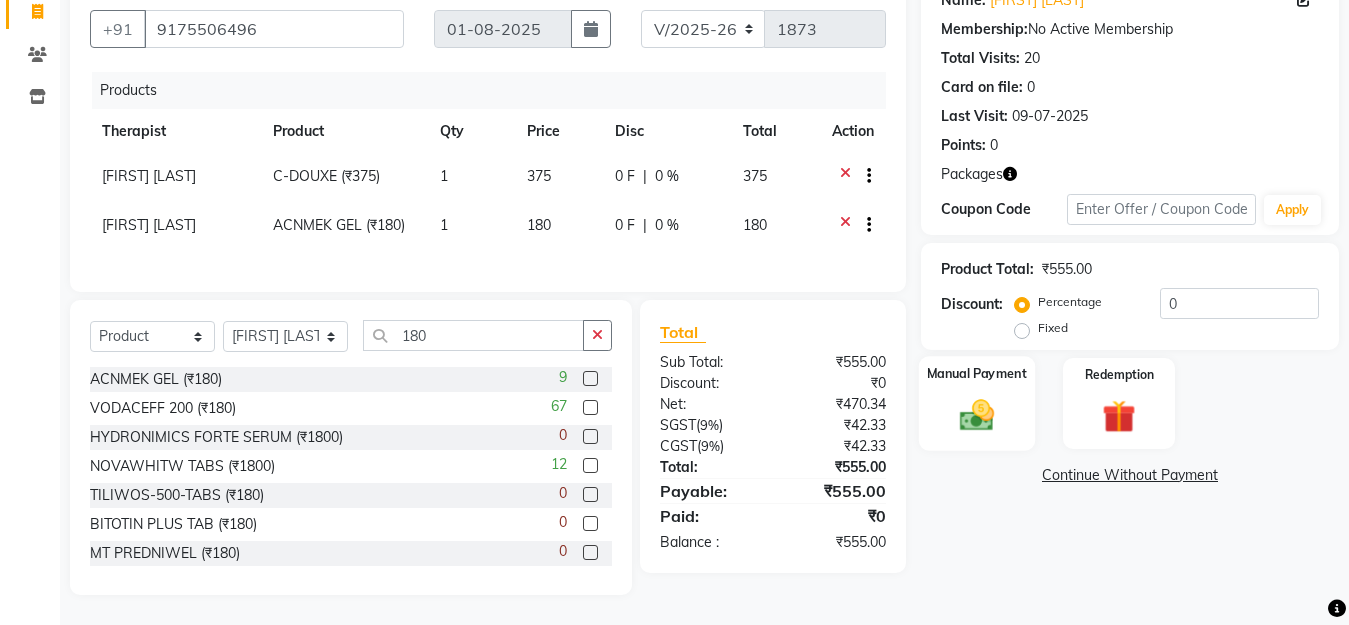 click on "Manual Payment" 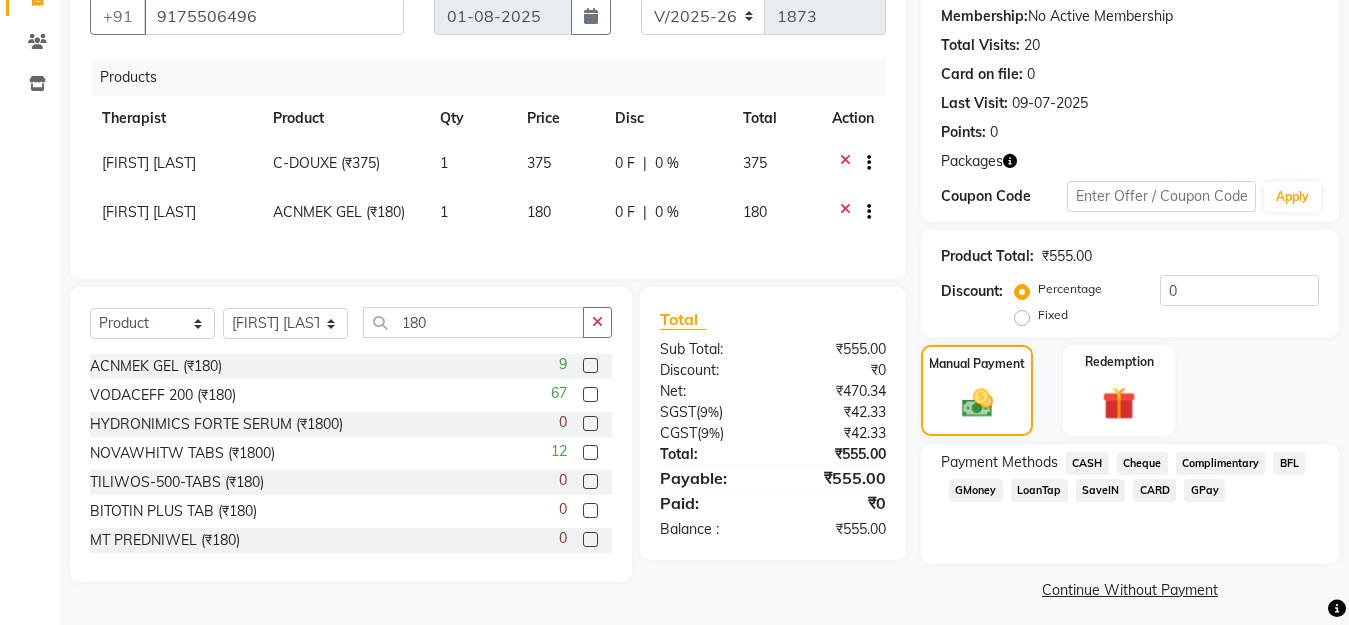 click on "GPay" 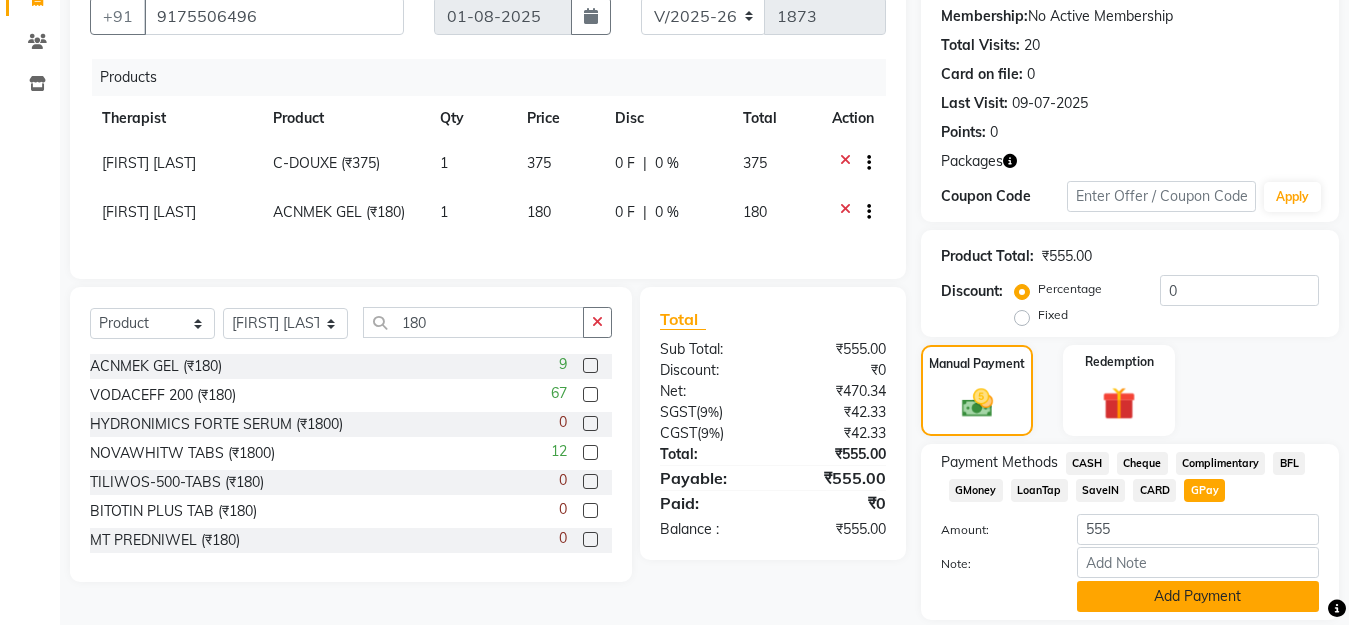 click on "Add Payment" 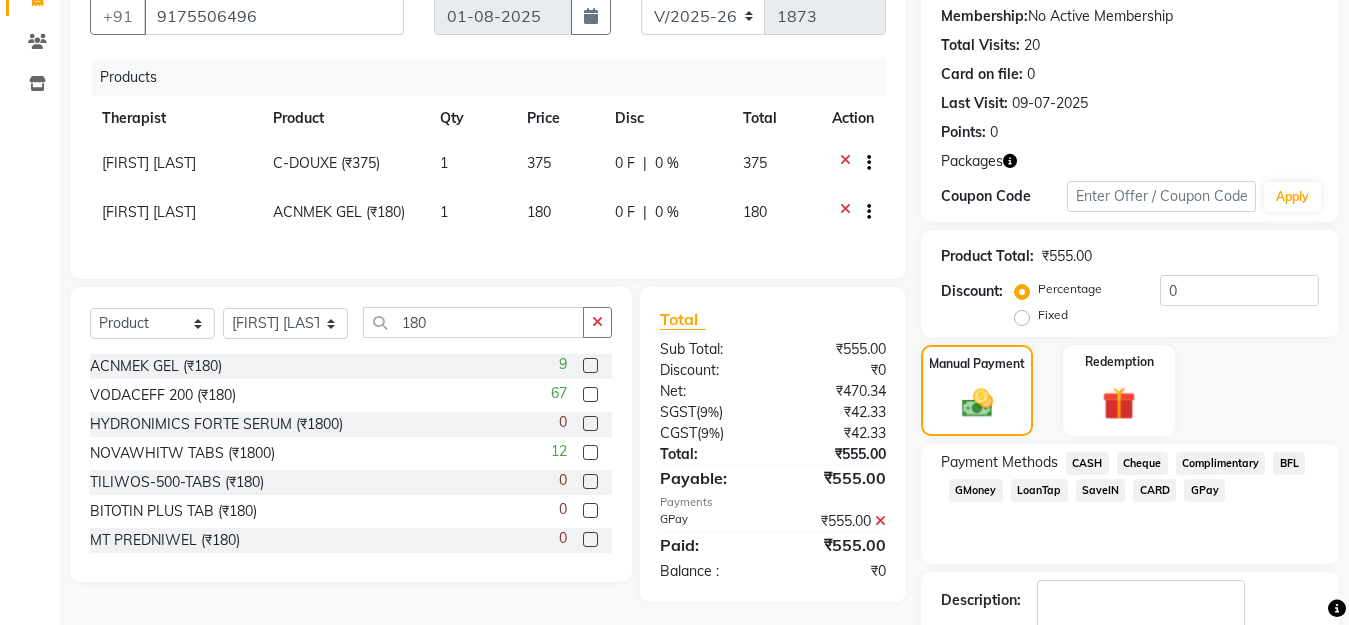 scroll, scrollTop: 312, scrollLeft: 0, axis: vertical 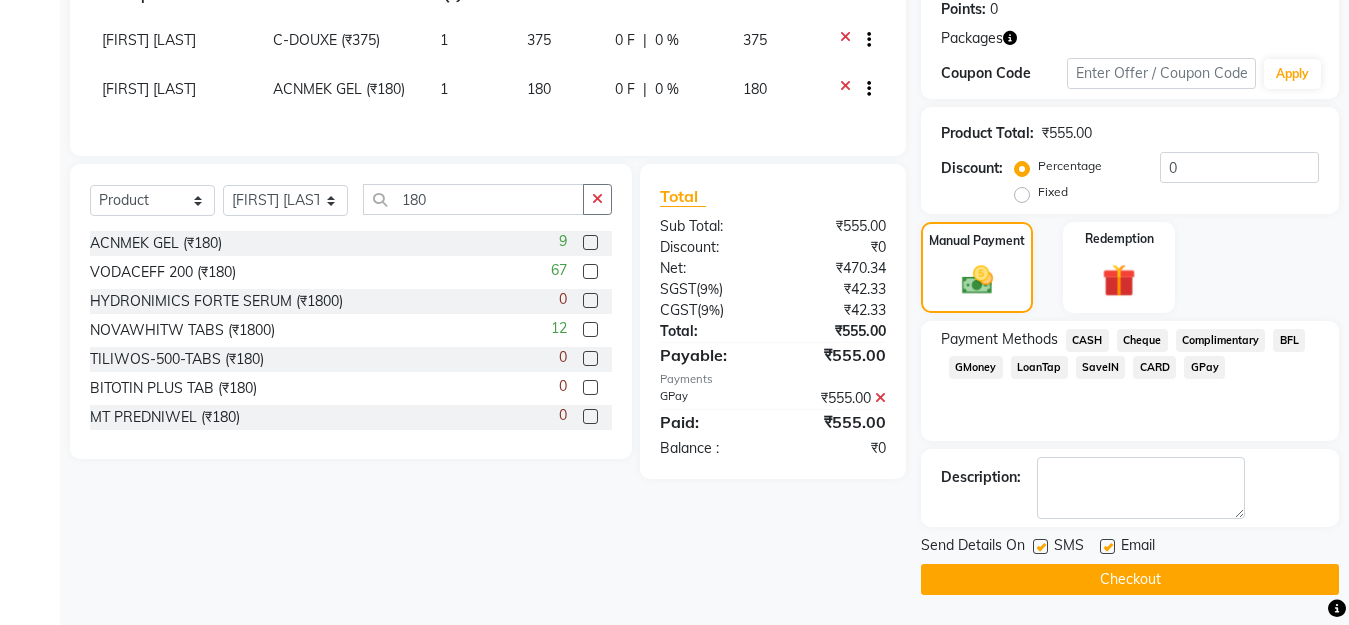 click on "Checkout" 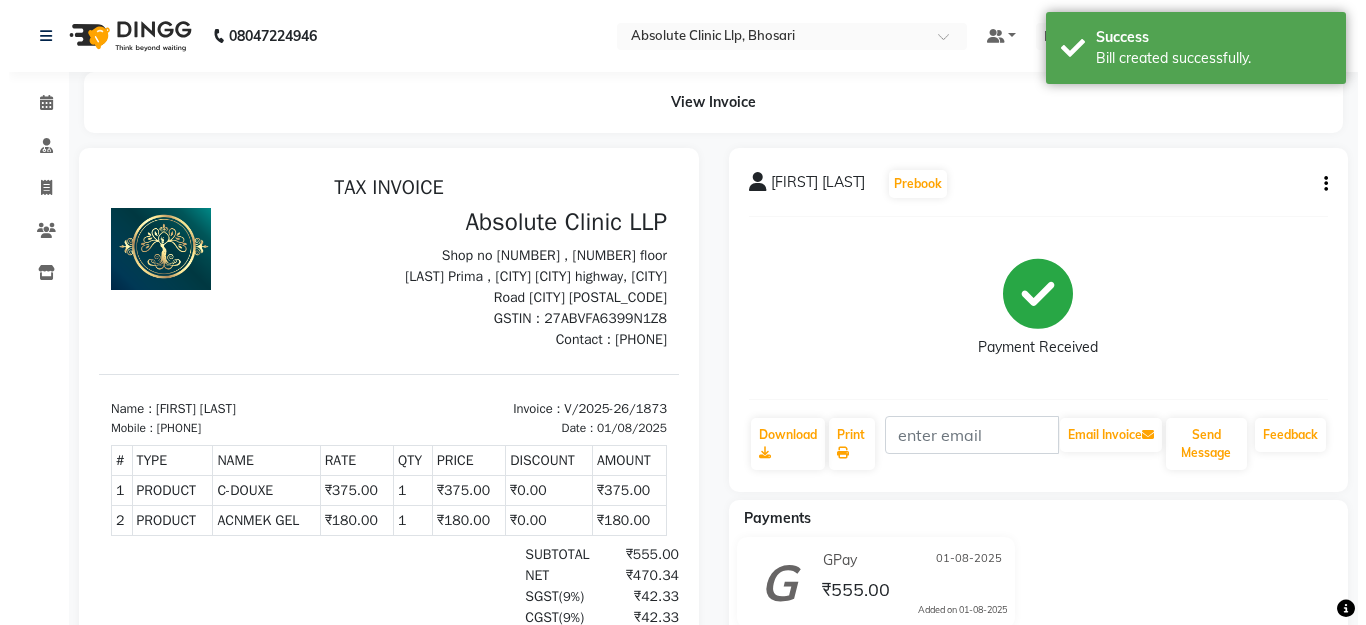 scroll, scrollTop: 0, scrollLeft: 0, axis: both 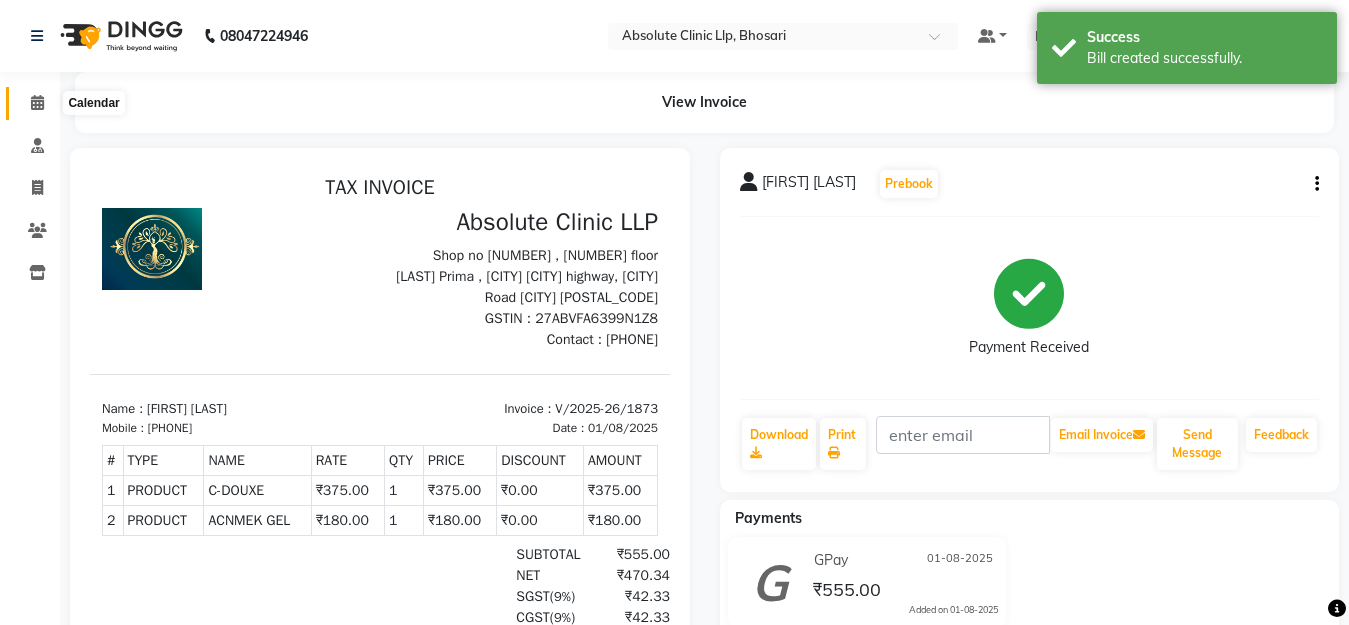 click 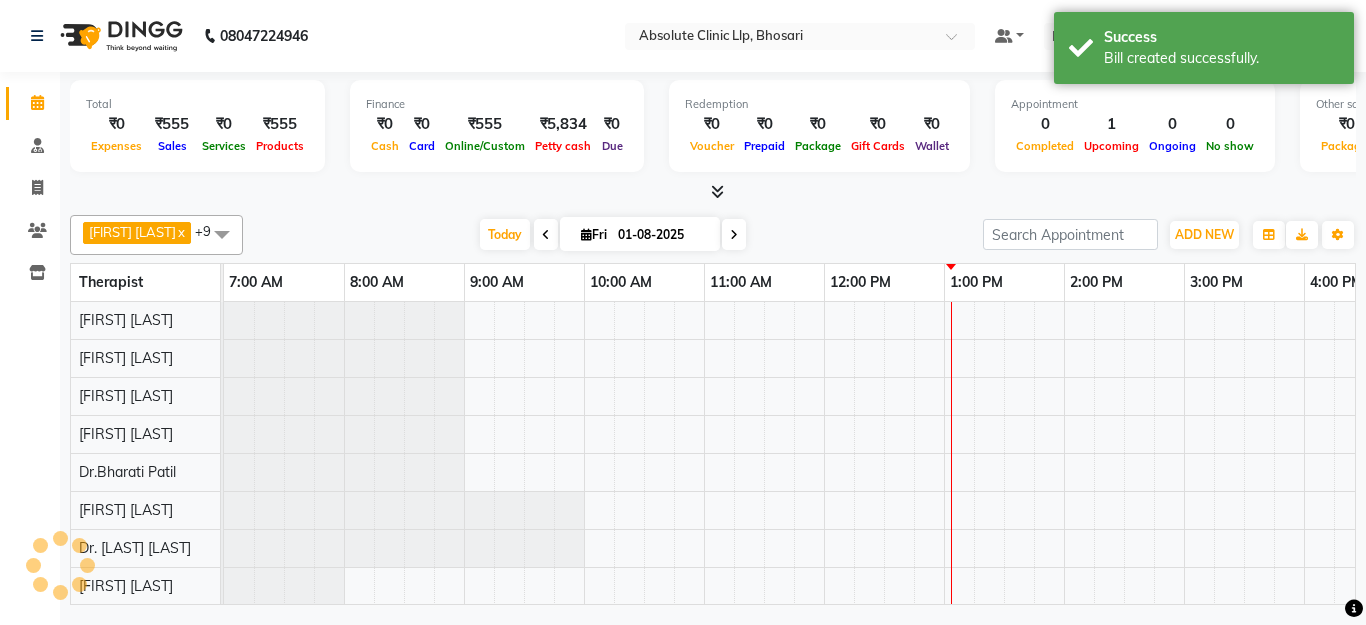 scroll, scrollTop: 0, scrollLeft: 0, axis: both 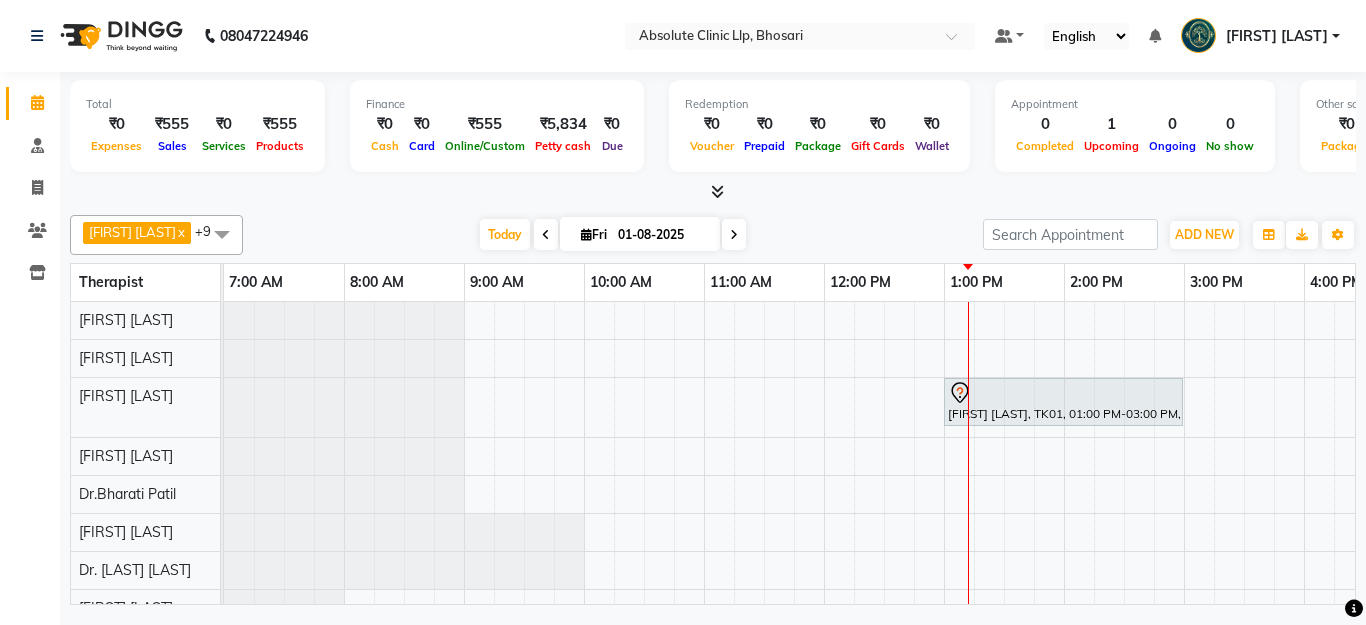 click at bounding box center [344, 407] 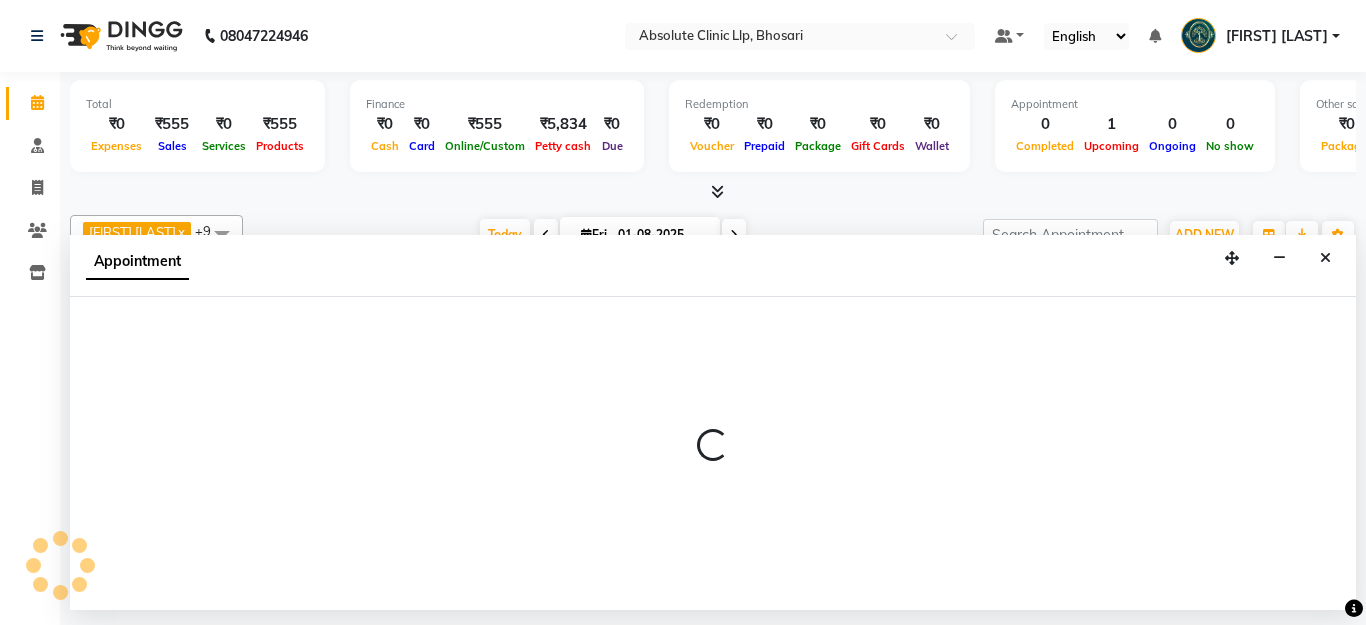 click at bounding box center (713, 453) 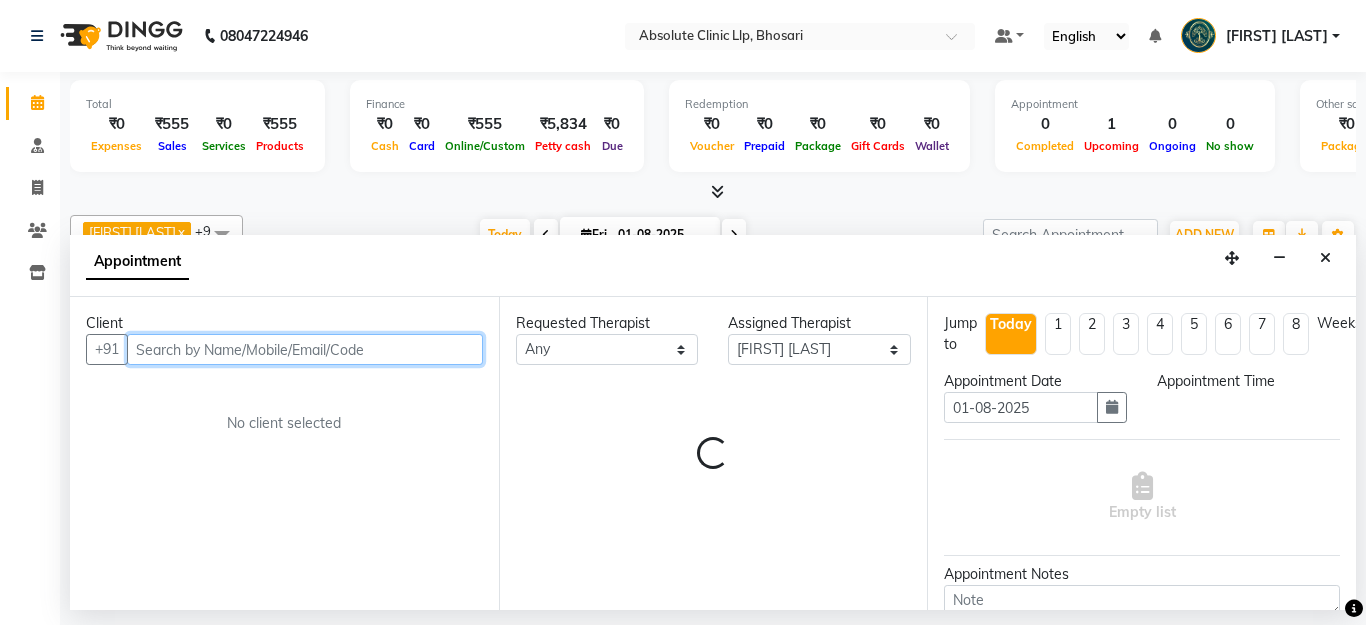 click on "Requested Therapist Any [FIRST] [LAST]	 Dr. [LAST] [LAST] Dr. [LAST] [LAST] Dr. [LAST] [LAST] [FIRST] [LAST] [FIRST] [LAST]	 [FIRST] [LAST]	 [FIRST] [LAST]	 [FIRST] [LAST]	 [FIRST] [LAST] Loading..." at bounding box center [713, 453] 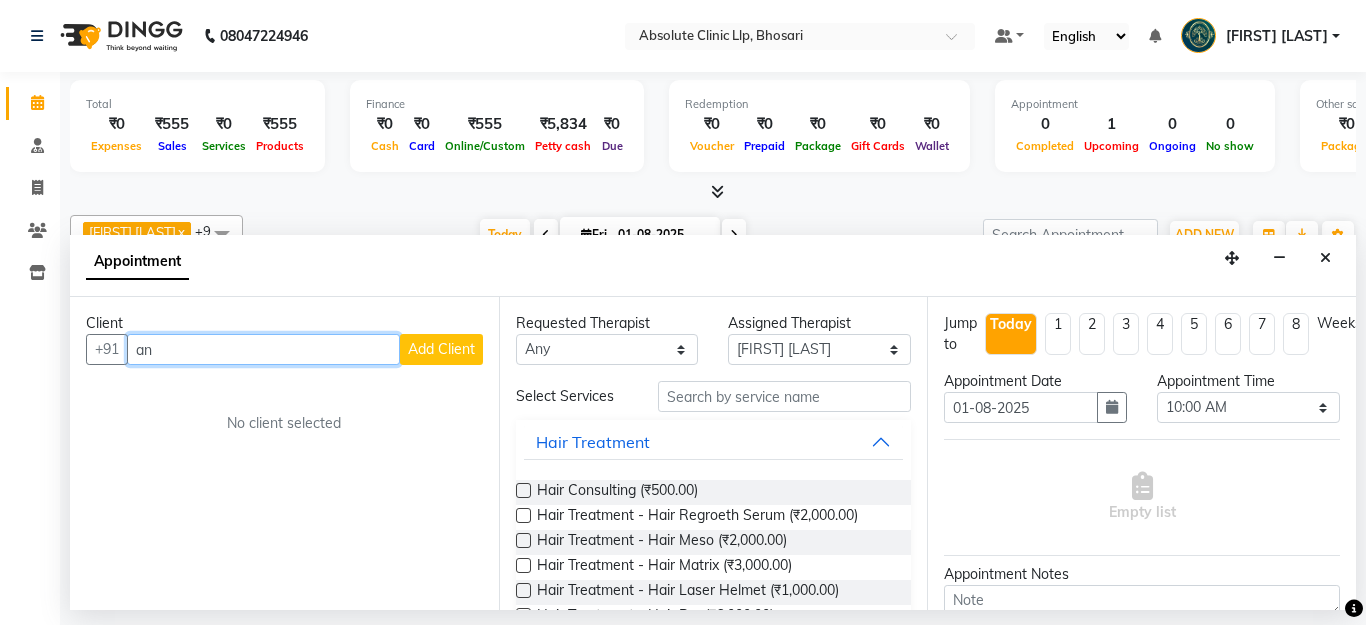 type on "a" 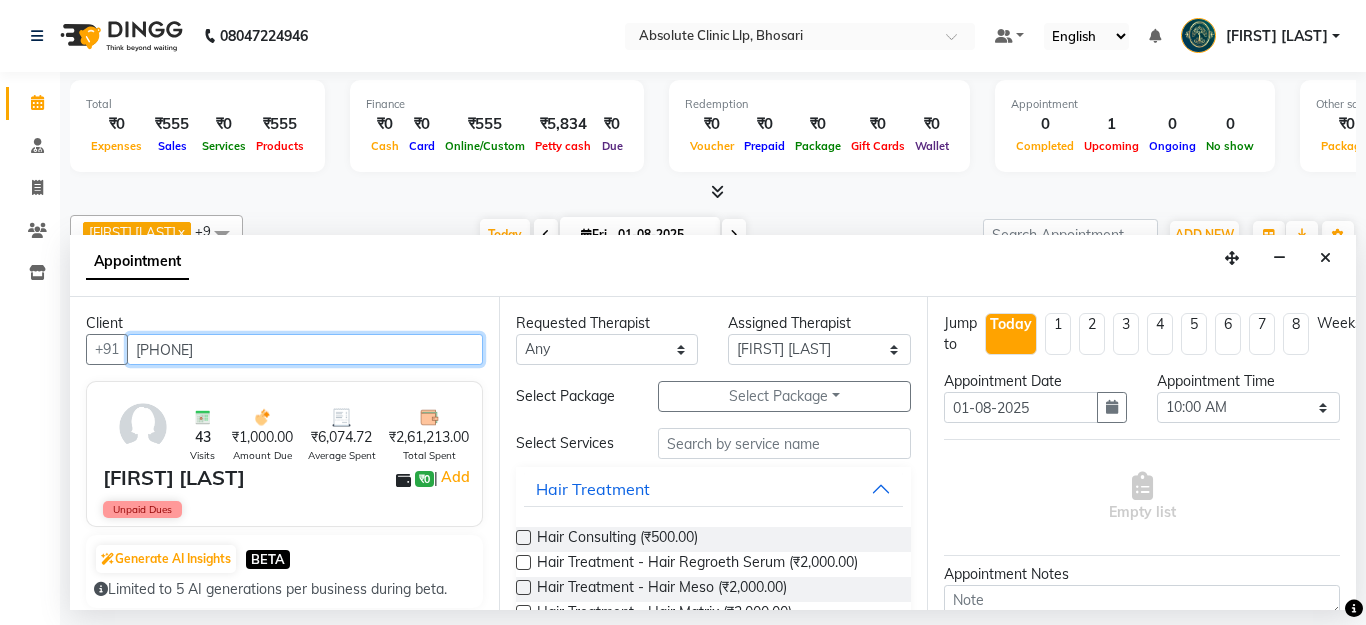 type on "[PHONE]" 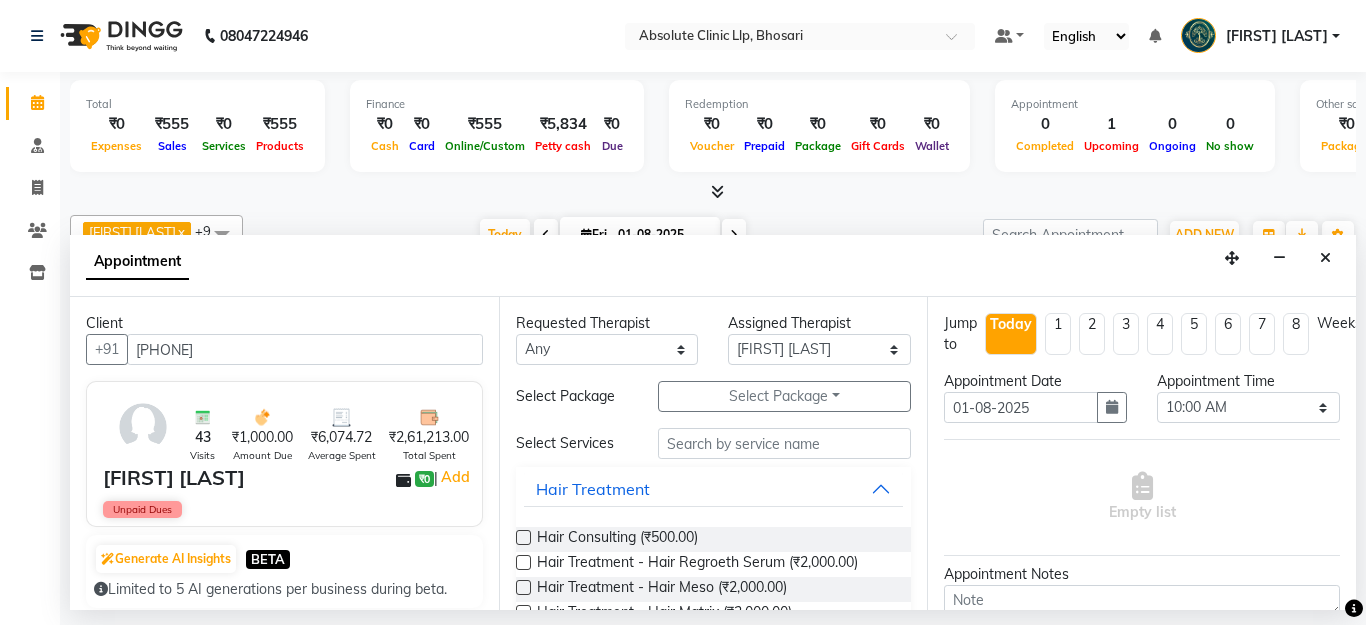 click on "Requested Therapist Any [FIRST] [LAST]	 Dr. [LAST] [LAST] Dr. [LAST] [LAST] Dr. [LAST] [LAST] [FIRST] [LAST] [FIRST] [LAST]	 [FIRST] [LAST]	 [FIRST] [LAST]	 [FIRST] [LAST]	 [FIRST] [LAST] Assigned Therapist Select [FIRST] [LAST]	 Dr. [LAST] [LAST] Dr. [LAST] [LAST] Dr. [LAST] [LAST] [FIRST] [LAST] [FIRST] [LAST]	 [FIRST] [LAST]	 [FIRST] [LAST]	 [FIRST] [LAST] Select Package Select Package  Toggle Dropdown [FIRST] [LAST]-LHR Select Services    Hair Treatment Hair Consulting (₹500.00) Hair Treatment - Hair Regroeth Serum (₹2,000.00) Hair Treatment - Hair Meso (₹2,000.00) Hair Treatment - Hair Matrix (₹3,000.00) Hair Treatment - Hair Laser Helmet (₹1,000.00) Hair Treatment - Hair Prp (₹6,000.00) Hair Treatment - Anti Dandruff Treatment (₹5,000.00) Hair Treatment - Anti Hairfall Treatment (₹5,000.00) Hair Treatment - Psorisys Treatment (₹3,000.00) Hair Treatment - Hair Roller Serum (₹2,000.00) Hair Treatment- Hair Mask (₹1,500.00) Hair Treatment- GFC  (₹9,000.00)    Skin Treatment" at bounding box center [713, 453] 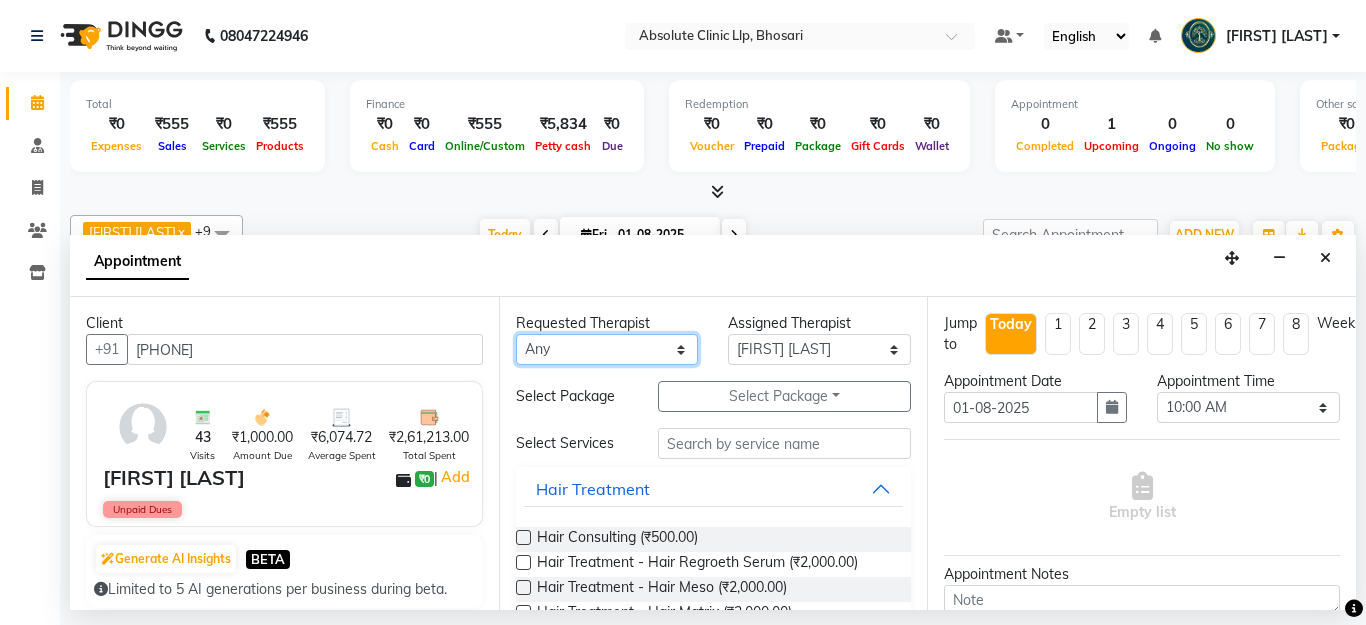 click on "[FIRST] [LAST]	[TITLE][LAST] [TITLE][LAST] [TITLE][LAST] [FIRST] [LAST] [FIRST] [LAST]	[FIRST] [LAST]	[FIRST] [LAST]" at bounding box center [607, 349] 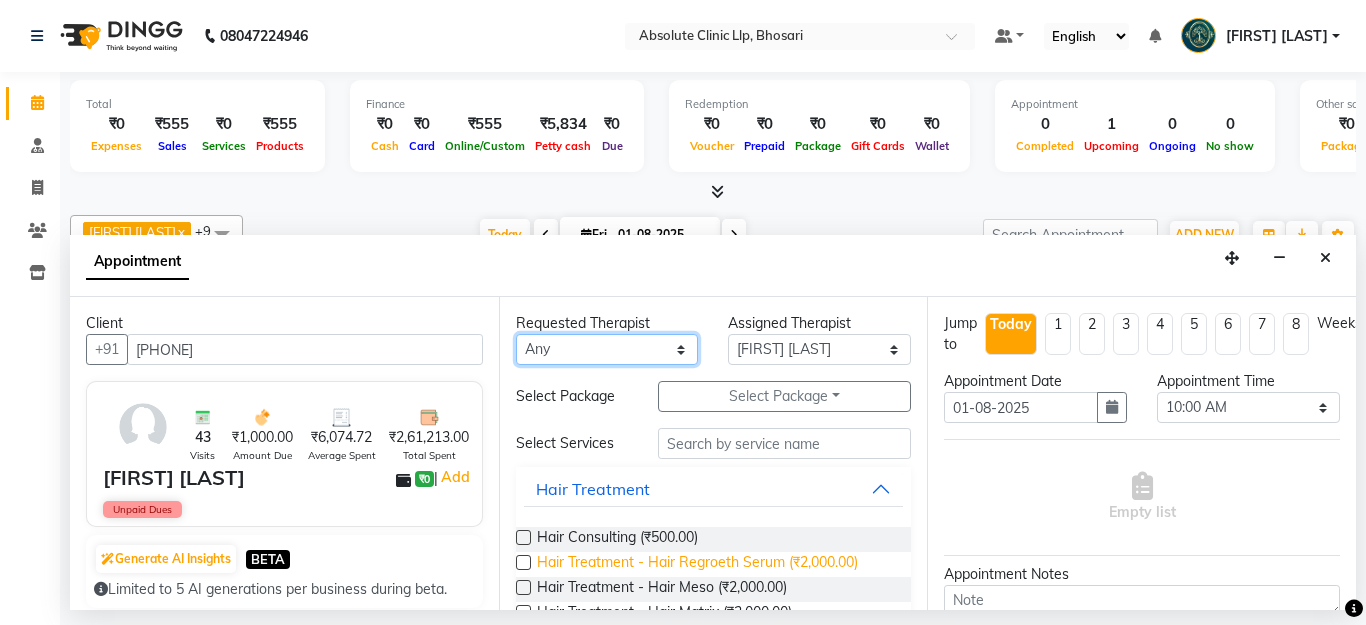 select on "27986" 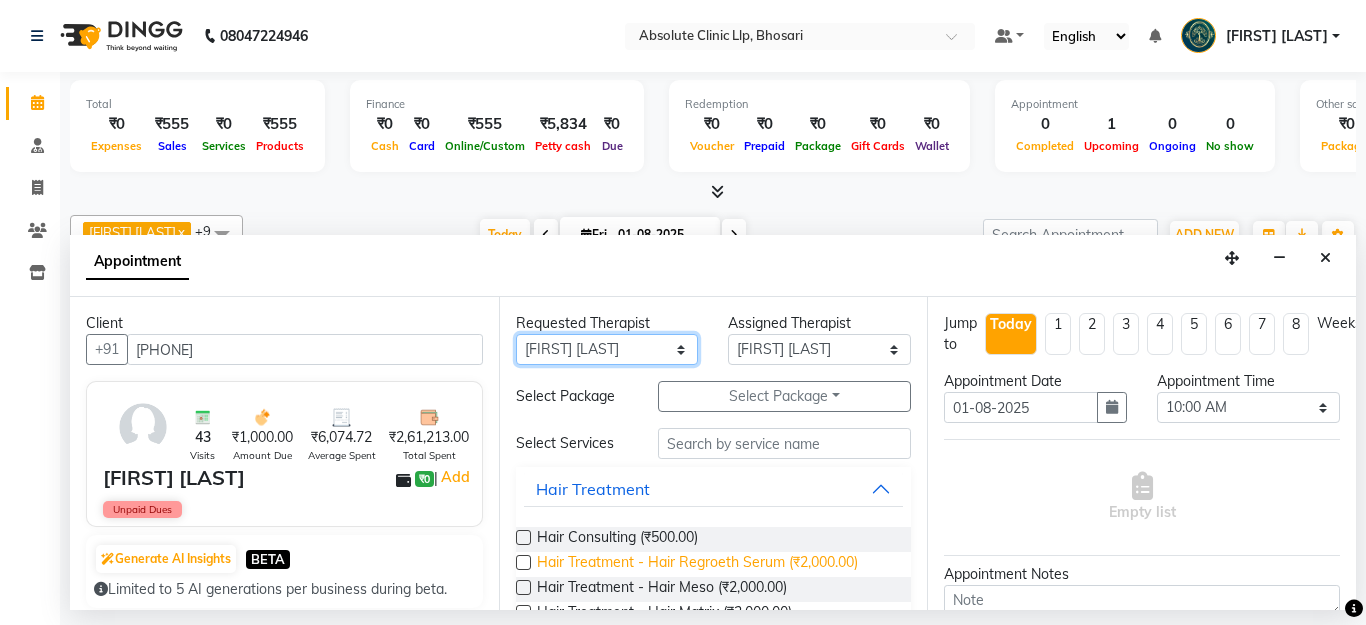 click on "[FIRST] [LAST]	[TITLE][LAST] [TITLE][LAST] [TITLE][LAST] [FIRST] [LAST] [FIRST] [LAST]	[FIRST] [LAST]	[FIRST] [LAST]" at bounding box center [607, 349] 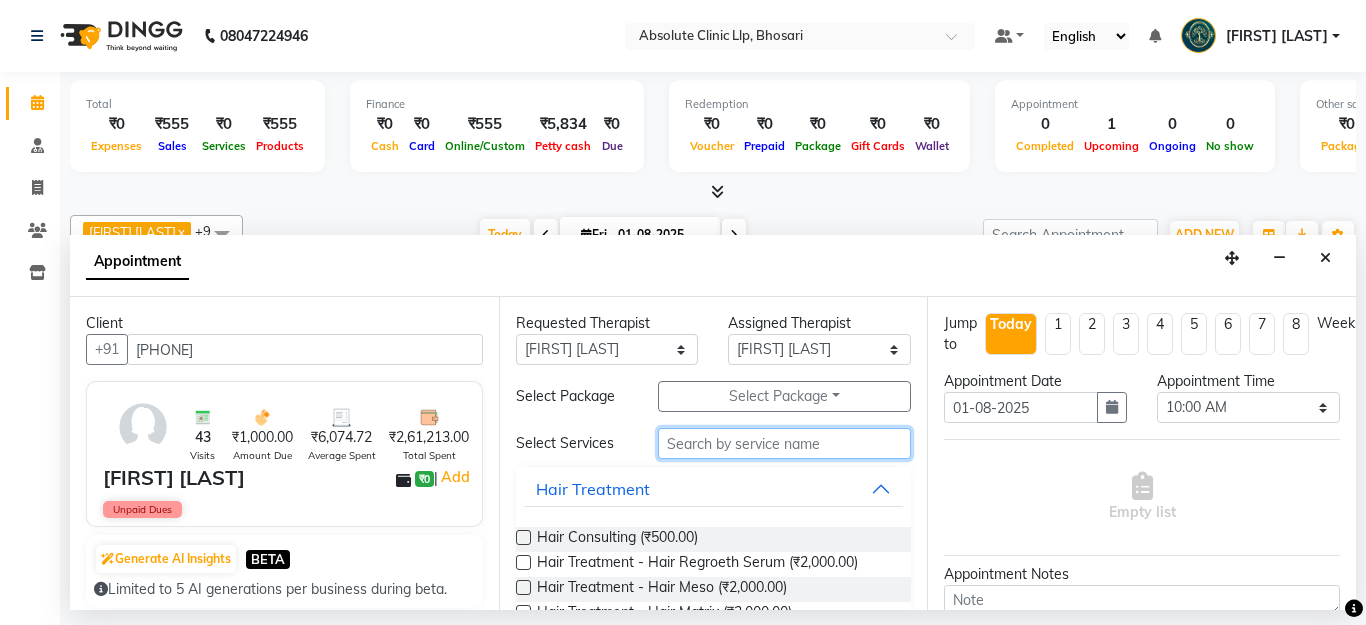 click at bounding box center (785, 443) 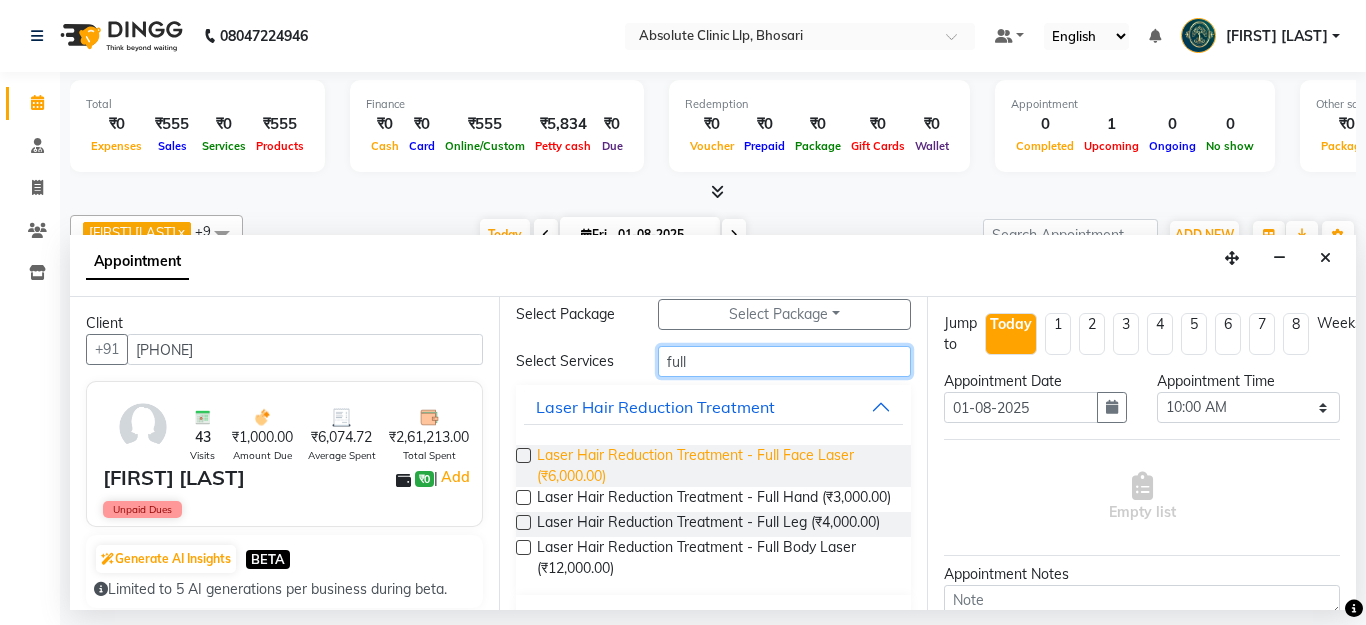 scroll, scrollTop: 100, scrollLeft: 0, axis: vertical 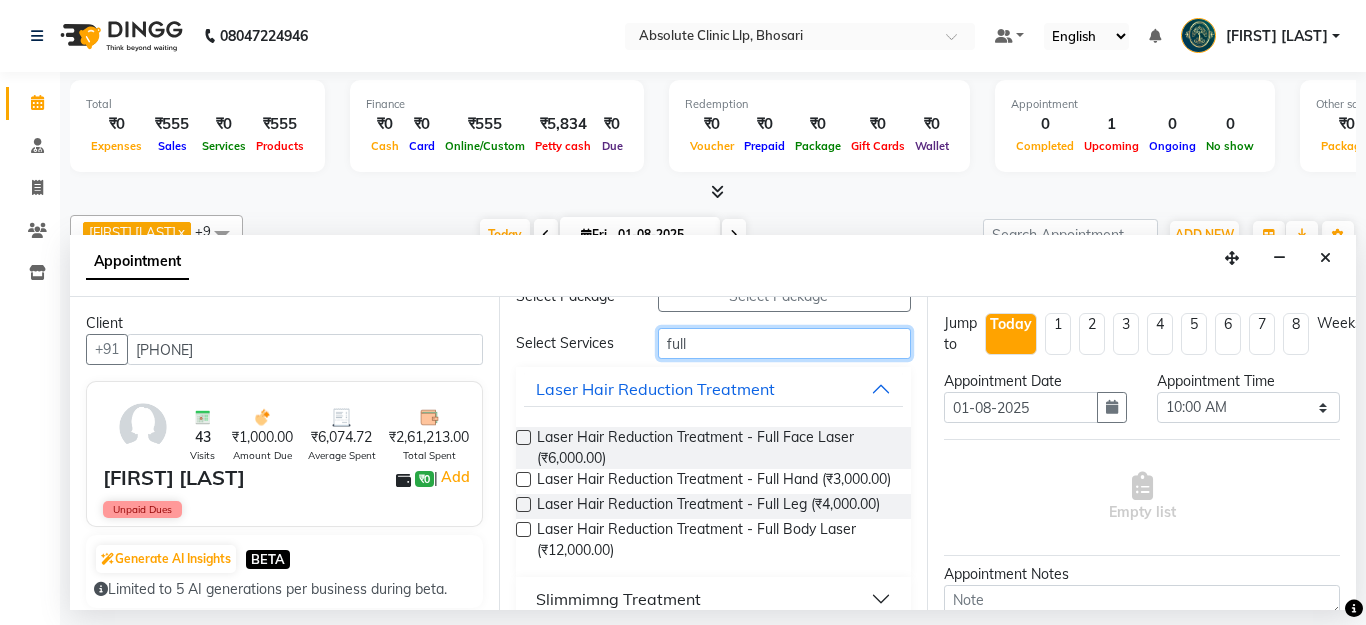 type on "full" 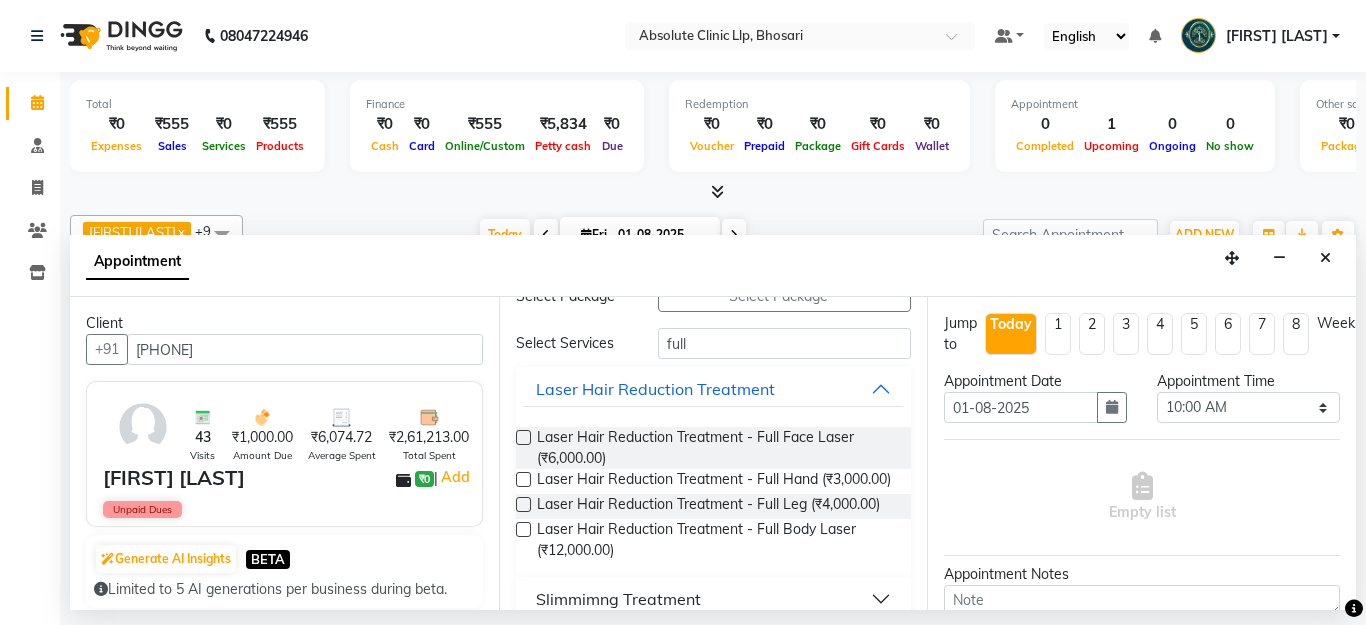 click at bounding box center (523, 529) 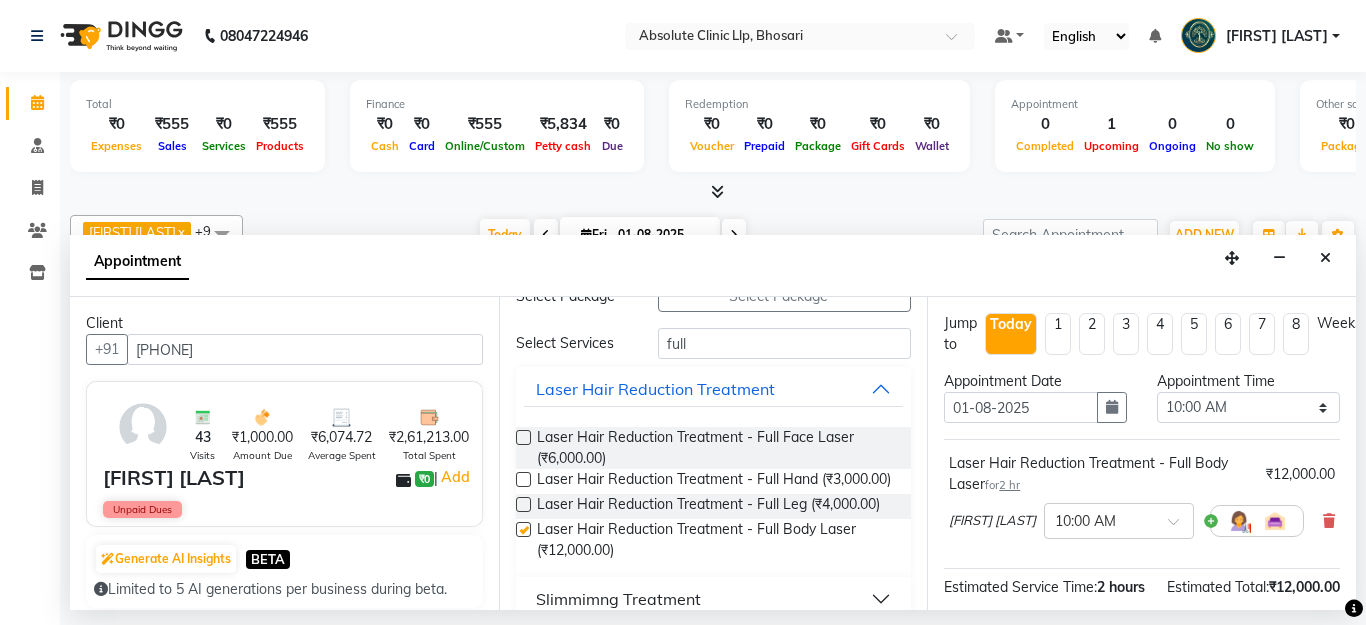checkbox on "false" 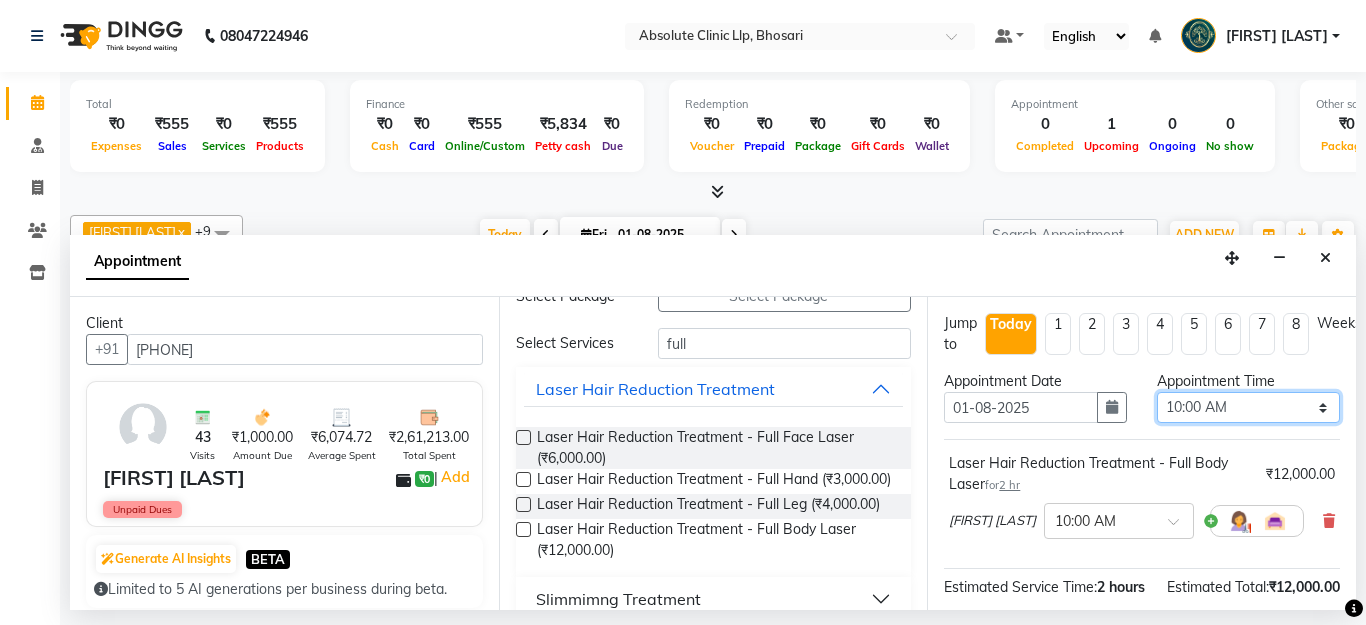 click on "Select 08:00 AM 08:15 AM 08:30 AM 08:45 AM 09:00 AM 09:15 AM 09:30 AM 09:45 AM 10:00 AM 10:15 AM 10:30 AM 10:45 AM 11:00 AM 11:15 AM 11:30 AM 11:45 AM 12:00 PM 12:15 PM 12:30 PM 12:45 PM 01:00 PM 01:15 PM 01:30 PM 01:45 PM 02:00 PM 02:15 PM 02:30 PM 02:45 PM 03:00 PM 03:15 PM 03:30 PM 03:45 PM 04:00 PM 04:15 PM 04:30 PM 04:45 PM 05:00 PM 05:15 PM 05:30 PM 05:45 PM 06:00 PM 06:15 PM 06:30 PM 06:45 PM 07:00 PM 07:15 PM 07:30 PM 07:45 PM 08:00 PM 08:15 PM 08:30 PM 08:45 PM 09:00 PM" at bounding box center [1248, 407] 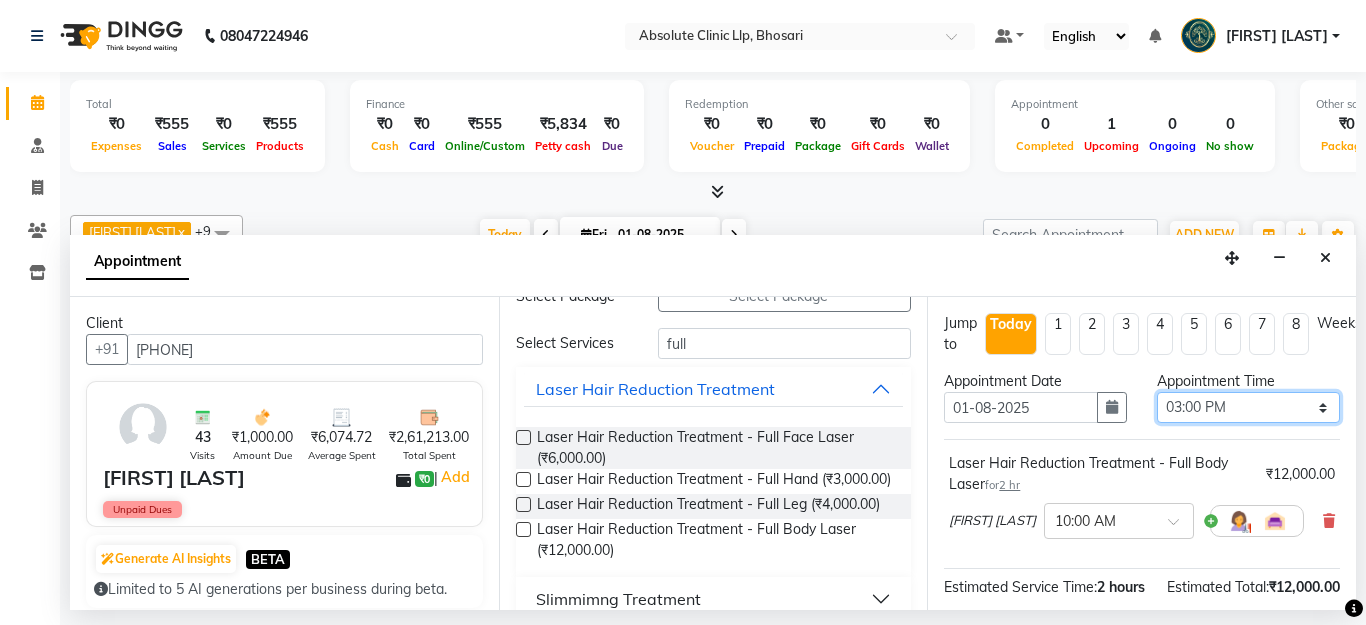 click on "Select 08:00 AM 08:15 AM 08:30 AM 08:45 AM 09:00 AM 09:15 AM 09:30 AM 09:45 AM 10:00 AM 10:15 AM 10:30 AM 10:45 AM 11:00 AM 11:15 AM 11:30 AM 11:45 AM 12:00 PM 12:15 PM 12:30 PM 12:45 PM 01:00 PM 01:15 PM 01:30 PM 01:45 PM 02:00 PM 02:15 PM 02:30 PM 02:45 PM 03:00 PM 03:15 PM 03:30 PM 03:45 PM 04:00 PM 04:15 PM 04:30 PM 04:45 PM 05:00 PM 05:15 PM 05:30 PM 05:45 PM 06:00 PM 06:15 PM 06:30 PM 06:45 PM 07:00 PM 07:15 PM 07:30 PM 07:45 PM 08:00 PM 08:15 PM 08:30 PM 08:45 PM 09:00 PM" at bounding box center [1248, 407] 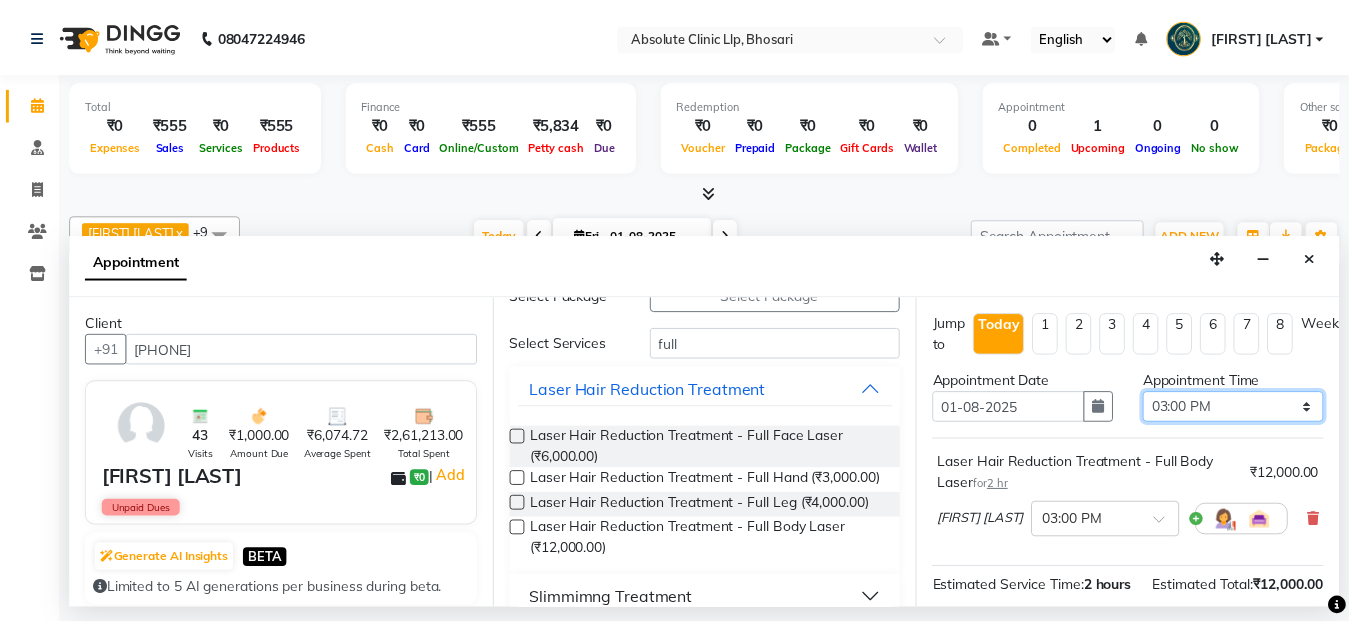 scroll, scrollTop: 272, scrollLeft: 0, axis: vertical 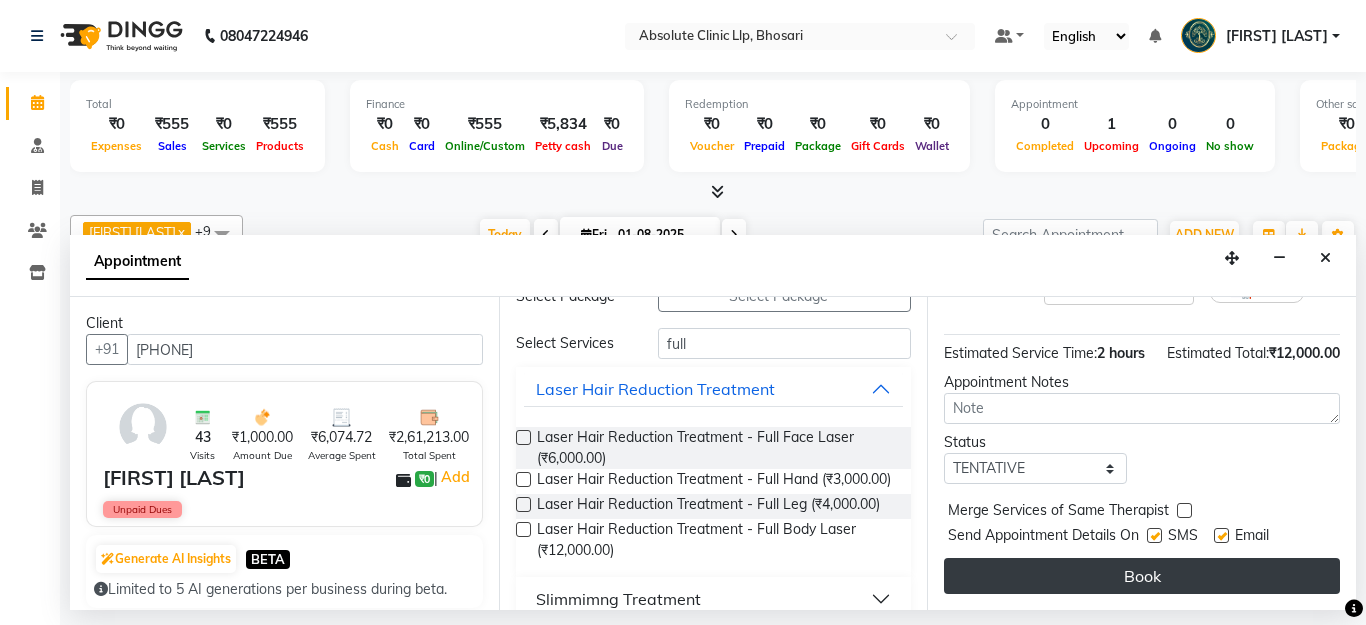 click on "Book" at bounding box center (1142, 576) 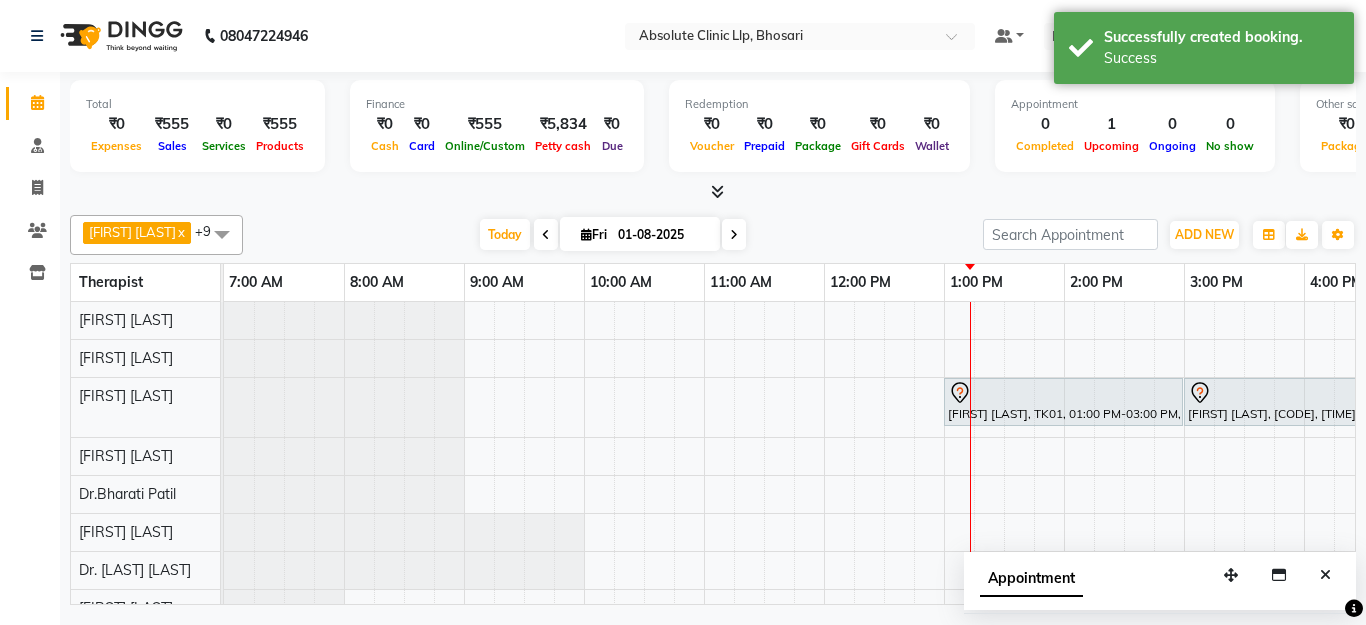 click at bounding box center (717, 191) 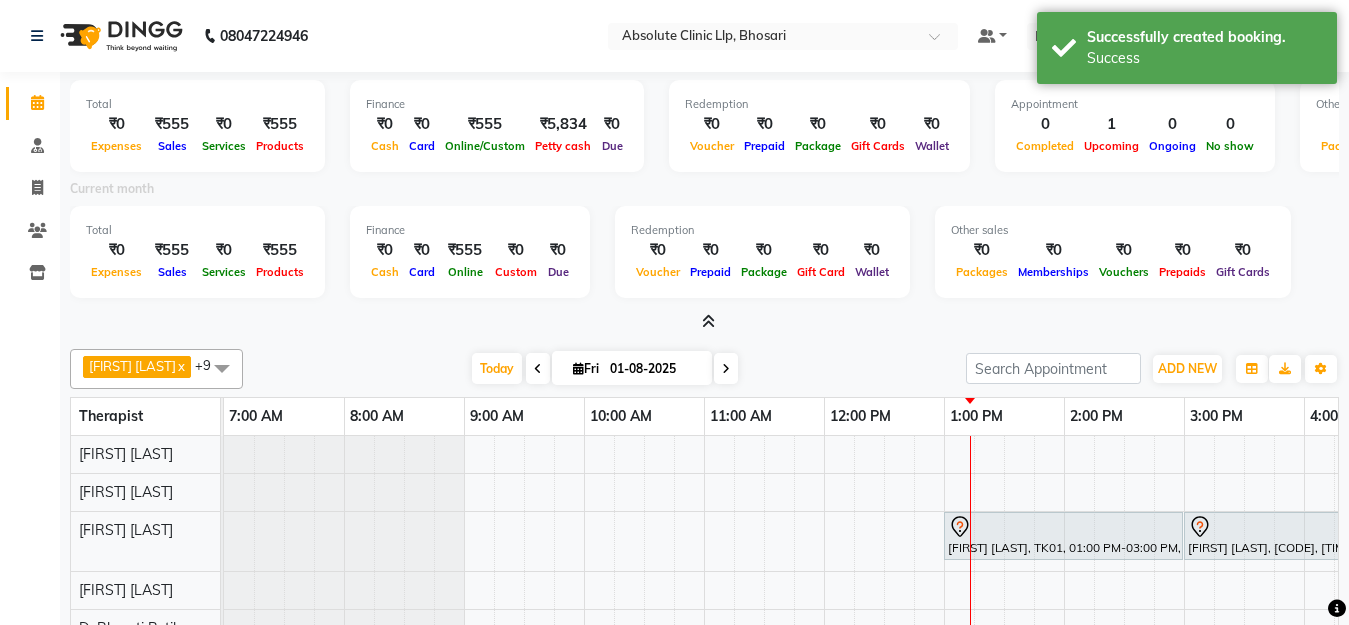 click at bounding box center [708, 321] 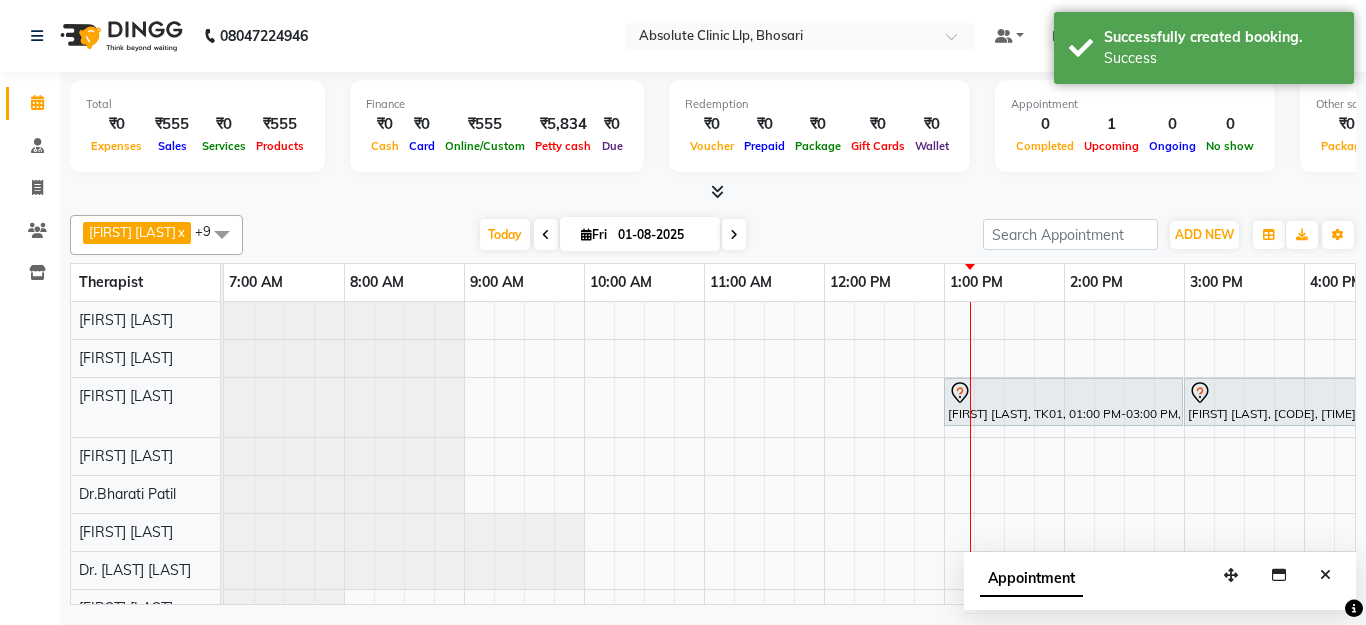 click on "[FIRST] [LAST] , [CODE], [TIME]-[TIME], [SERVICE] - [SERVICE]             [FIRST] [LAST], [CODE], [TIME]-[TIME], [SERVICE] - [SERVICE]" at bounding box center (1124, 502) 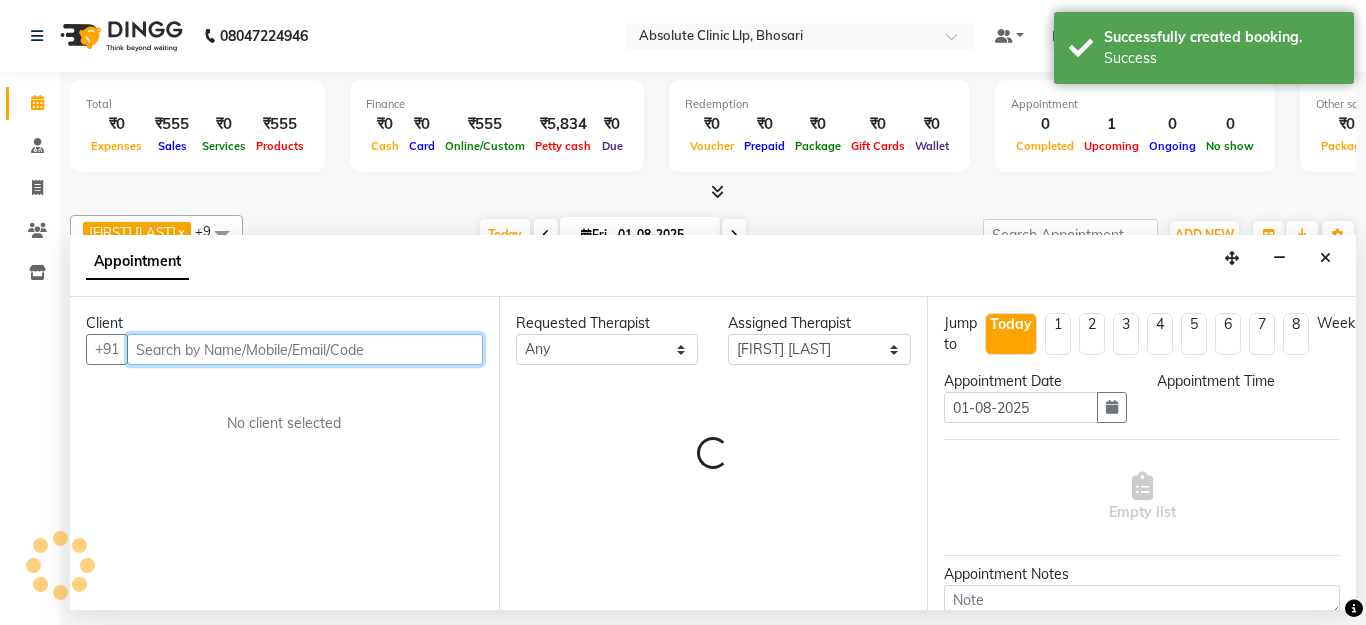 select on "660" 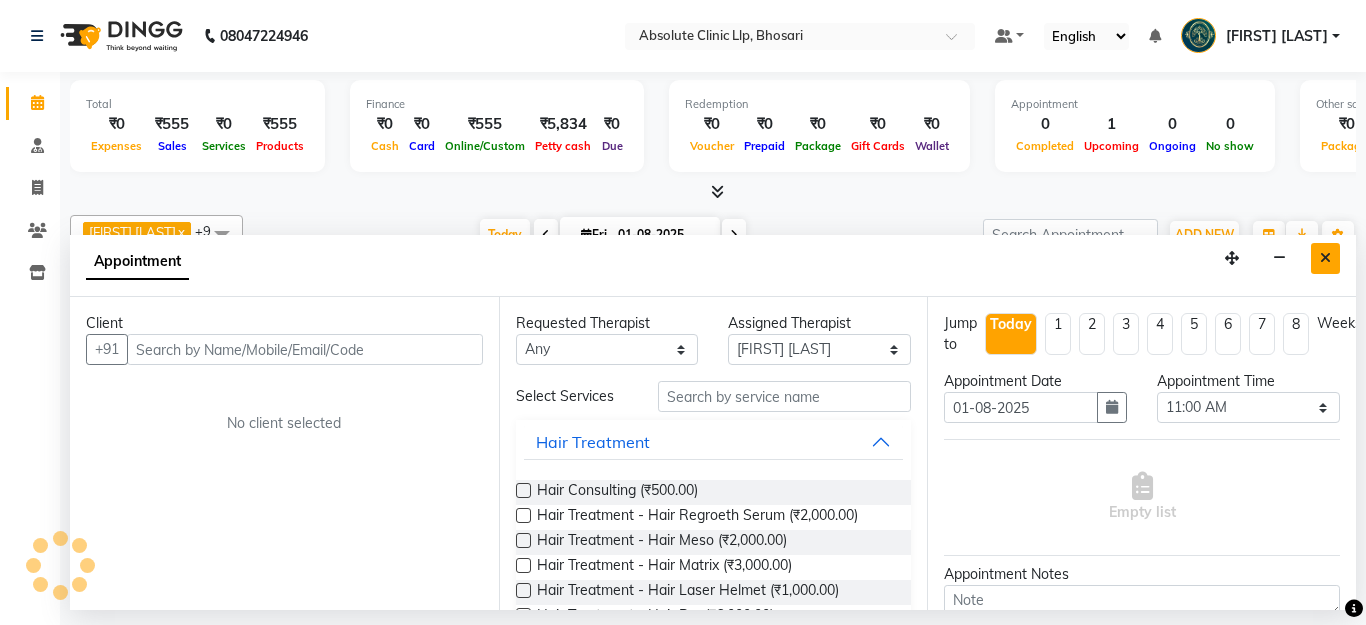 click at bounding box center [1325, 258] 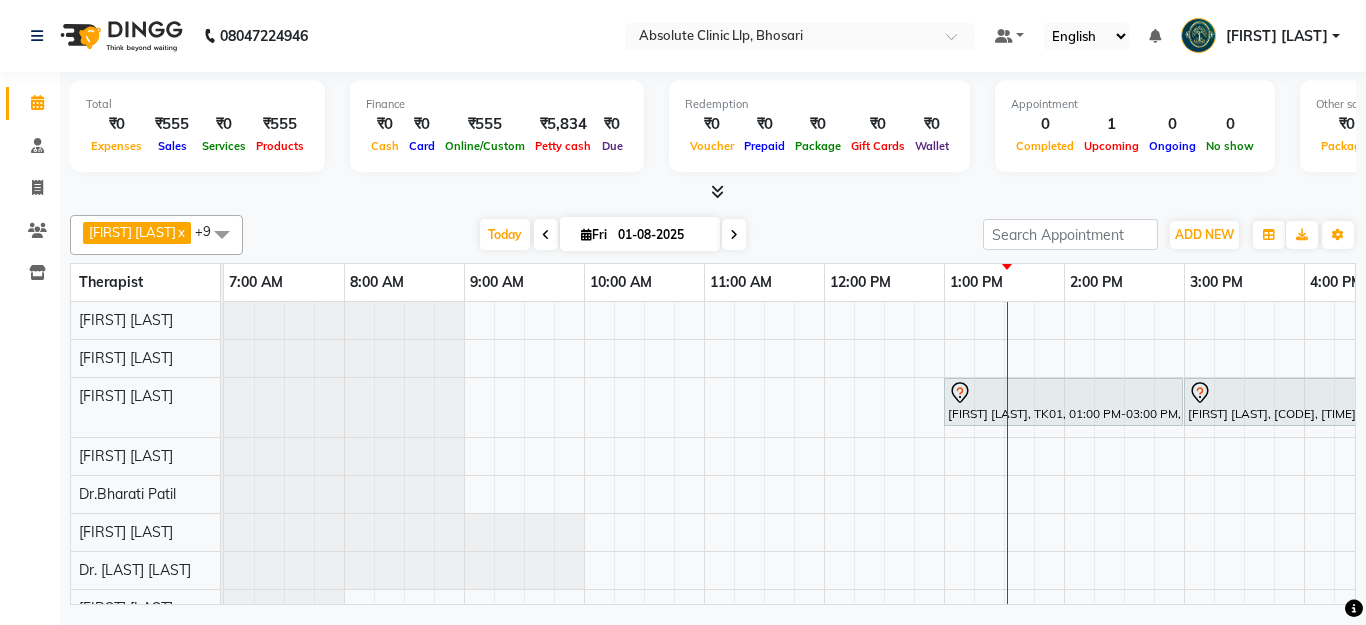 click on "Total  ₹0  Expenses ₹555  Sales ₹0  Services ₹555  Products Finance  ₹0  Cash ₹0  Card ₹555  Online/Custom ₹5,834 Petty cash ₹0 Due  Redemption  ₹0 Voucher ₹0 Prepaid ₹0 Package ₹0  Gift Cards ₹0  Wallet  Appointment  0 Completed 1 Upcoming 0 Ongoing 0 No show  Other sales  ₹0  Packages ₹0  Memberships ₹0  Vouchers ₹0  Prepaids ₹0  Gift Cards" at bounding box center (713, 137) 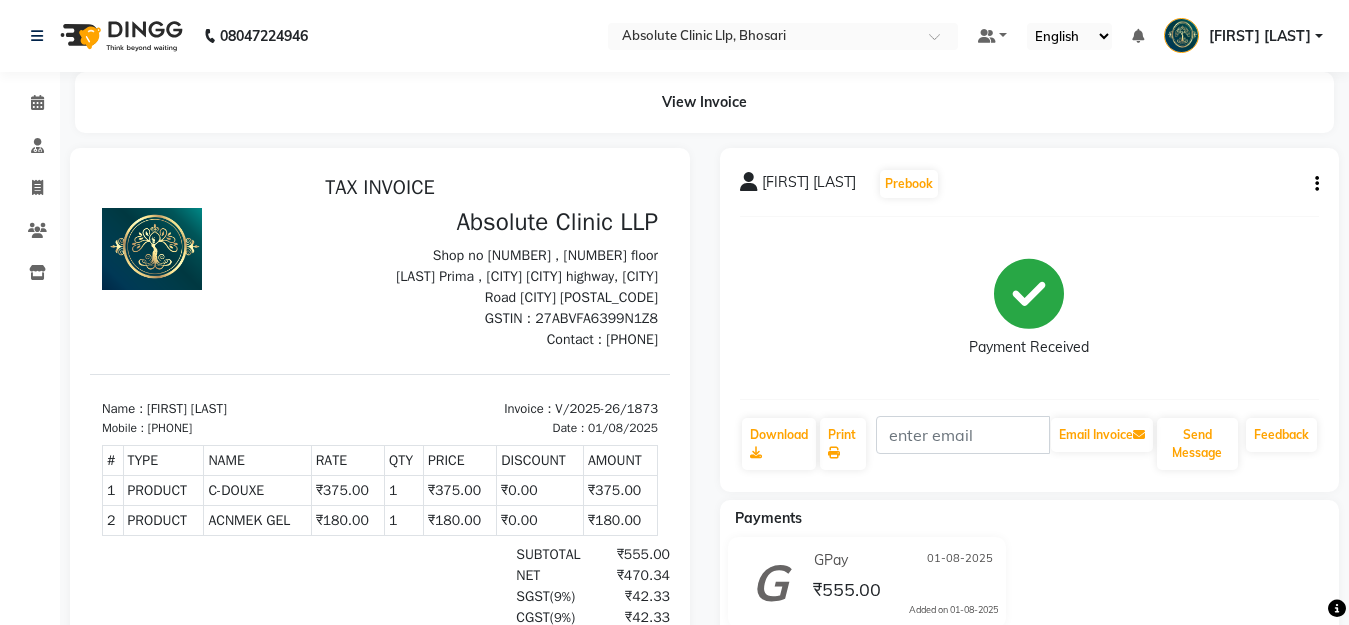 scroll, scrollTop: 0, scrollLeft: 0, axis: both 